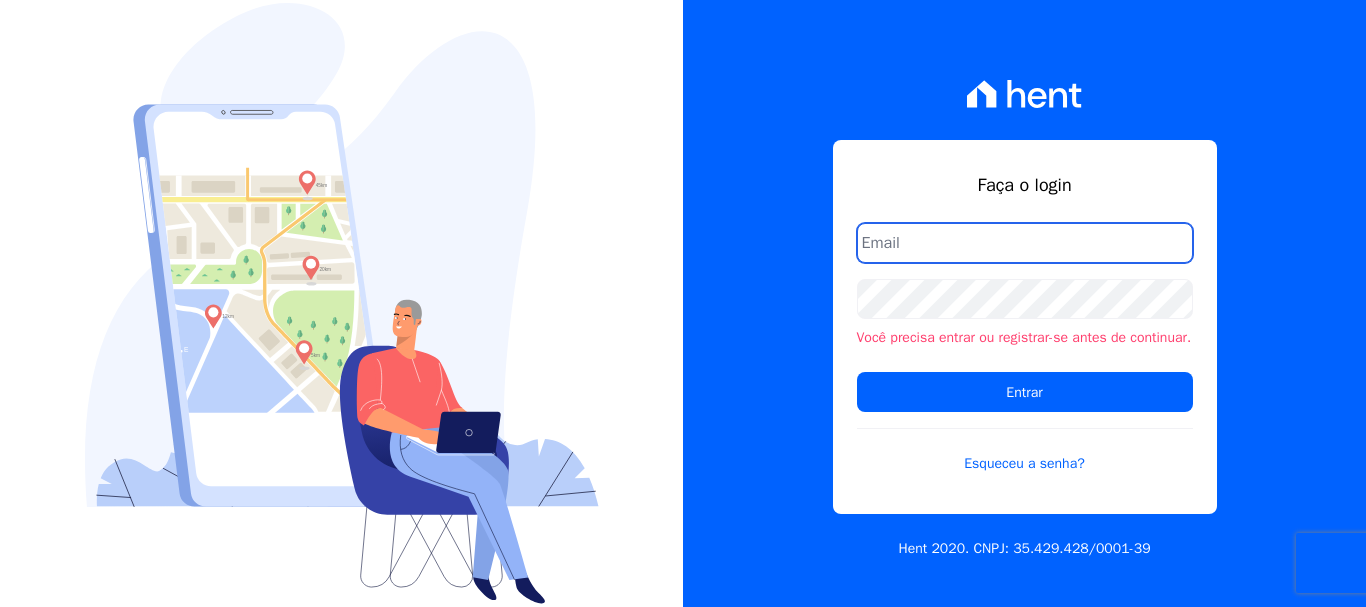 scroll, scrollTop: 0, scrollLeft: 0, axis: both 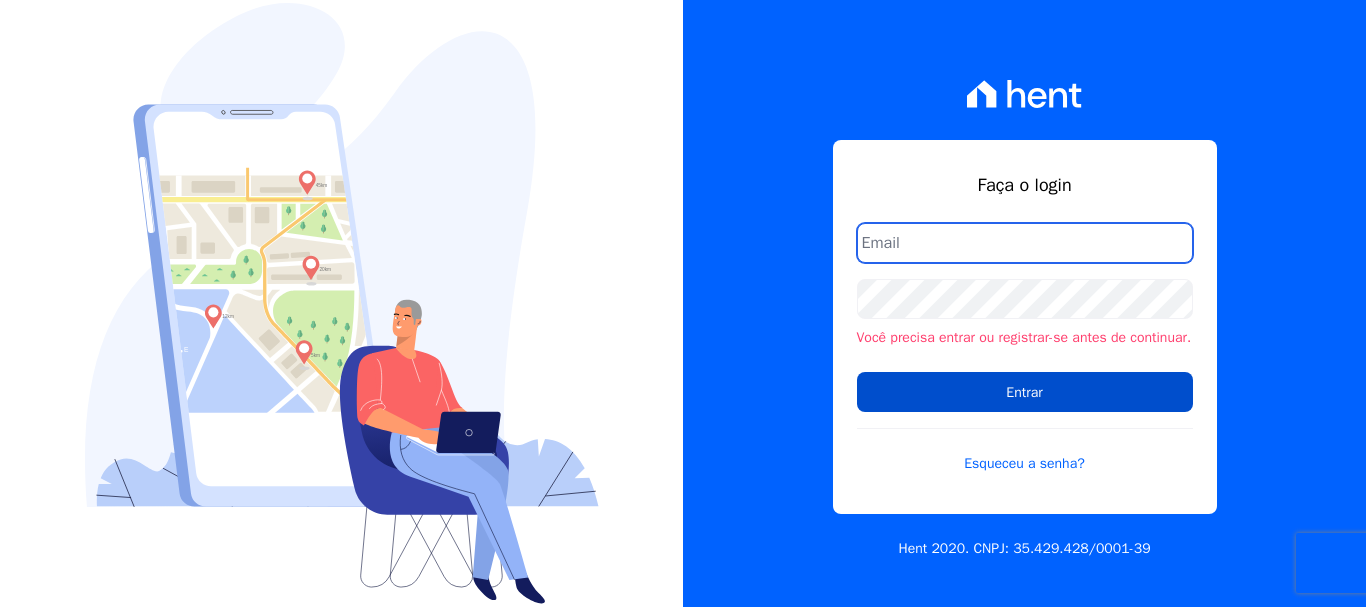 type on "[PERSON_NAME][EMAIL_ADDRESS][PERSON_NAME][DOMAIN_NAME]" 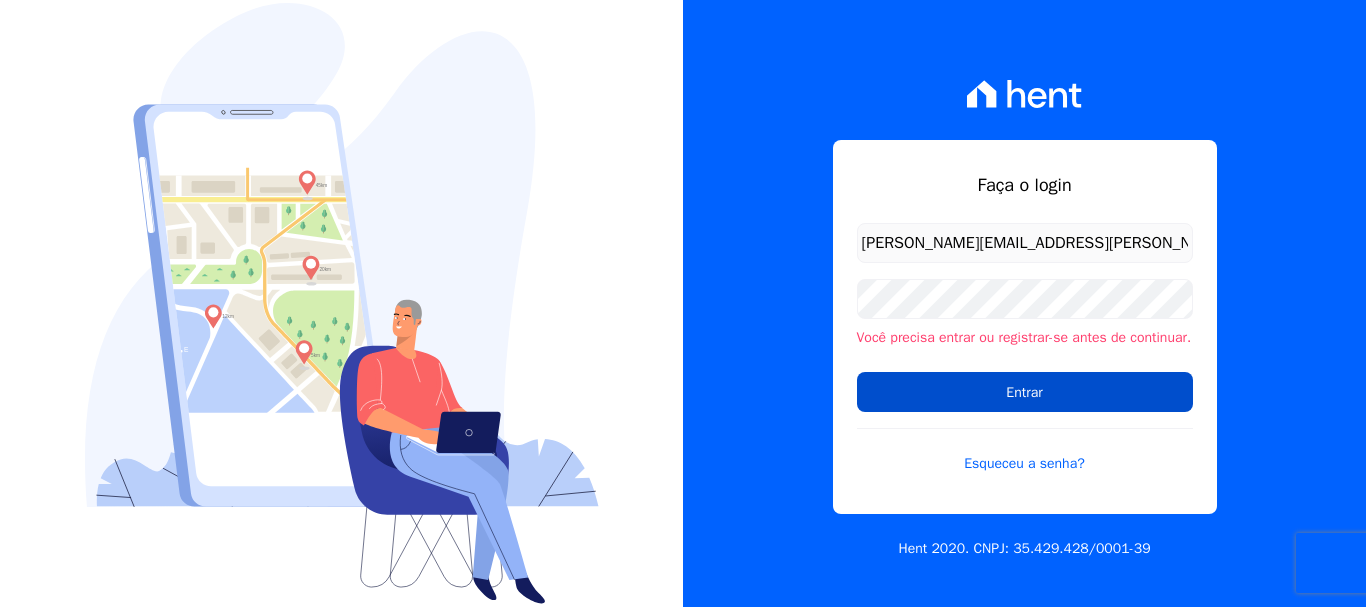 click on "Entrar" at bounding box center [1025, 392] 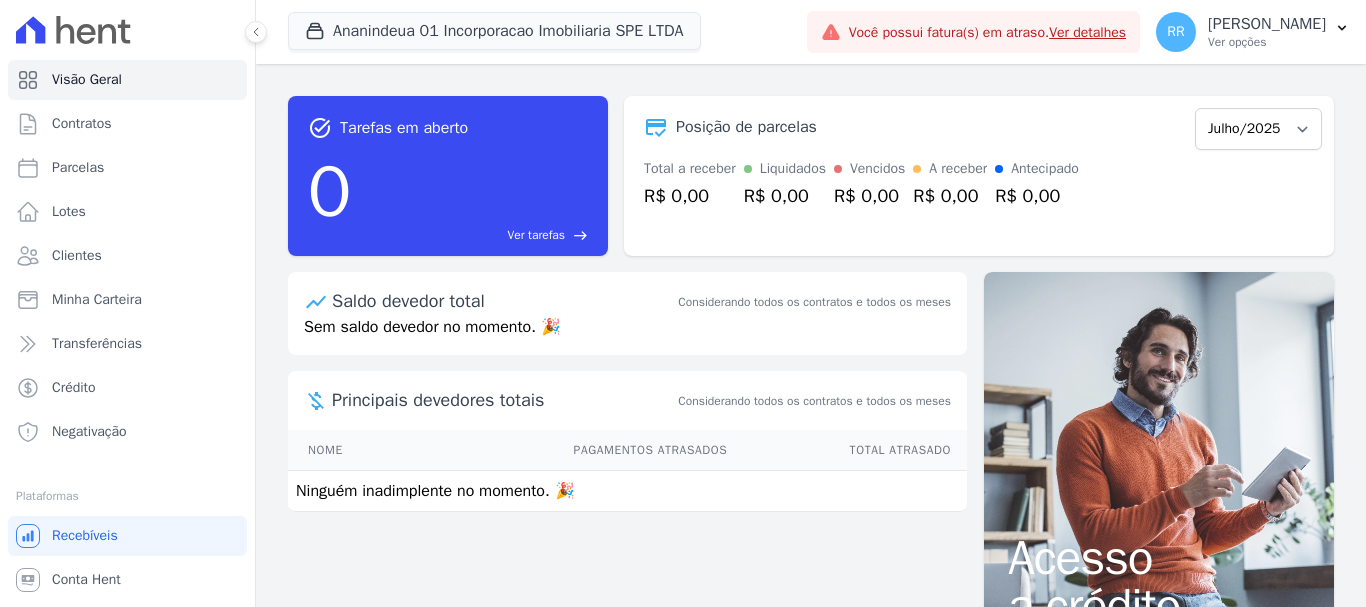 scroll, scrollTop: 0, scrollLeft: 0, axis: both 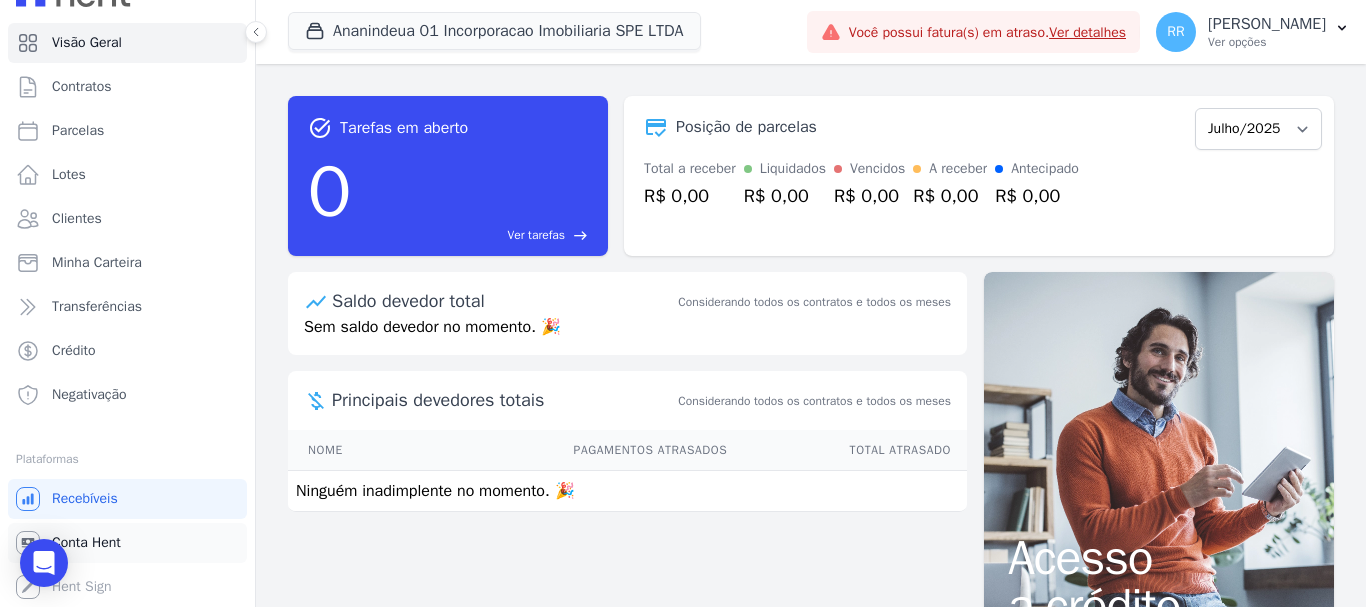 click on "Conta Hent" at bounding box center (86, 543) 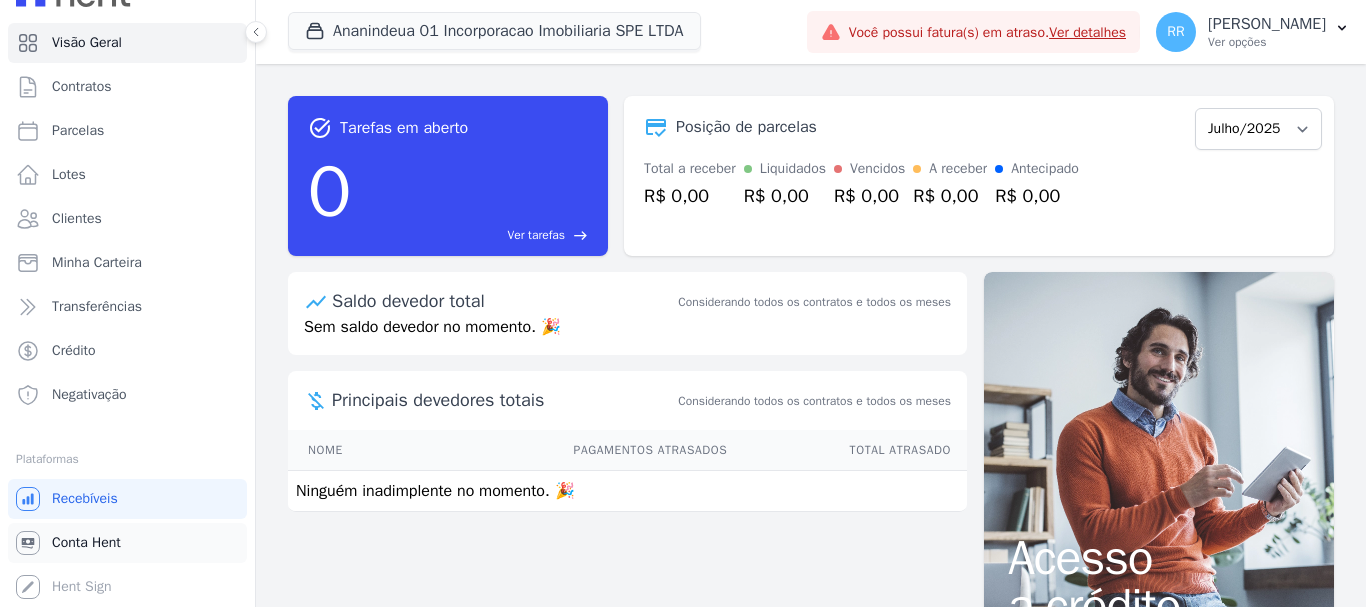 click on "Conta Hent" at bounding box center (86, 543) 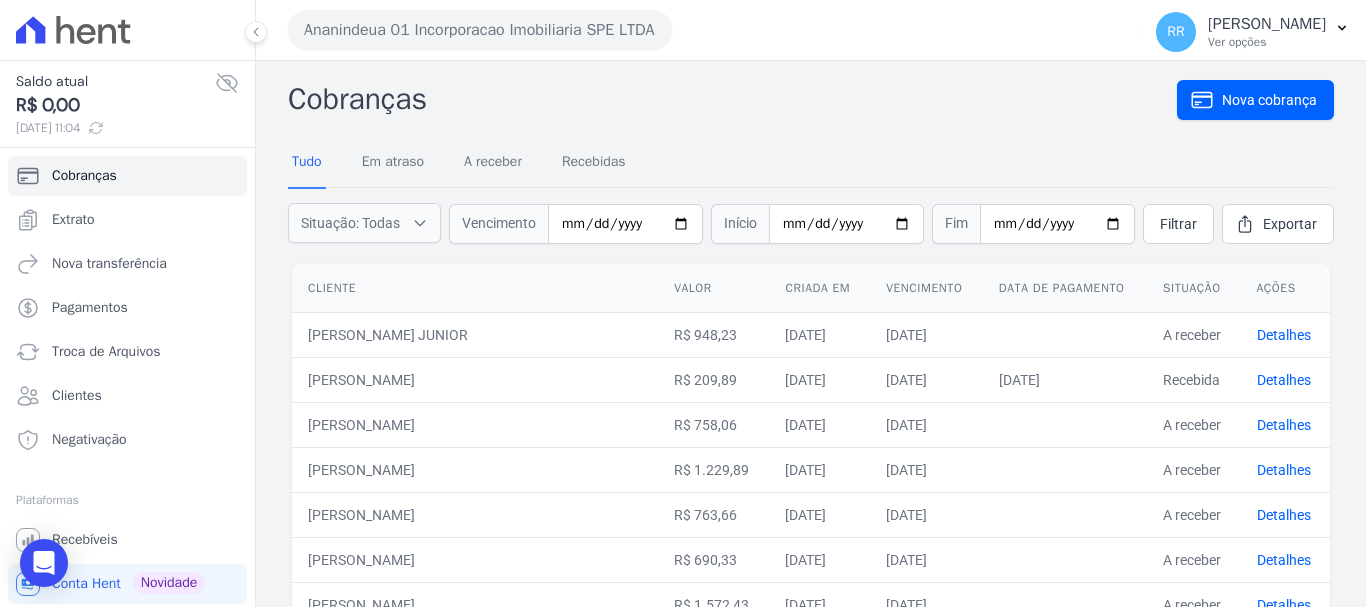 click on "Ananindeua 01 Incorporacao Imobiliaria SPE LTDA" at bounding box center (480, 30) 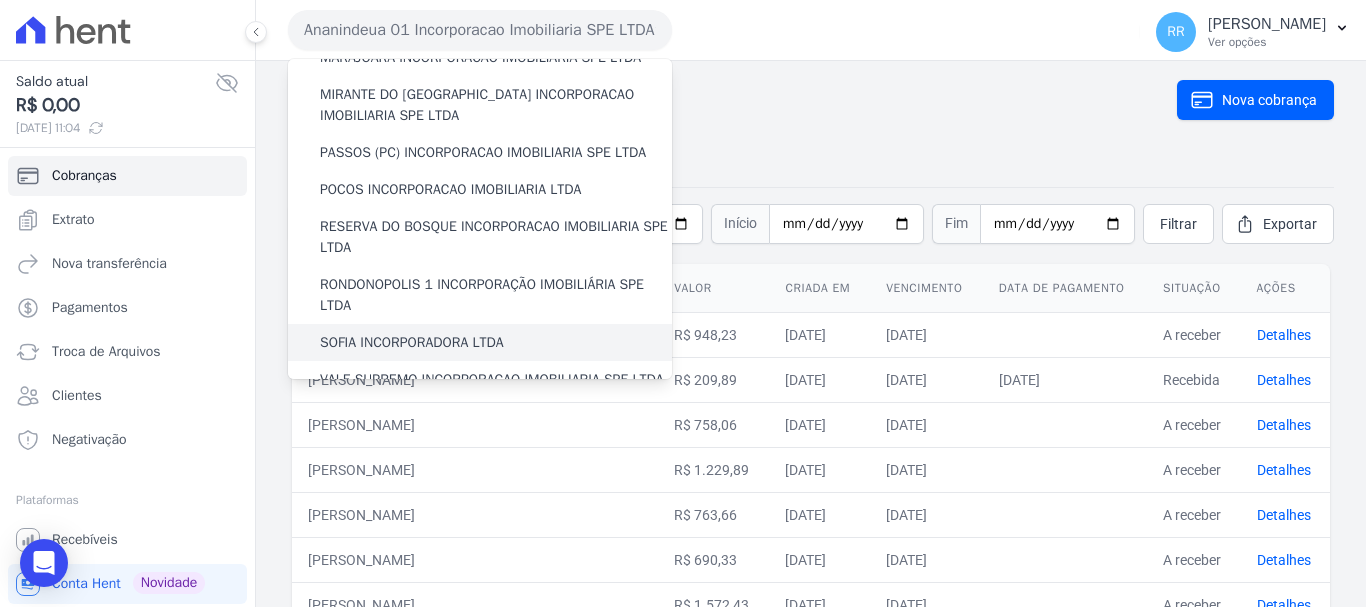 scroll, scrollTop: 873, scrollLeft: 0, axis: vertical 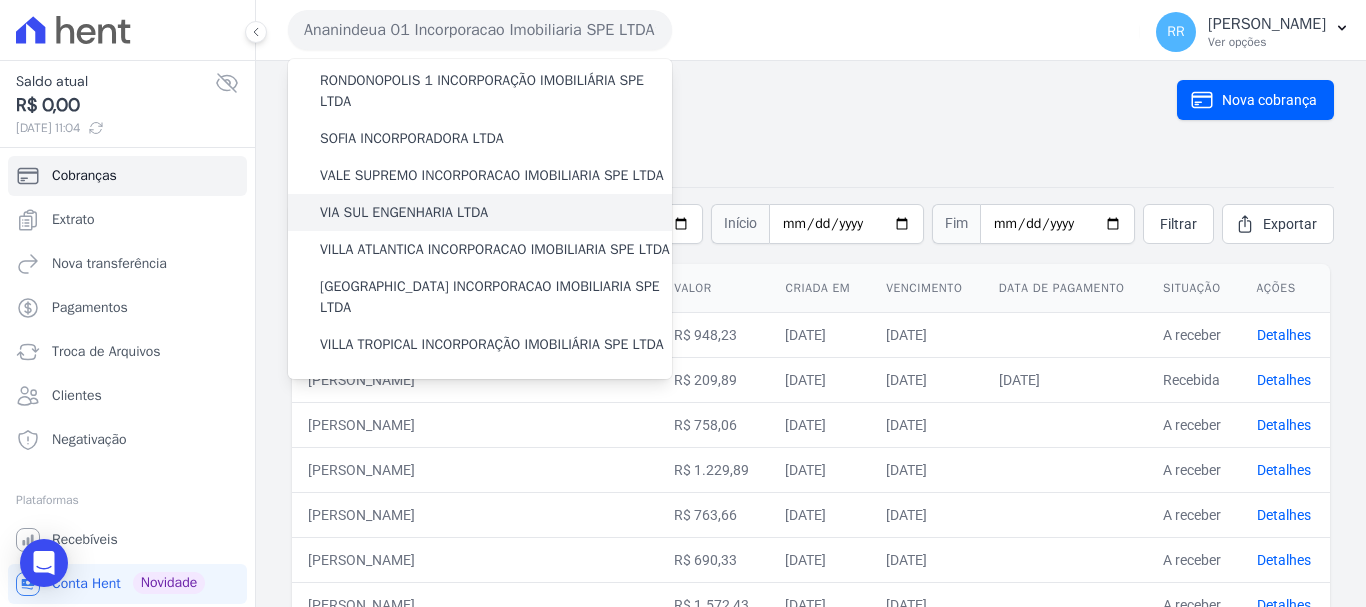 drag, startPoint x: 416, startPoint y: 191, endPoint x: 316, endPoint y: 183, distance: 100.31949 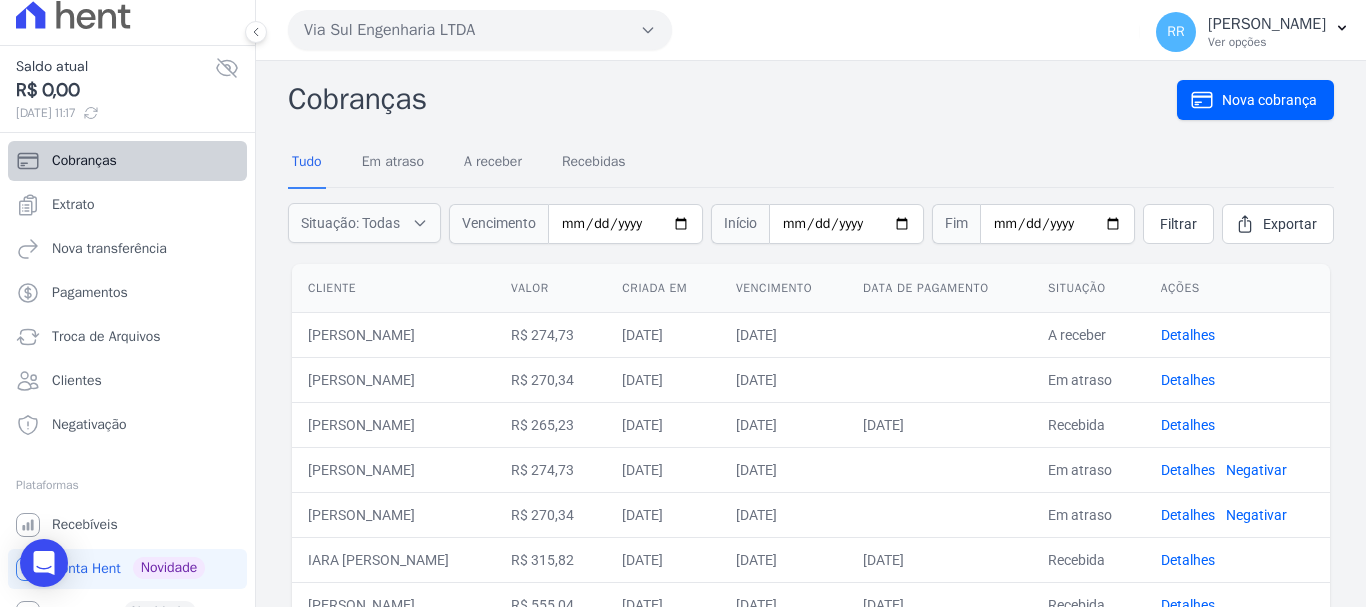 scroll, scrollTop: 0, scrollLeft: 0, axis: both 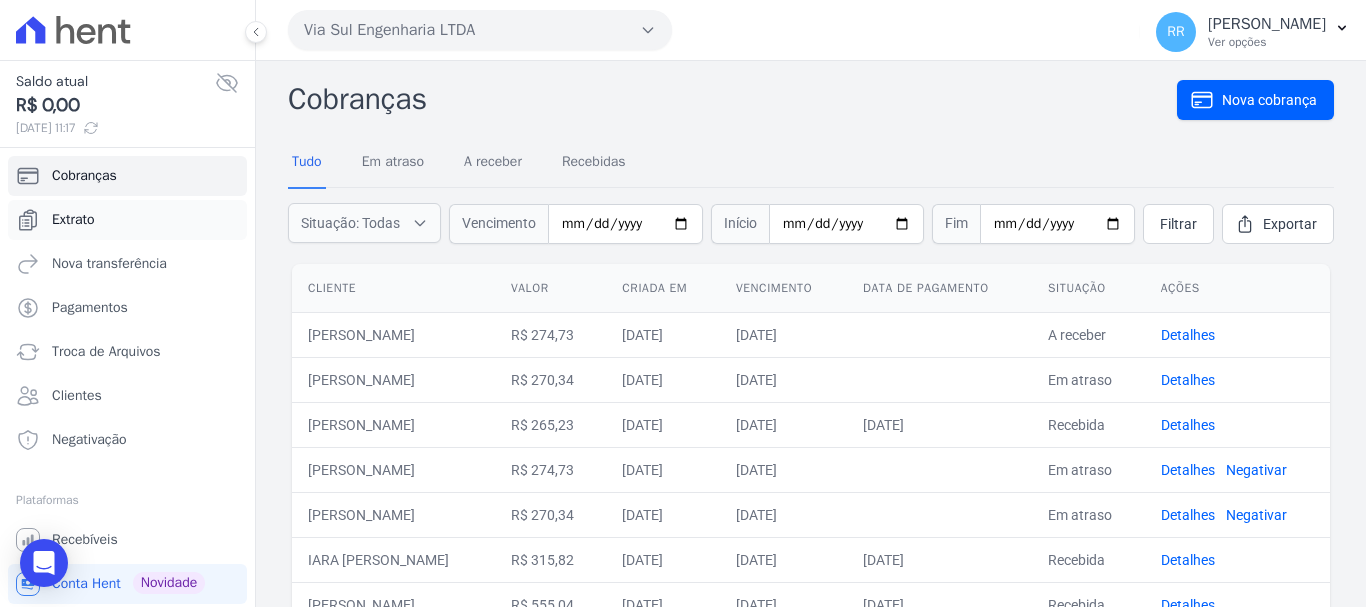click on "Extrato" at bounding box center [73, 220] 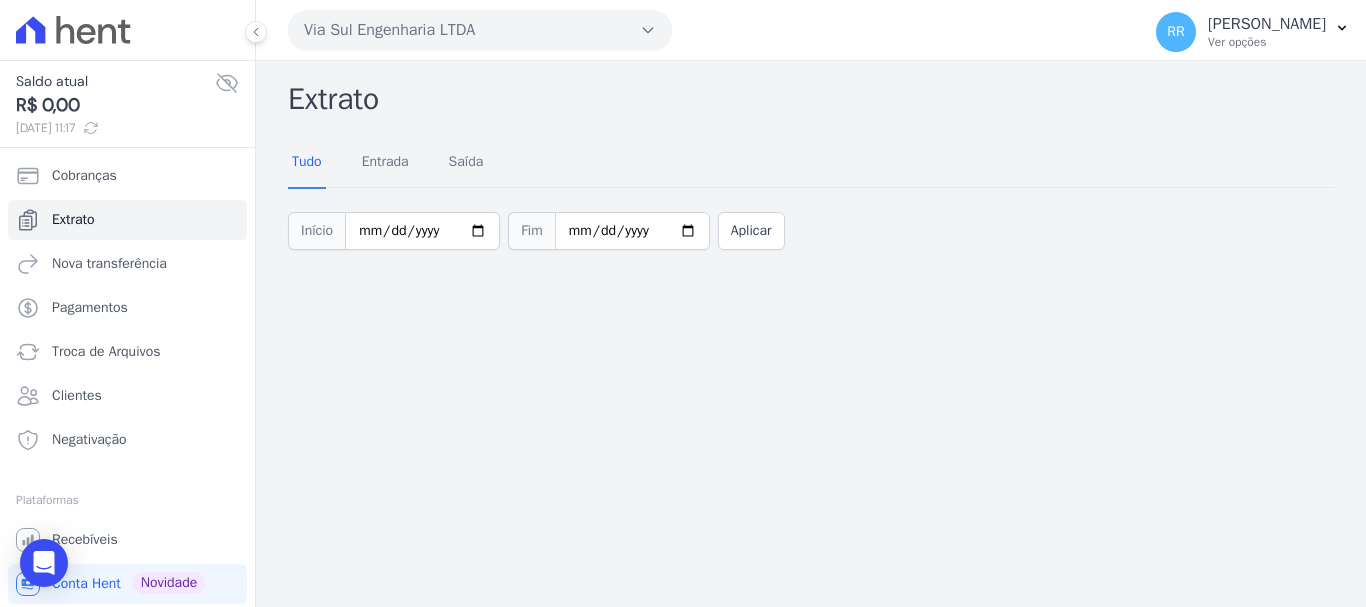 click on "Via Sul Engenharia LTDA" at bounding box center [480, 30] 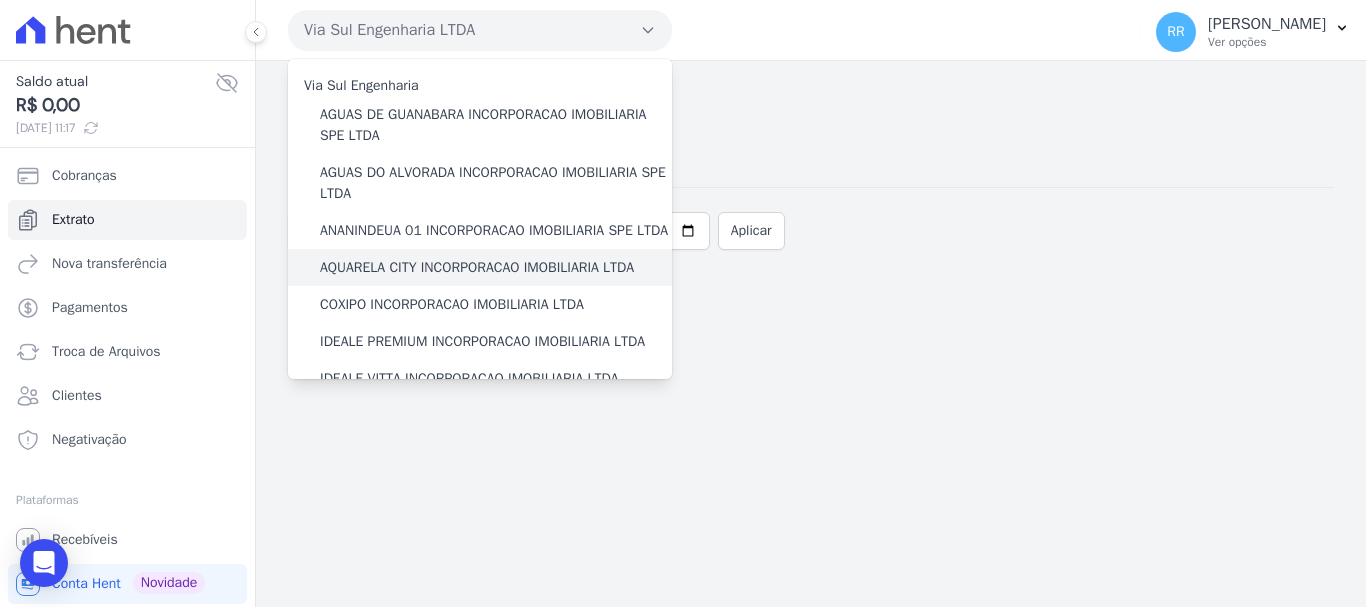 click on "AQUARELA CITY INCORPORACAO IMOBILIARIA LTDA" at bounding box center [477, 267] 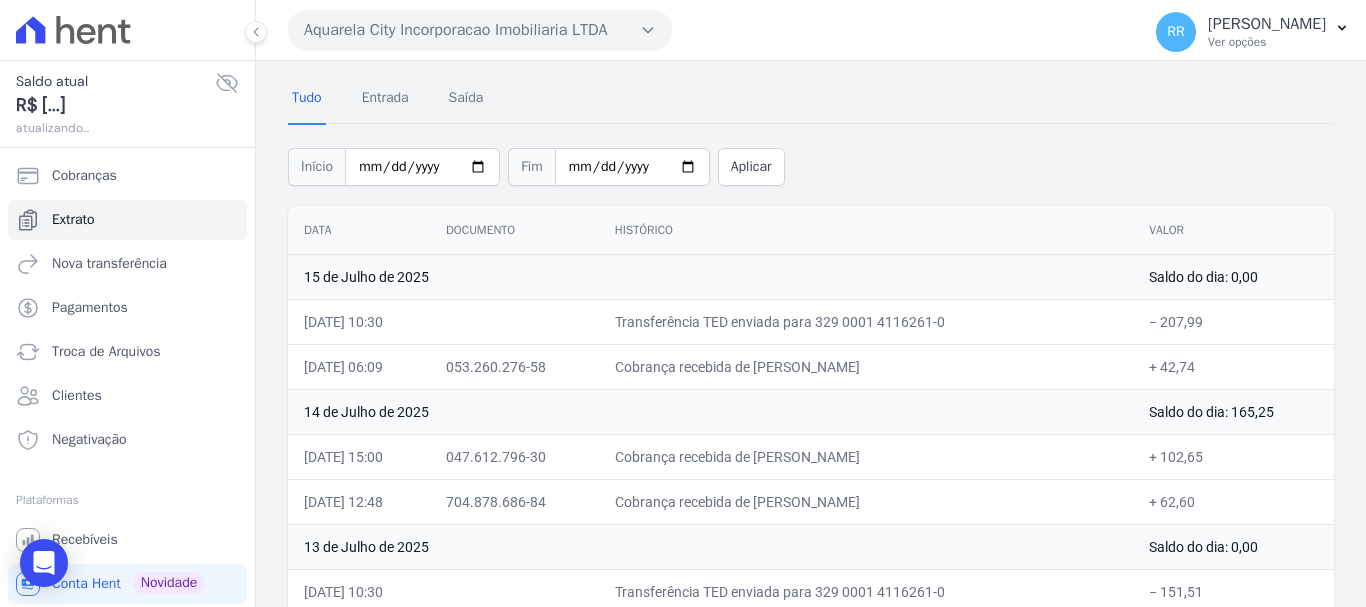 scroll, scrollTop: 100, scrollLeft: 0, axis: vertical 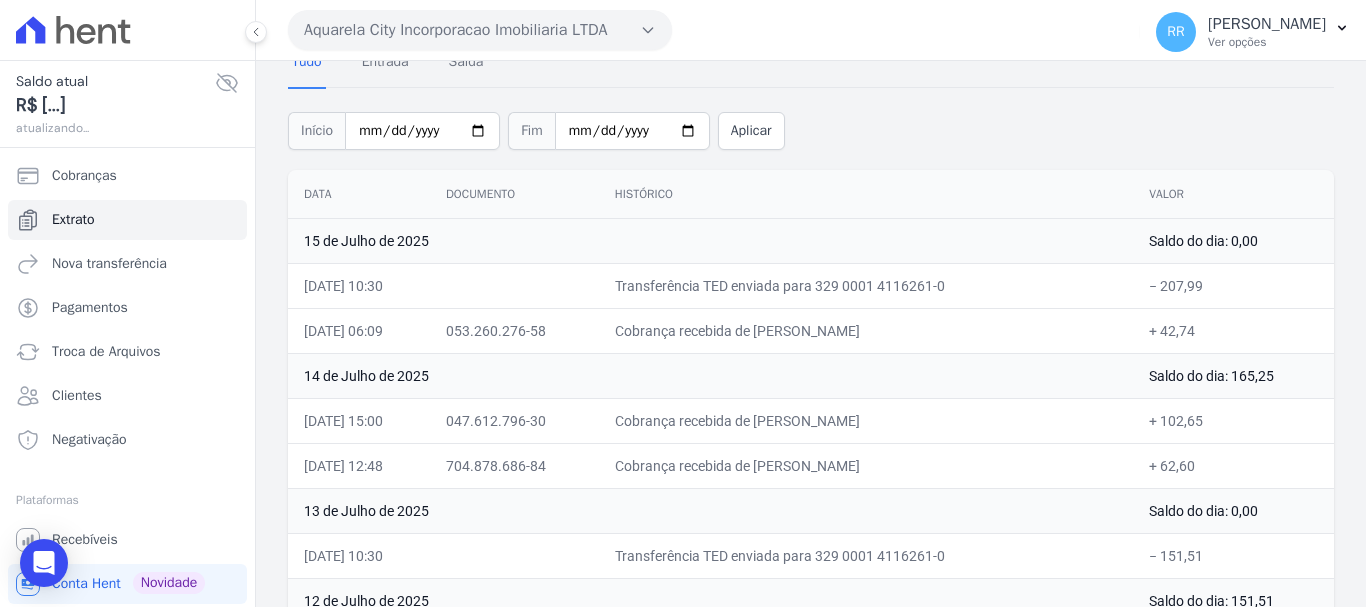click on "Saldo atual
R$ [...]
atualizando..." at bounding box center [127, 104] 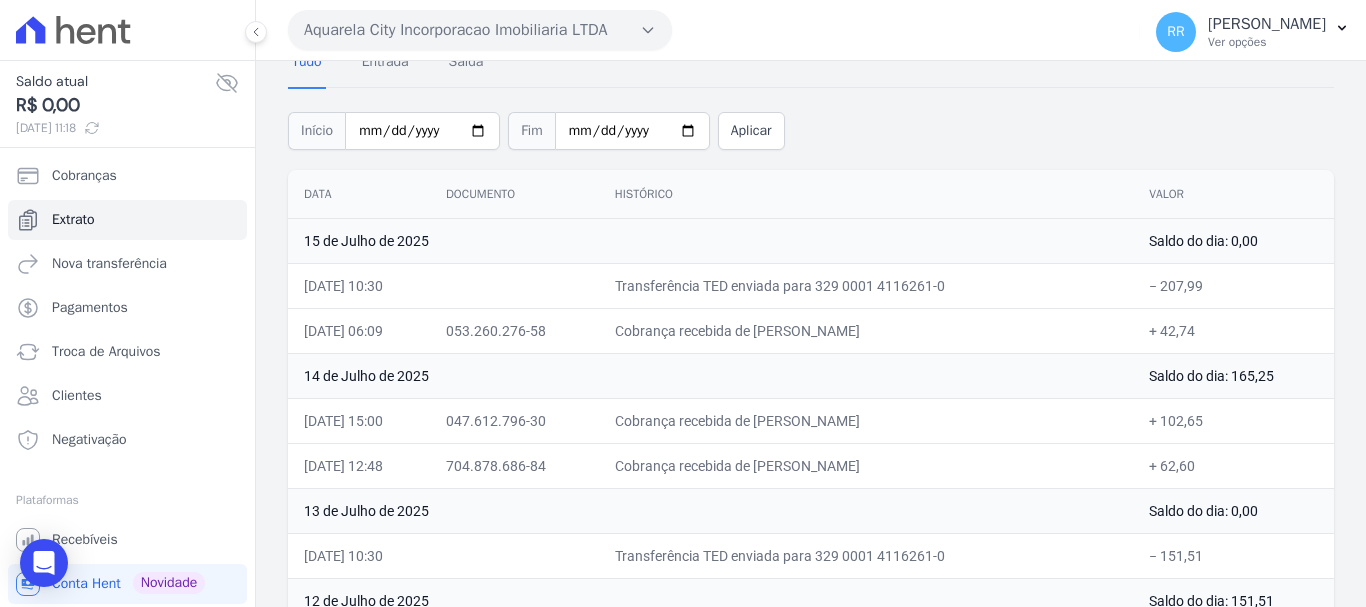 click 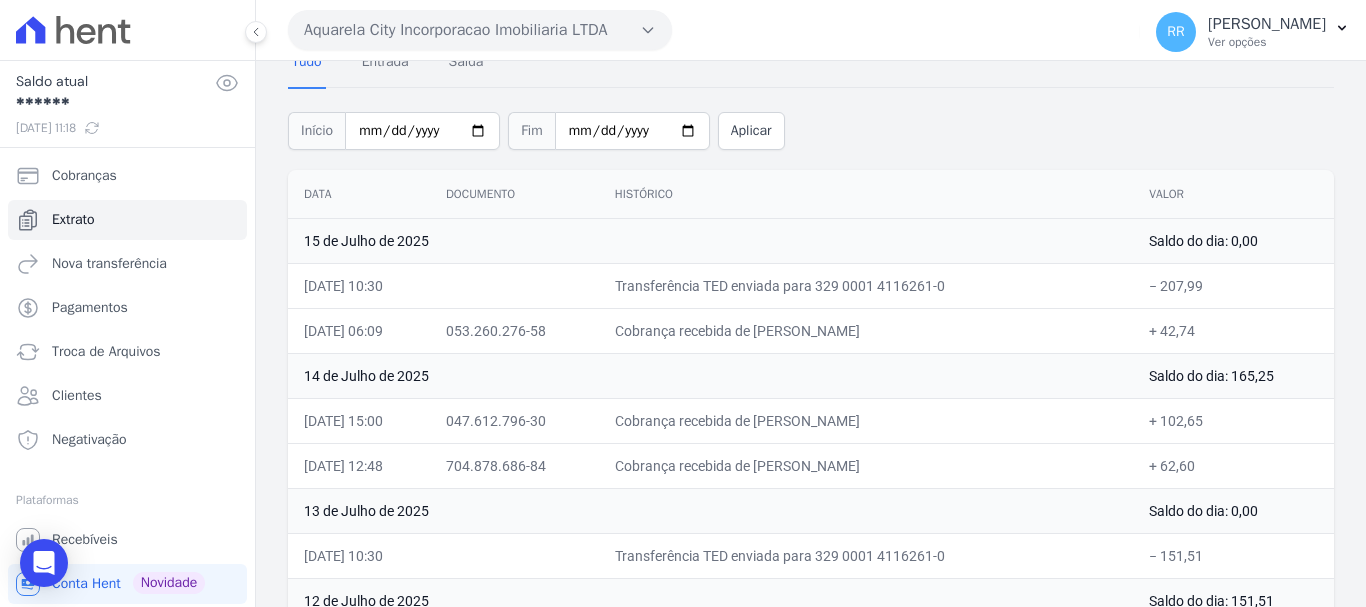click 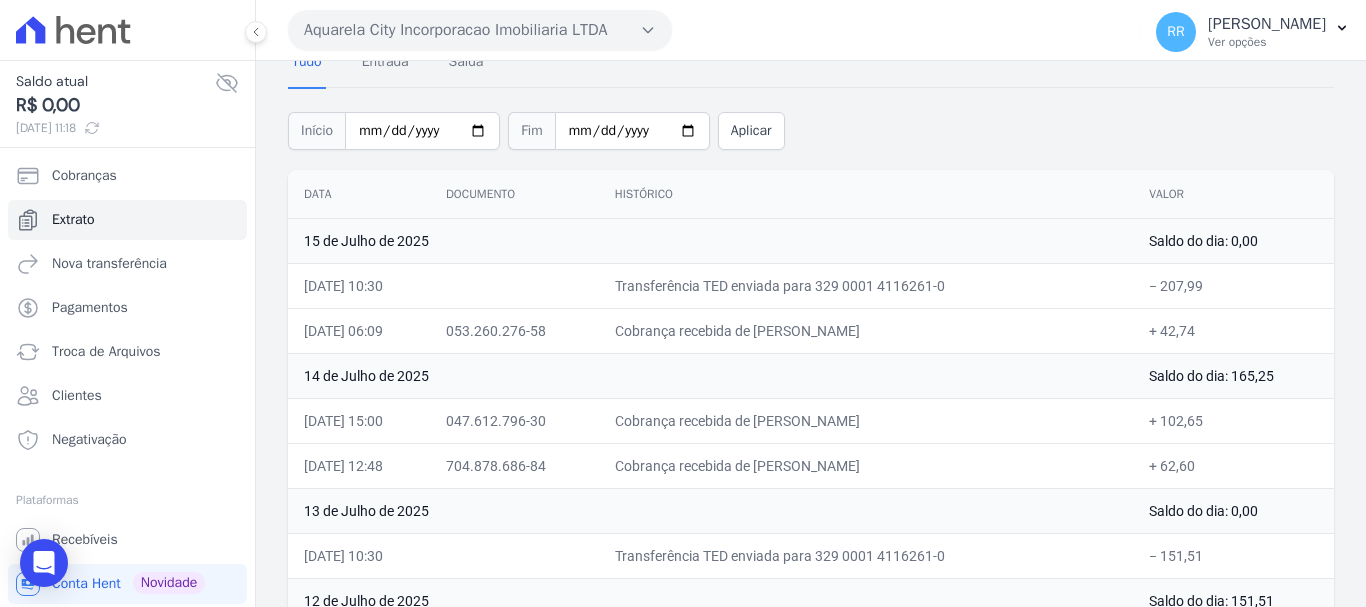 click on "Aquarela City Incorporacao Imobiliaria LTDA" at bounding box center [480, 30] 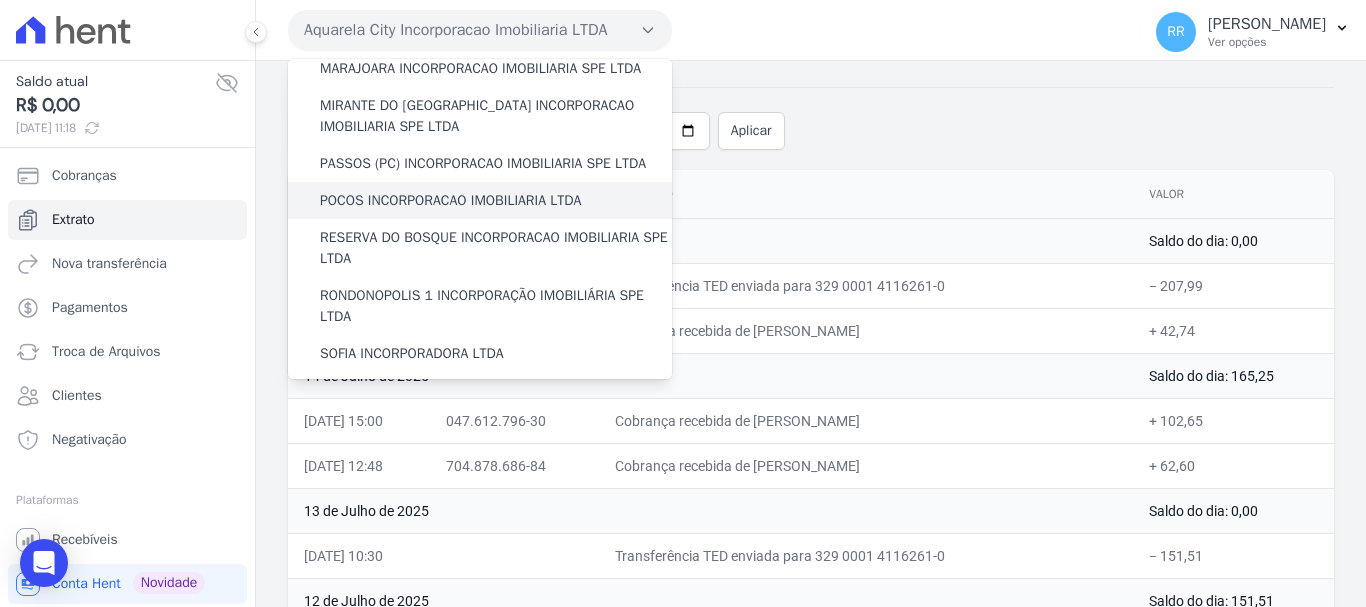 scroll, scrollTop: 600, scrollLeft: 0, axis: vertical 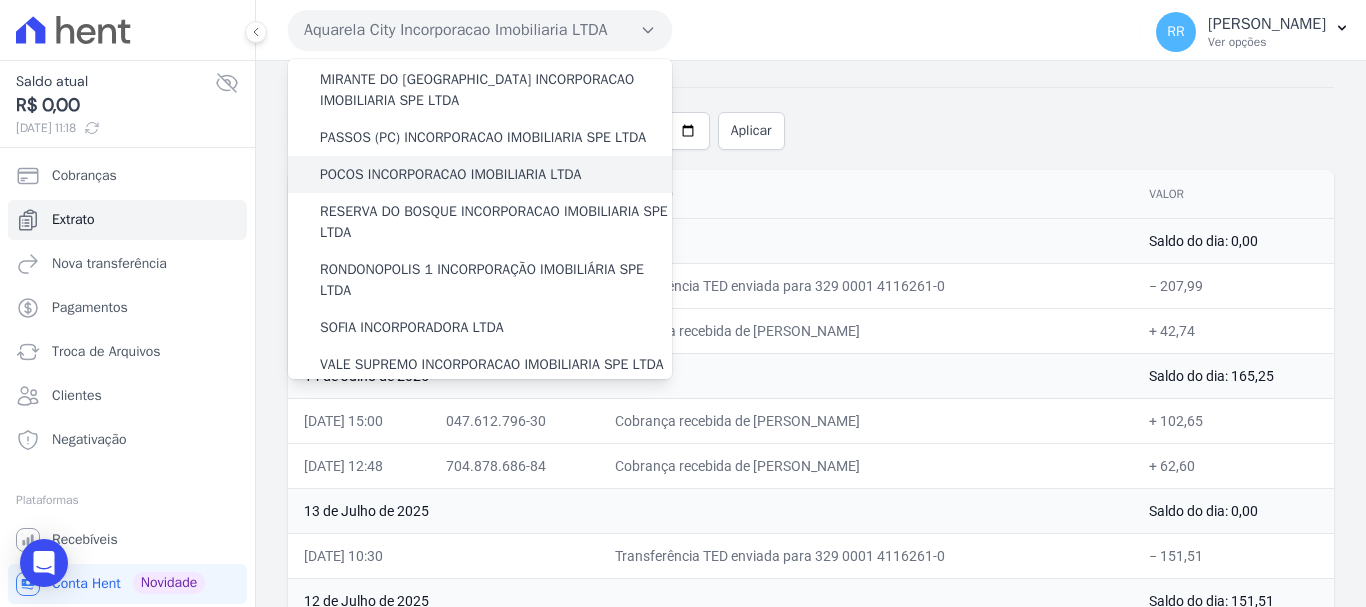 click on "POCOS INCORPORACAO IMOBILIARIA LTDA" at bounding box center (450, 174) 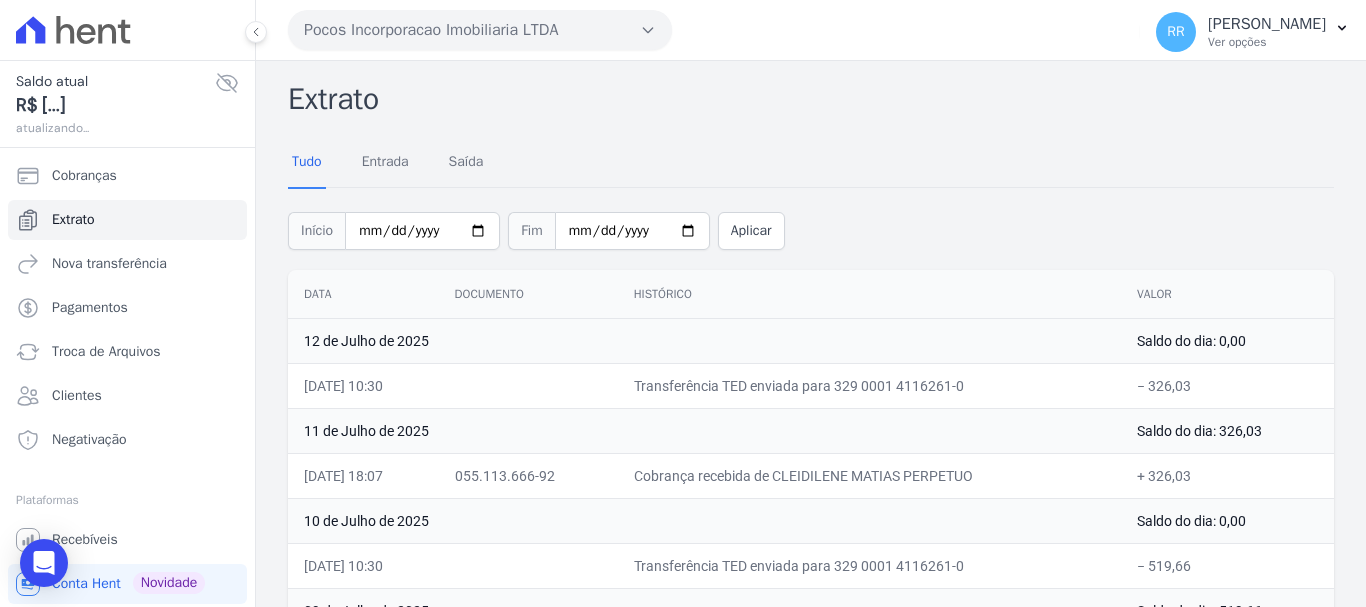scroll, scrollTop: 88, scrollLeft: 0, axis: vertical 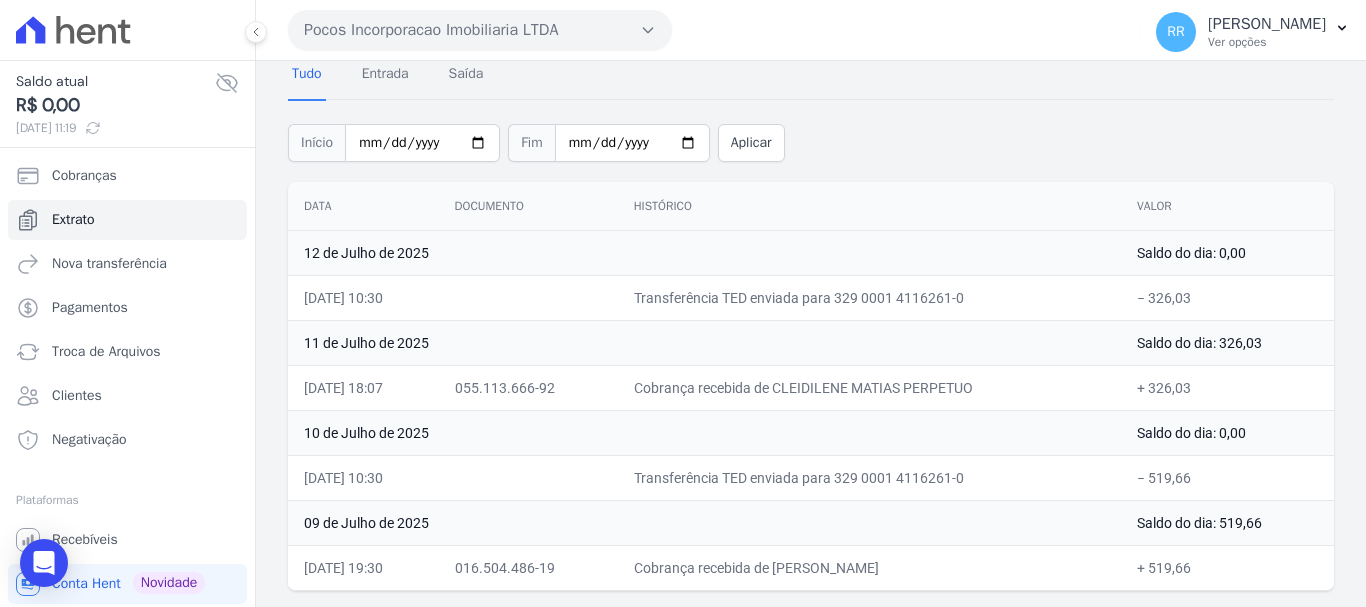 click on "Pocos Incorporacao Imobiliaria LTDA" at bounding box center [480, 30] 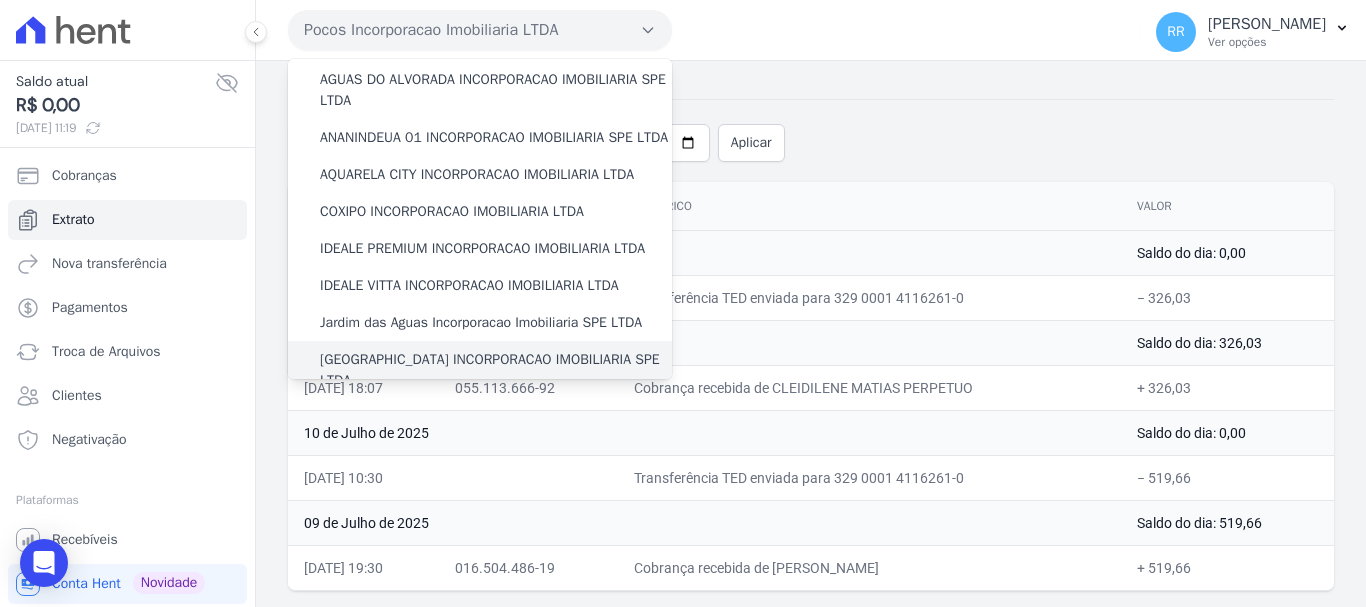 scroll, scrollTop: 200, scrollLeft: 0, axis: vertical 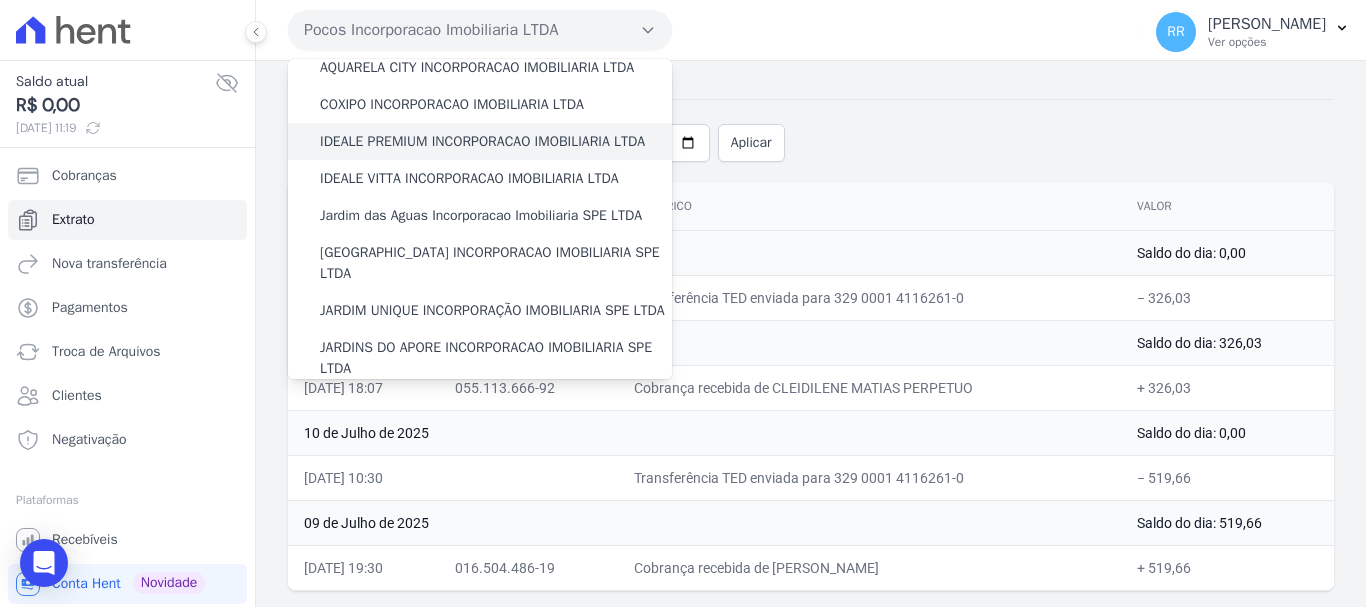 click on "IDEALE PREMIUM INCORPORACAO IMOBILIARIA LTDA" at bounding box center [482, 141] 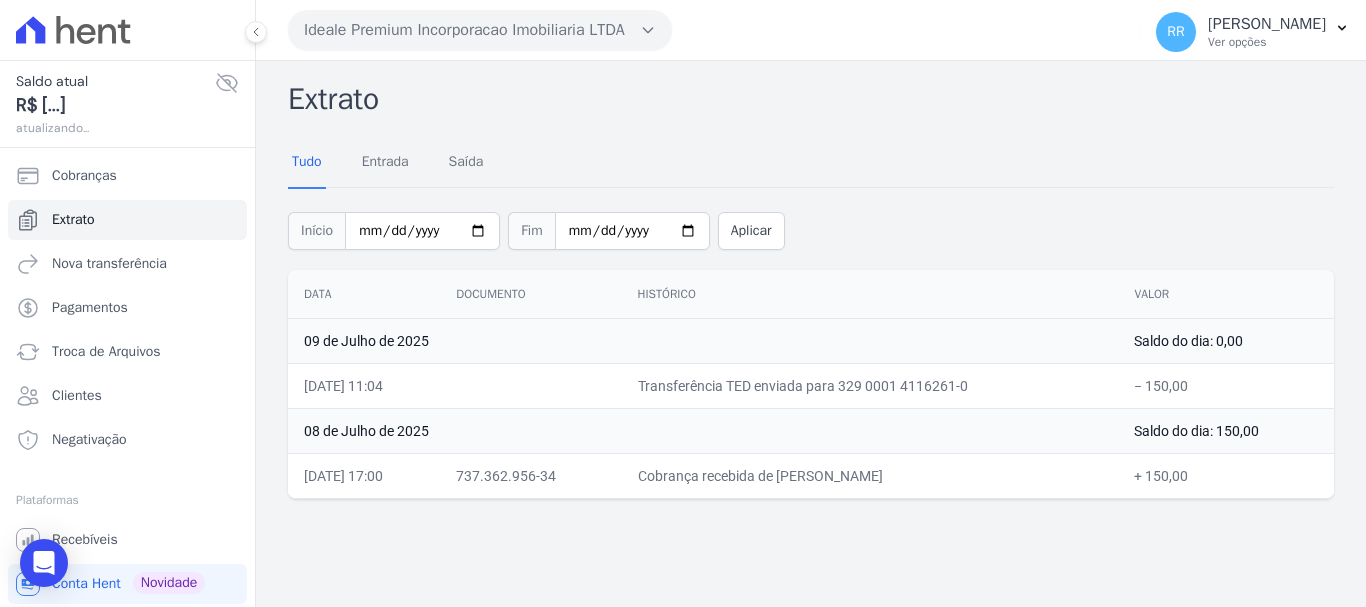 drag, startPoint x: 454, startPoint y: 24, endPoint x: 516, endPoint y: 144, distance: 135.07036 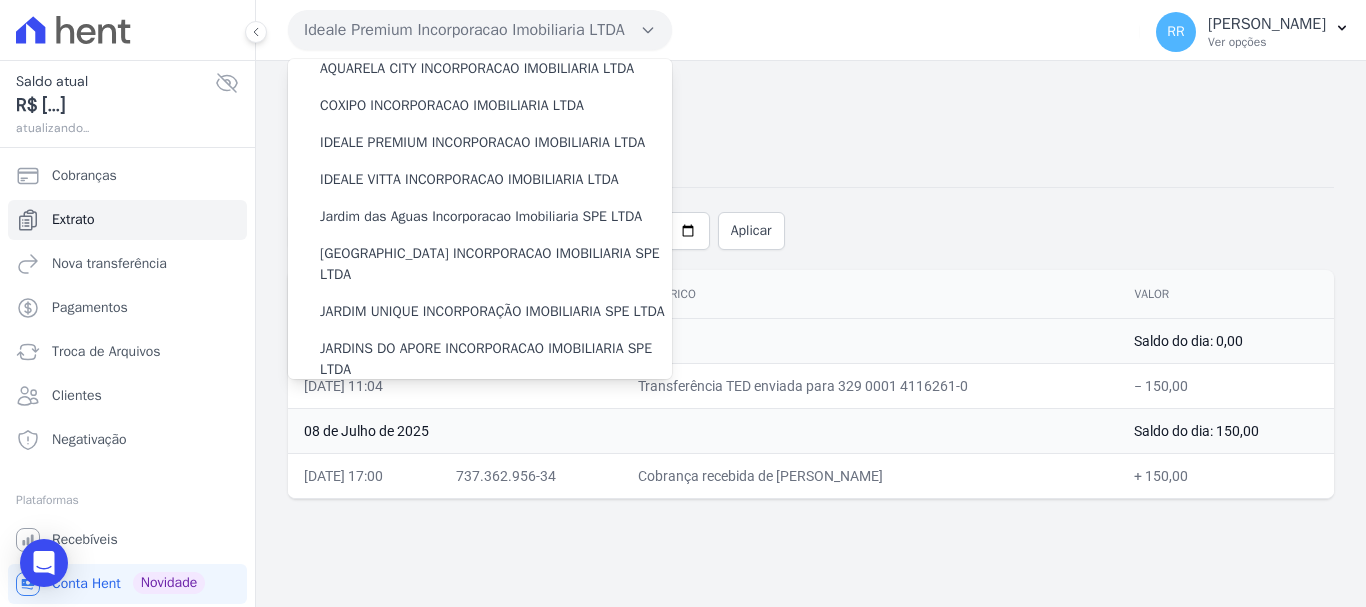 scroll, scrollTop: 173, scrollLeft: 0, axis: vertical 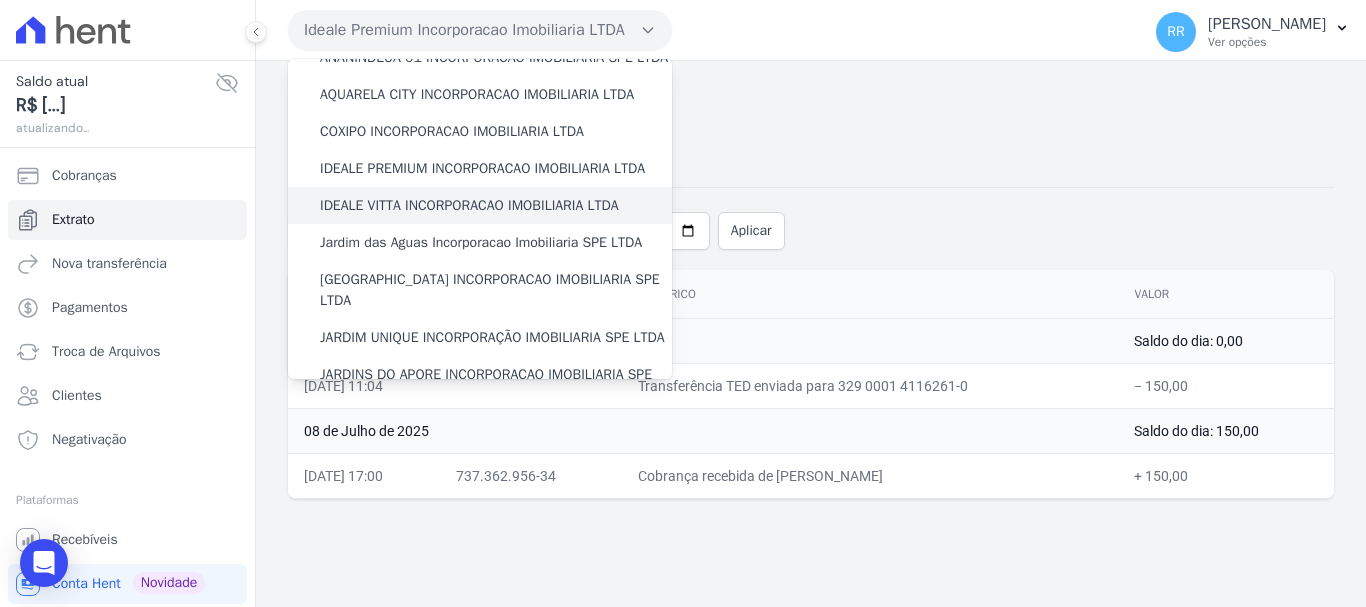 click on "IDEALE VITTA INCORPORACAO IMOBILIARIA LTDA" at bounding box center (469, 205) 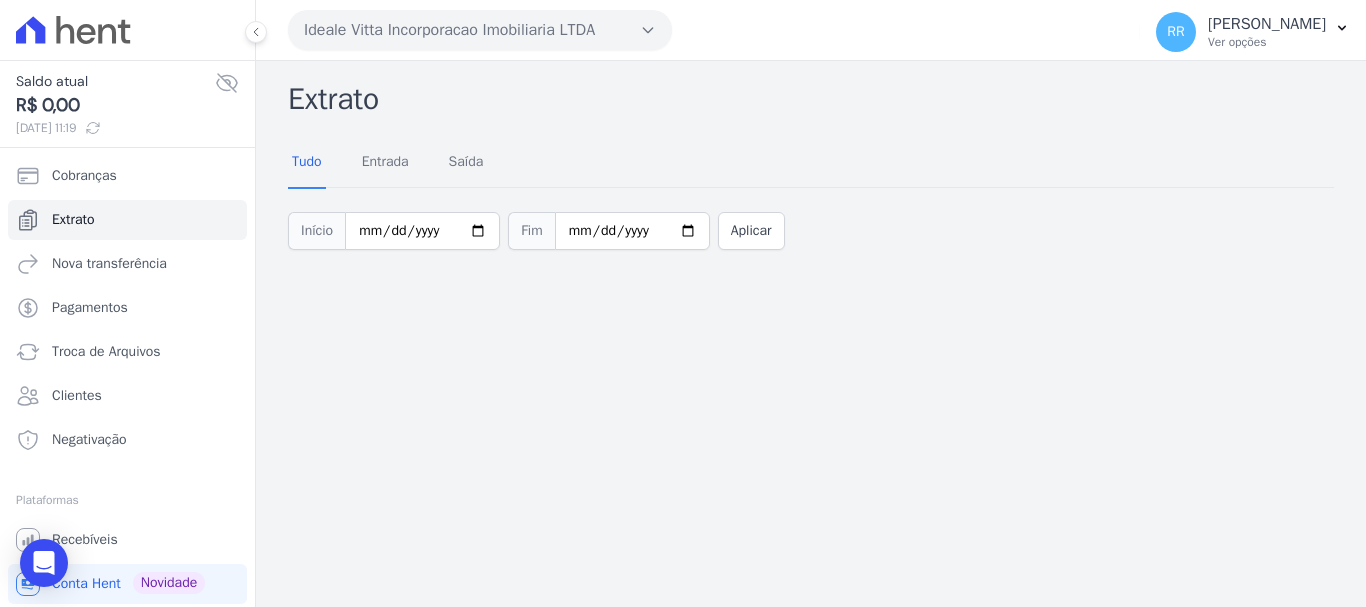 click on "Ideale Vitta Incorporacao Imobiliaria LTDA" at bounding box center (480, 30) 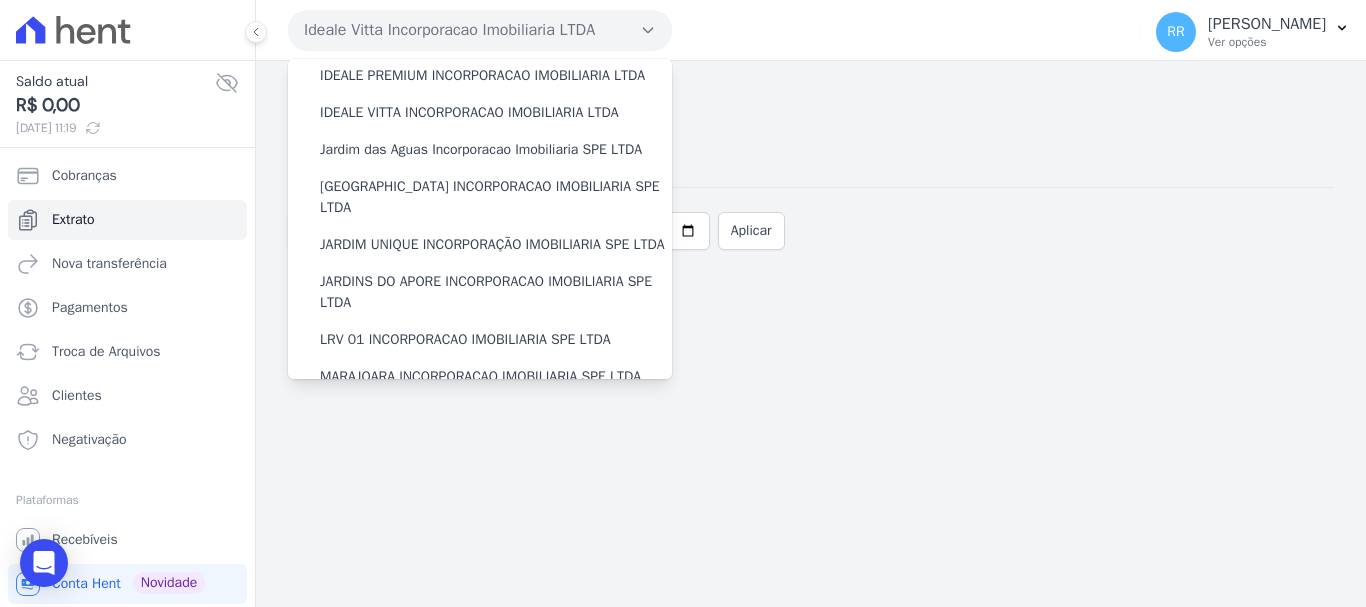 scroll, scrollTop: 100, scrollLeft: 0, axis: vertical 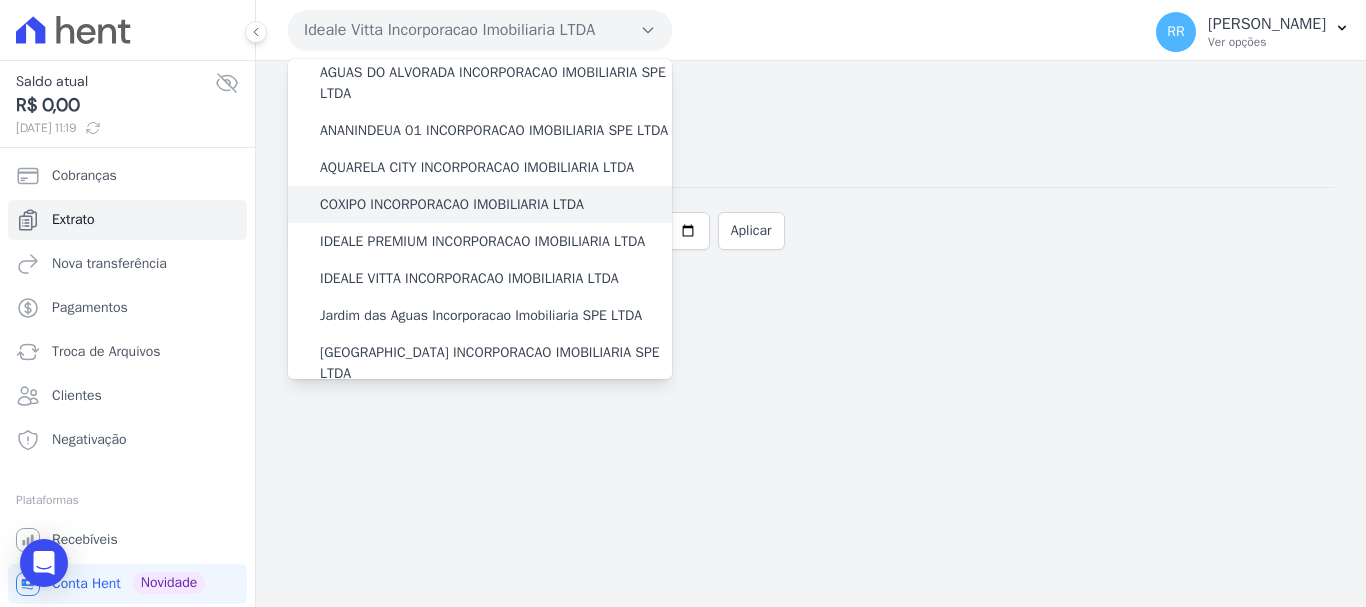 click on "COXIPO INCORPORACAO IMOBILIARIA LTDA" at bounding box center [452, 204] 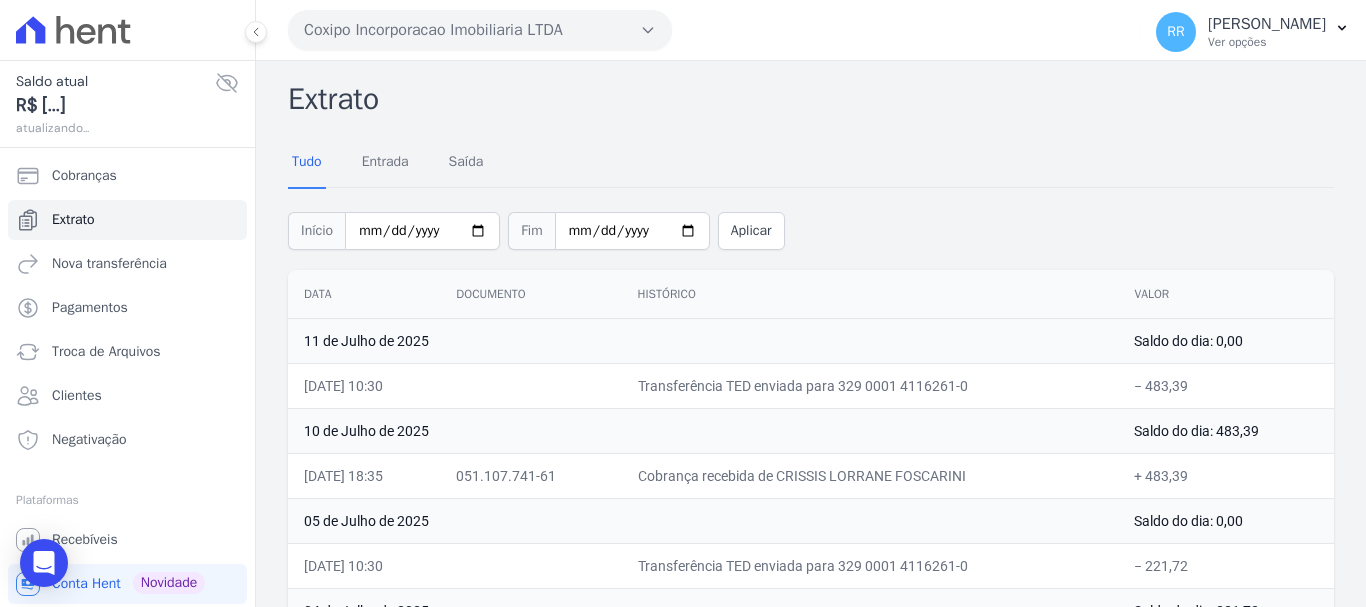 click on "Coxipo Incorporacao Imobiliaria LTDA" at bounding box center (480, 30) 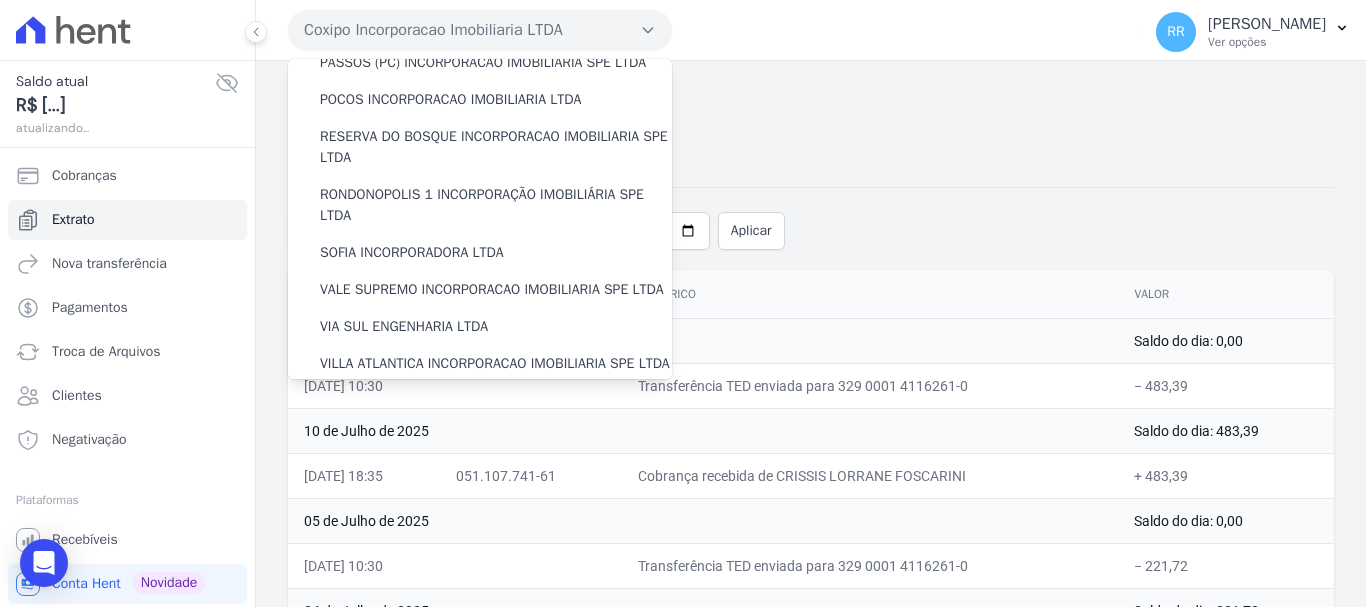 scroll, scrollTop: 673, scrollLeft: 0, axis: vertical 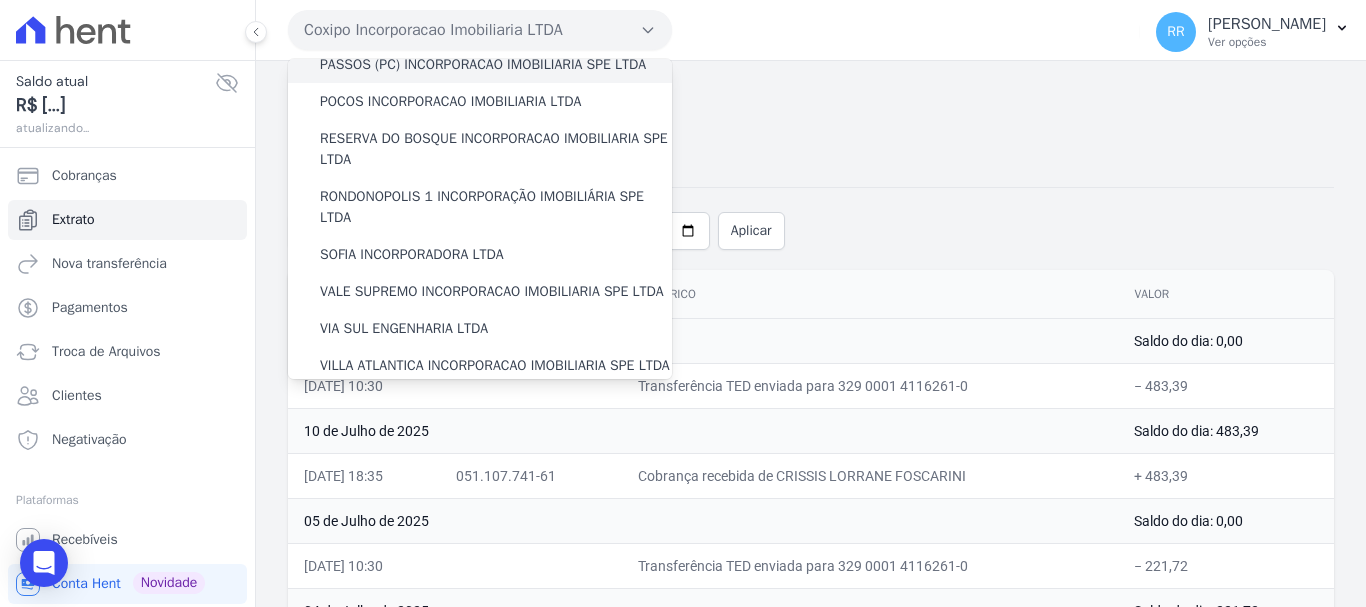 click on "PASSOS (PC) INCORPORACAO IMOBILIARIA SPE LTDA" at bounding box center [483, 64] 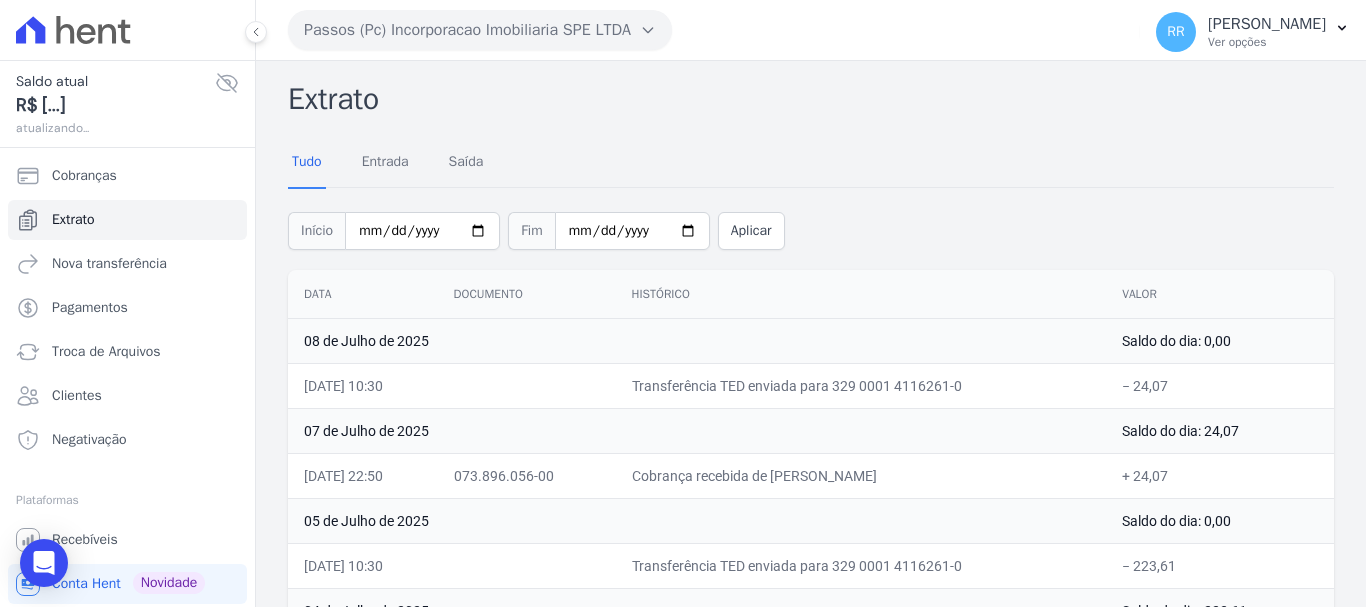 click on "Passos (Pc) Incorporacao Imobiliaria SPE LTDA" at bounding box center (480, 30) 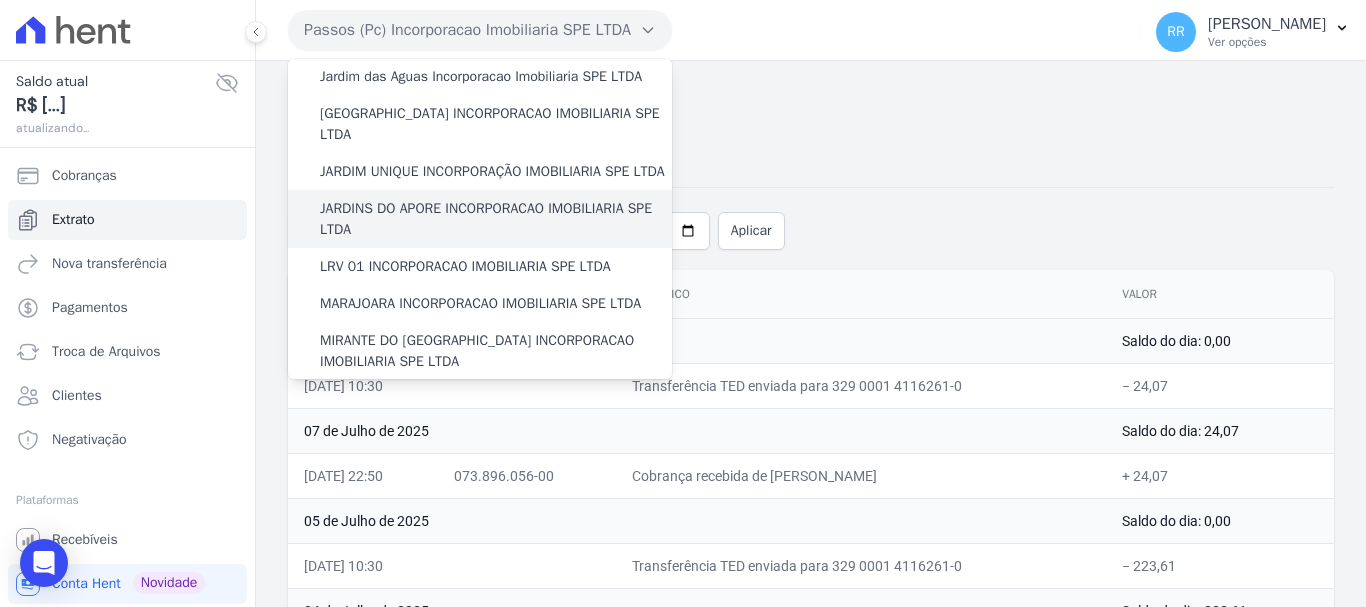 scroll, scrollTop: 600, scrollLeft: 0, axis: vertical 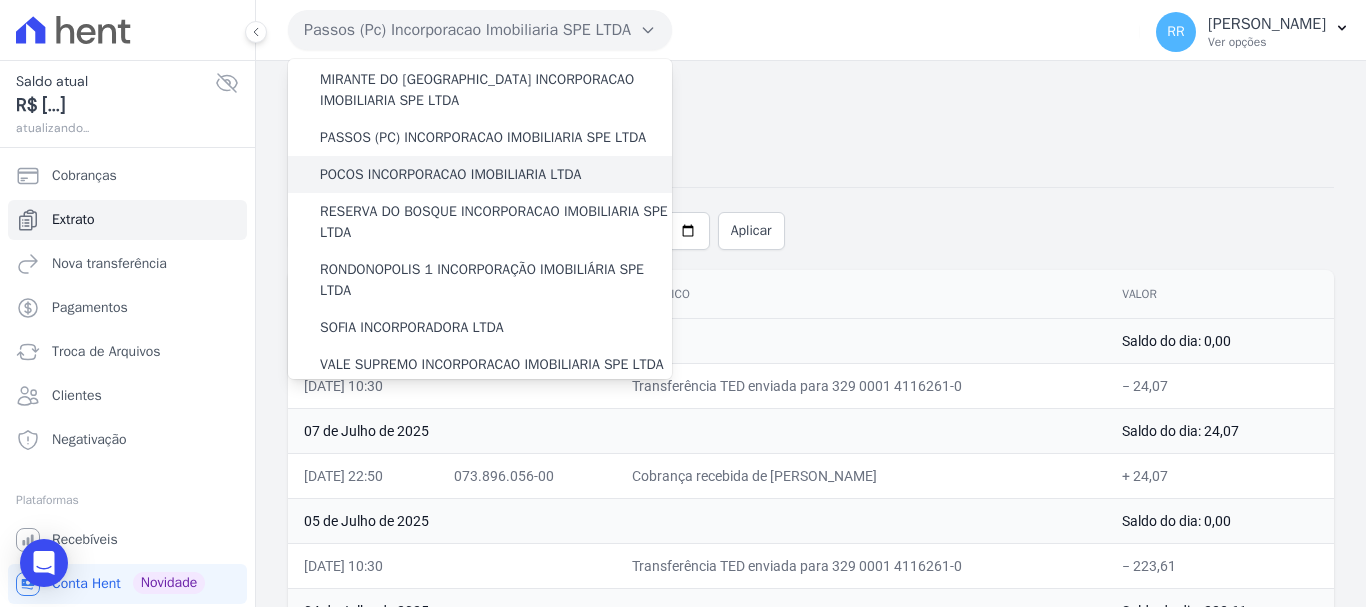 click on "POCOS INCORPORACAO IMOBILIARIA LTDA" at bounding box center (450, 174) 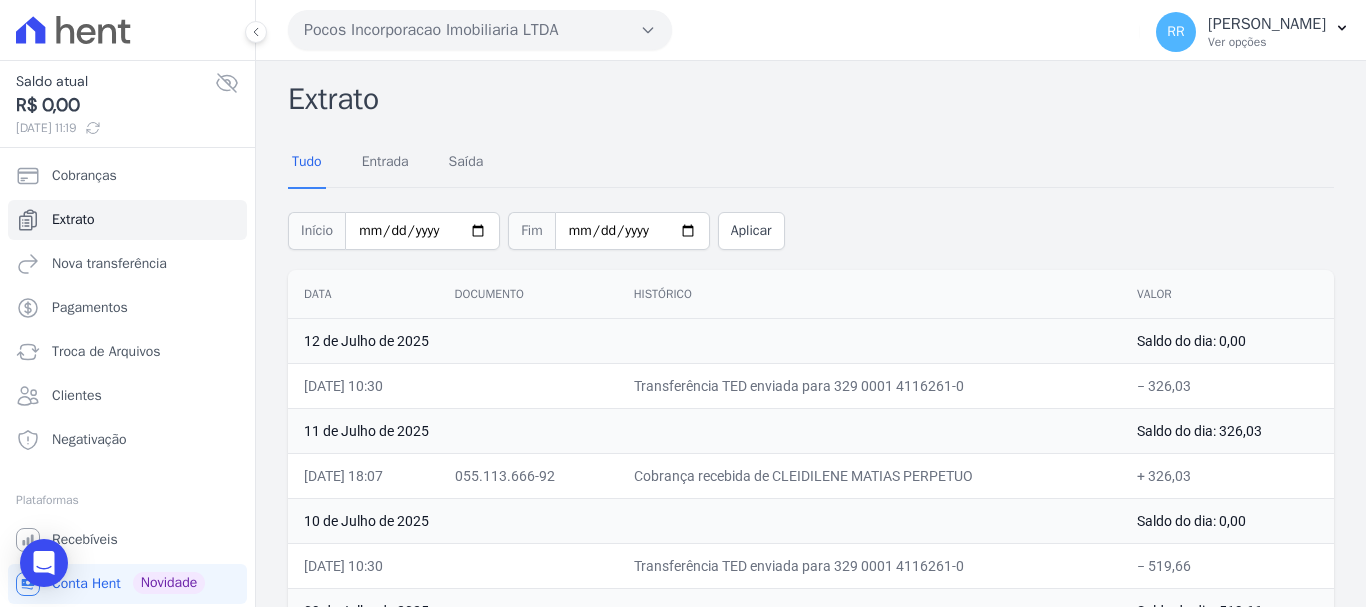 click on "Pocos Incorporacao Imobiliaria LTDA" at bounding box center (480, 30) 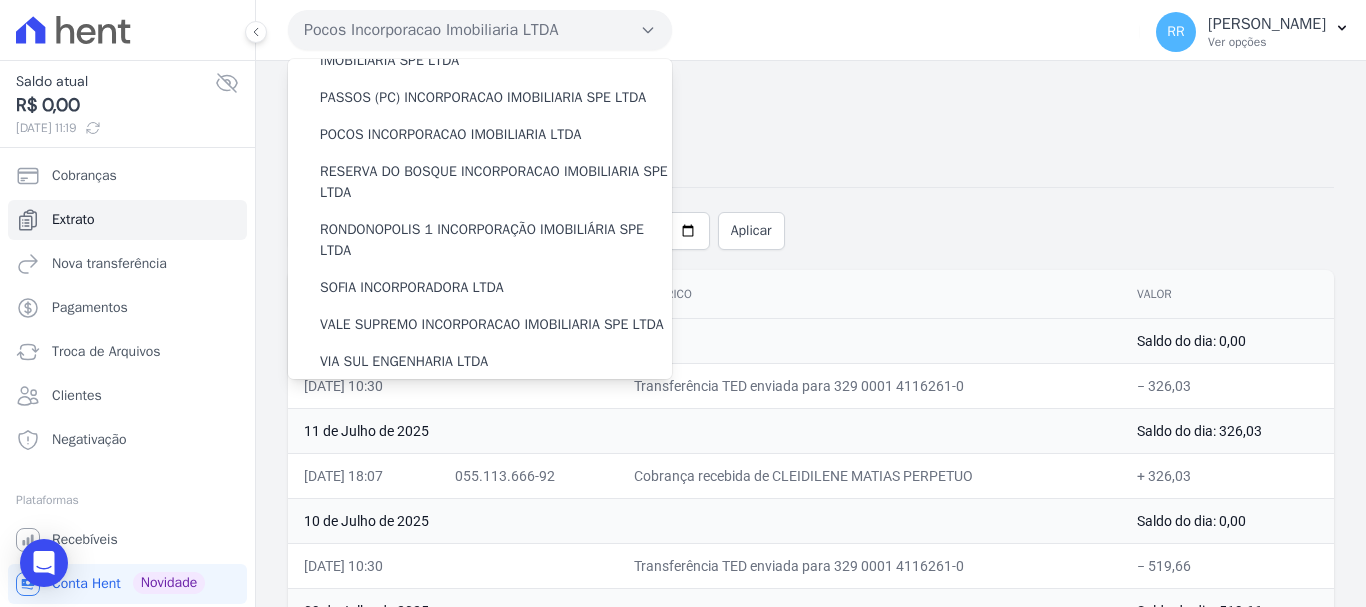 scroll, scrollTop: 873, scrollLeft: 0, axis: vertical 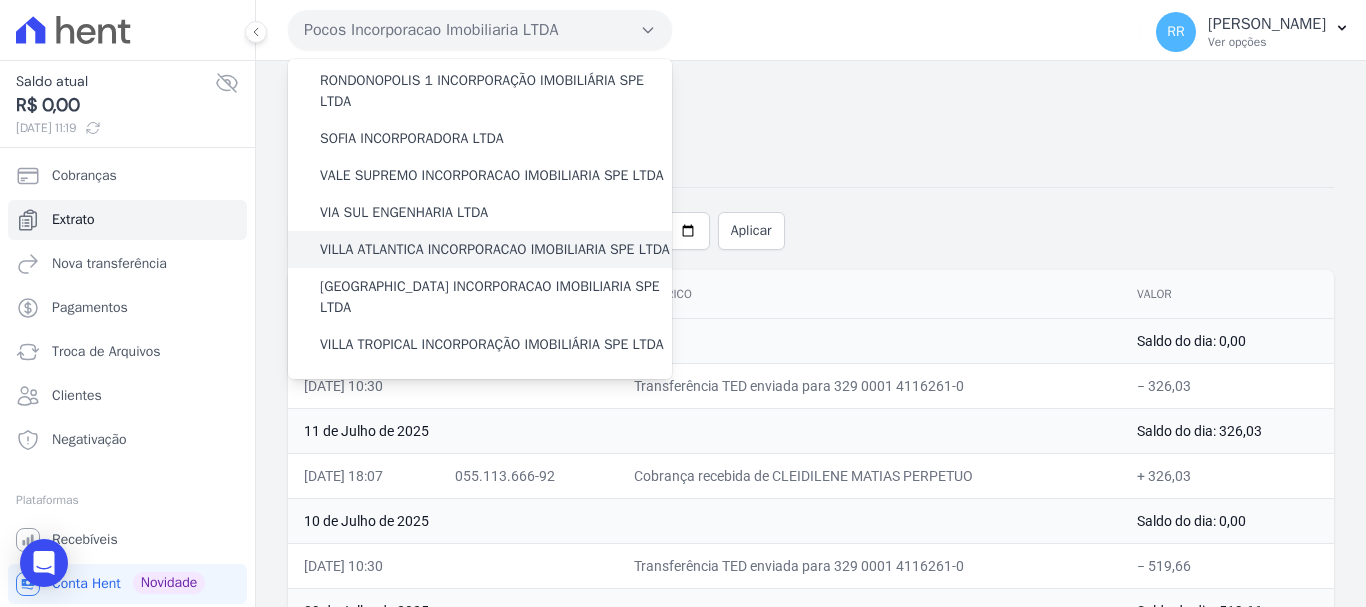 click on "VILLA ATLANTICA INCORPORACAO IMOBILIARIA SPE LTDA" at bounding box center (495, 249) 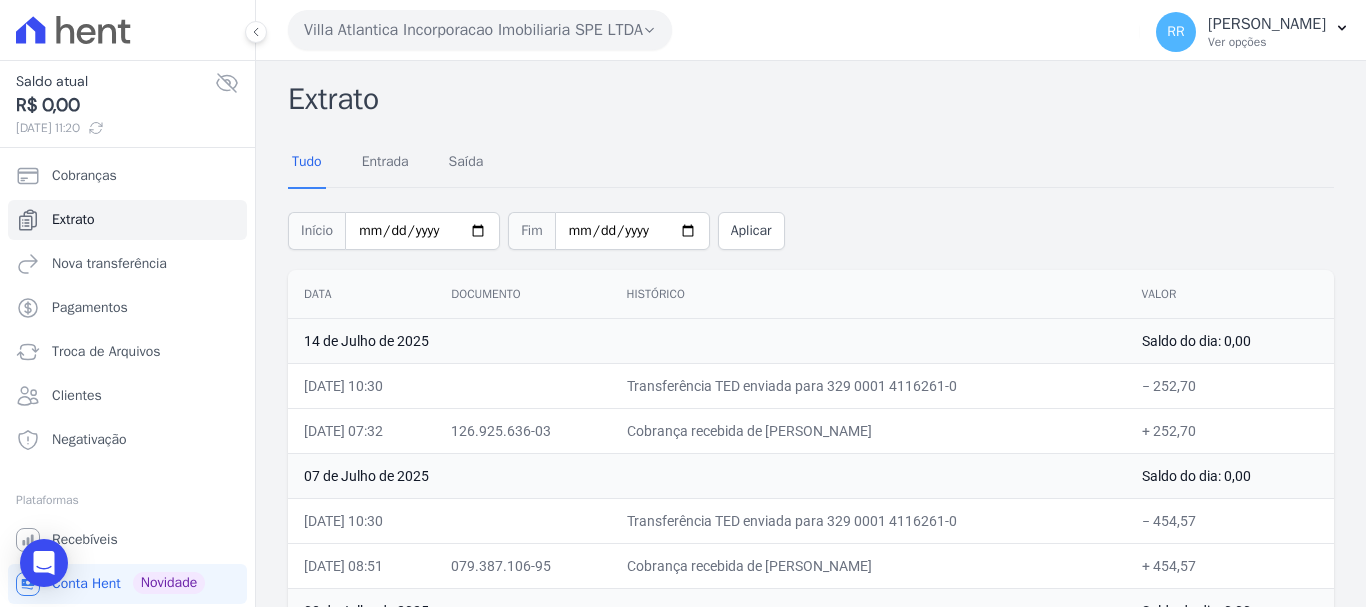 click on "Villa Atlantica Incorporacao Imobiliaria SPE LTDA" at bounding box center (480, 30) 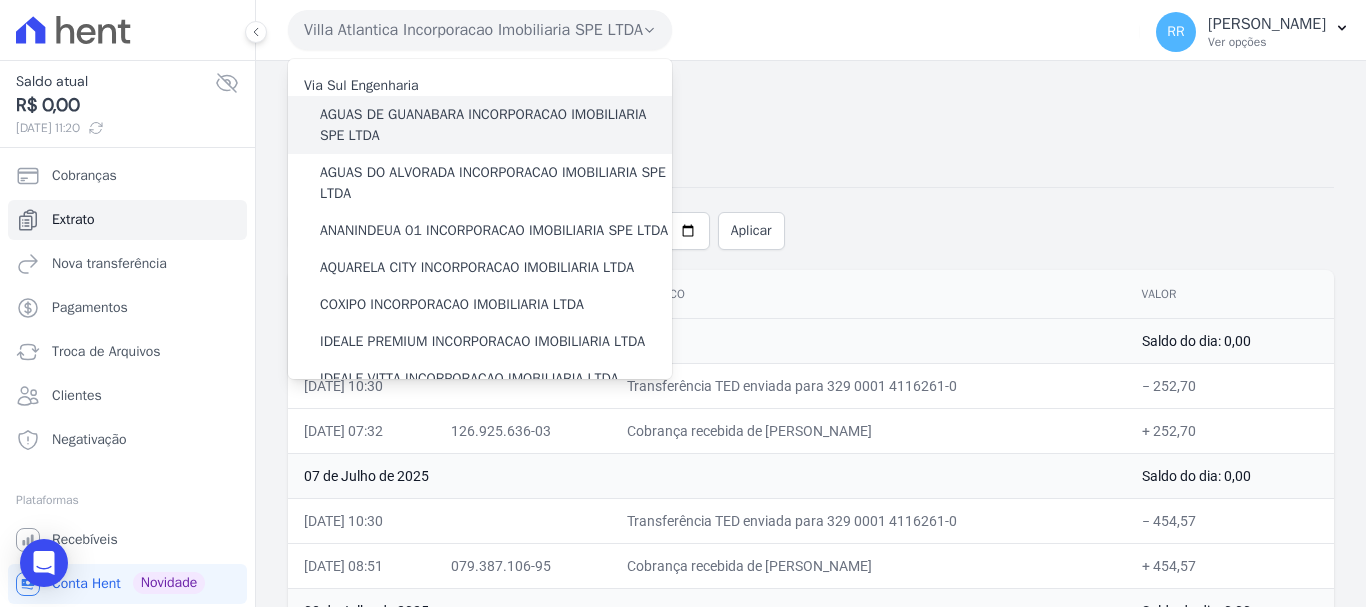 click on "AGUAS DE GUANABARA INCORPORACAO IMOBILIARIA SPE LTDA" at bounding box center [496, 125] 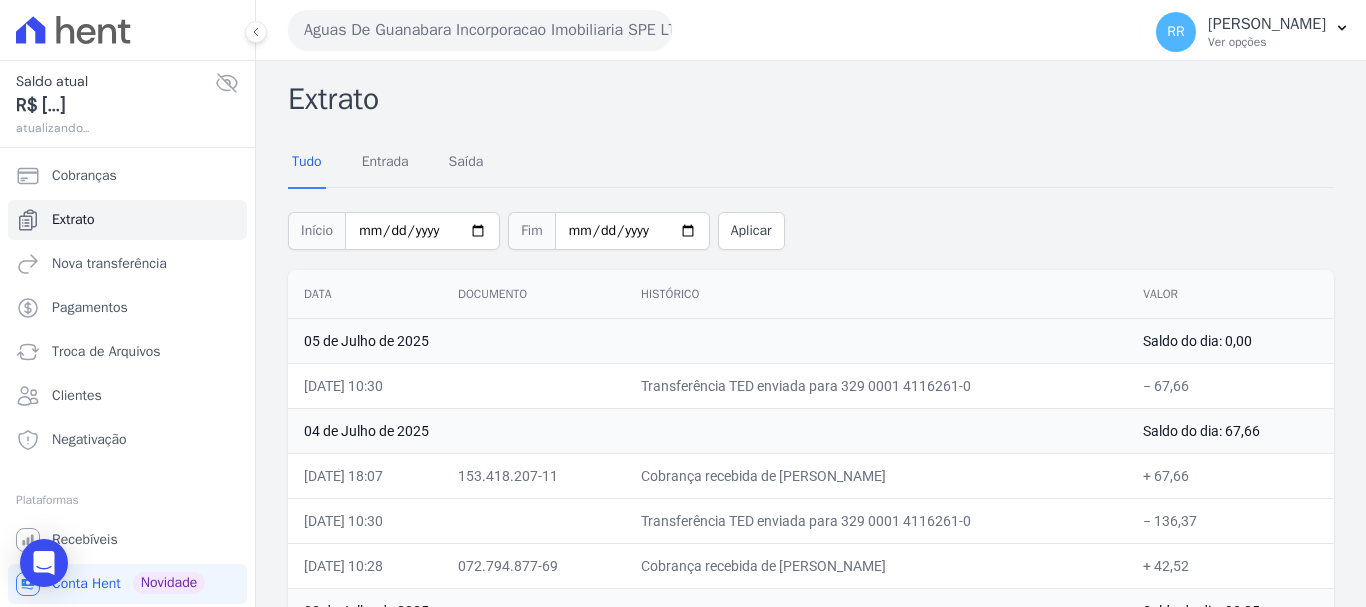 click on "Aguas De Guanabara Incorporacao Imobiliaria SPE LTDA
Via Sul Engenharia
AGUAS DE GUANABARA INCORPORACAO IMOBILIARIA SPE LTDA
AGUAS DO ALVORADA INCORPORACAO IMOBILIARIA SPE LTDA
ANANINDEUA 01 INCORPORACAO IMOBILIARIA SPE LTDA
AQUARELA CITY INCORPORACAO IMOBILIARIA LTDA" at bounding box center [710, 30] 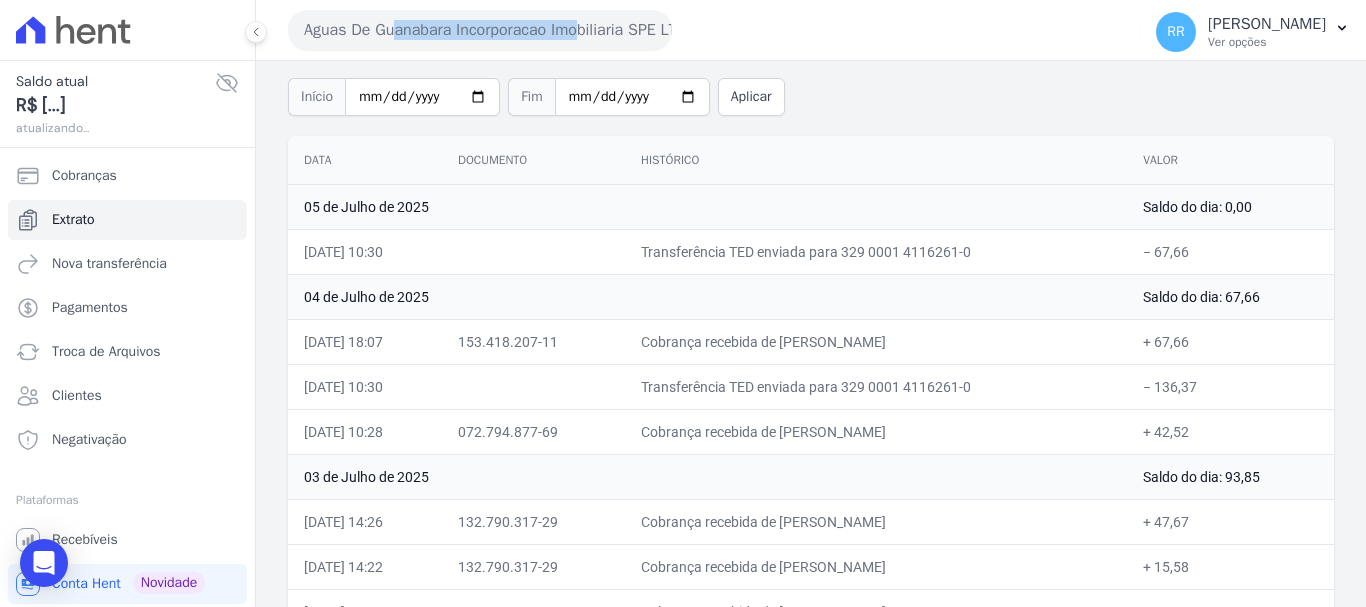scroll, scrollTop: 178, scrollLeft: 0, axis: vertical 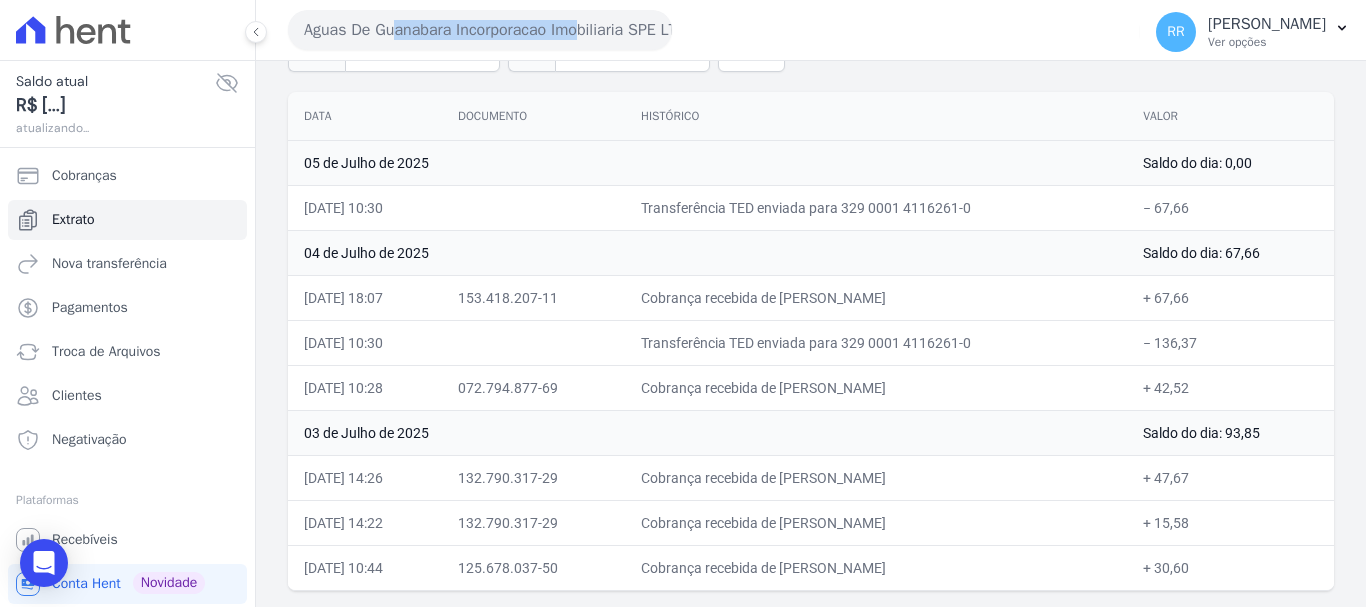 click on "Aguas De Guanabara Incorporacao Imobiliaria SPE LTDA" at bounding box center (480, 30) 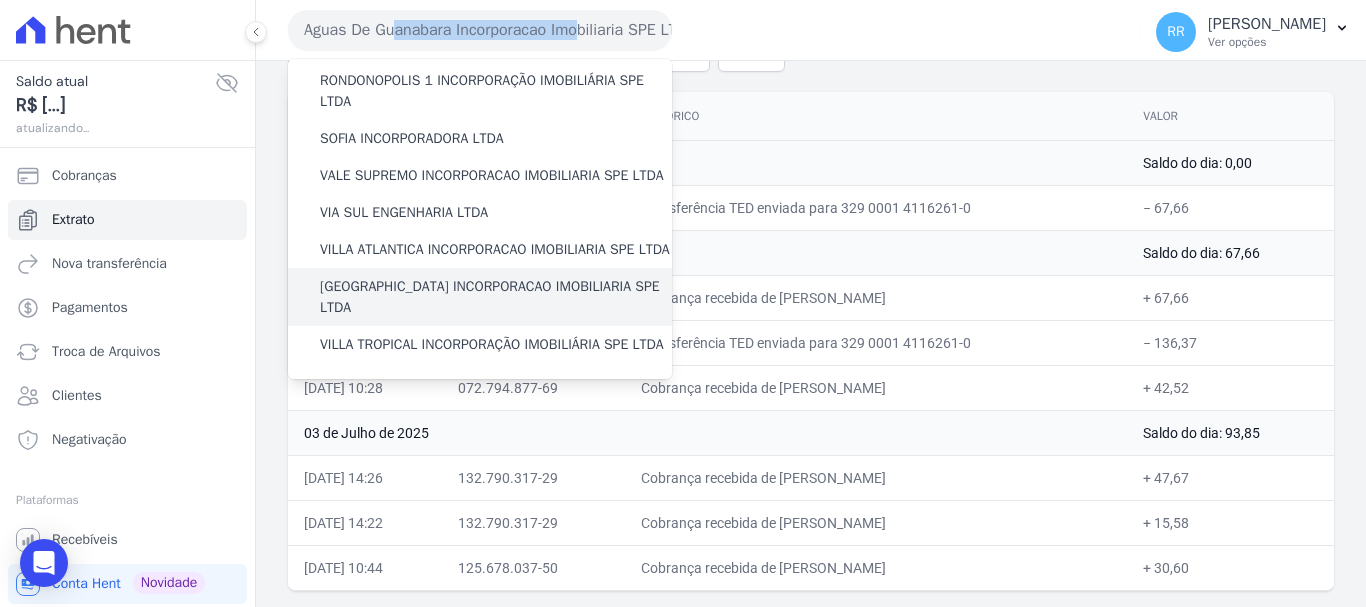 scroll, scrollTop: 873, scrollLeft: 0, axis: vertical 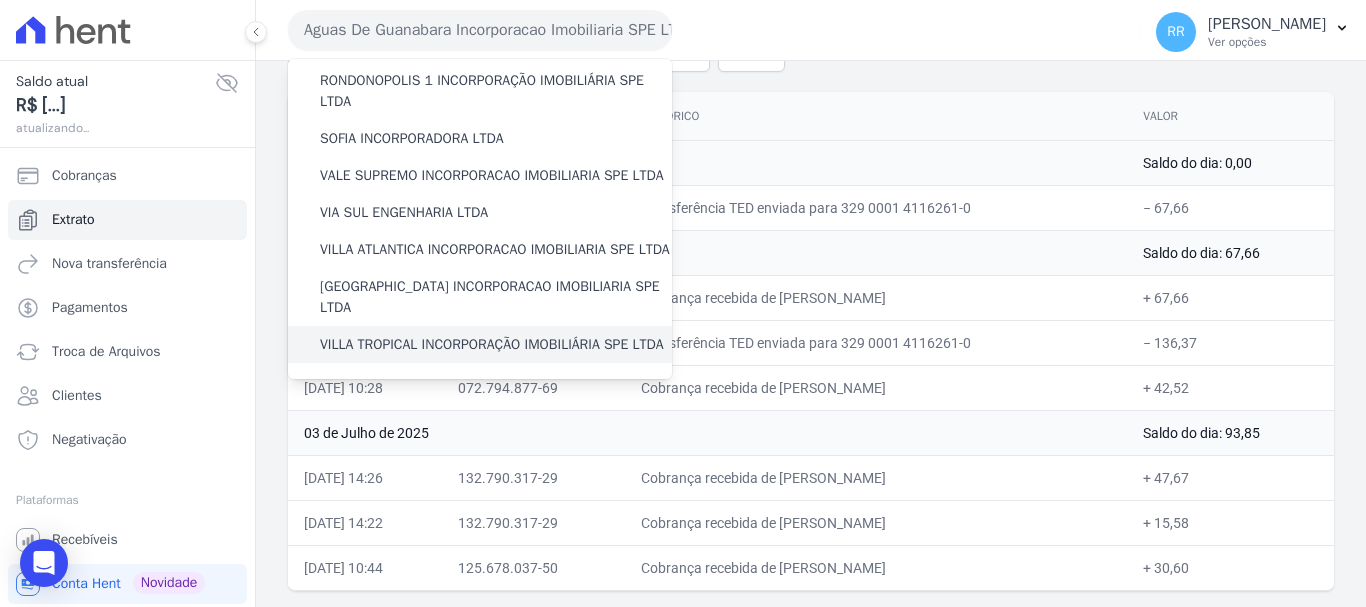 click on "VILLA TROPICAL INCORPORAÇÃO IMOBILIÁRIA SPE LTDA" at bounding box center (492, 344) 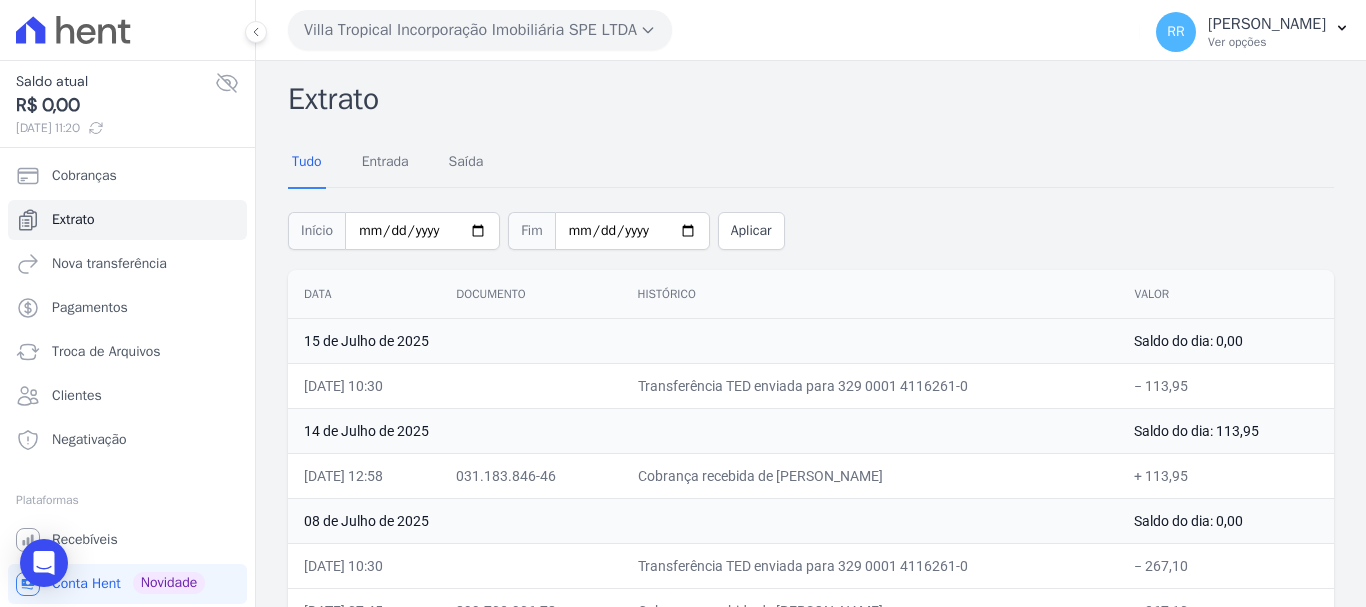 click on "Villa Tropical Incorporação Imobiliária SPE LTDA" at bounding box center (480, 30) 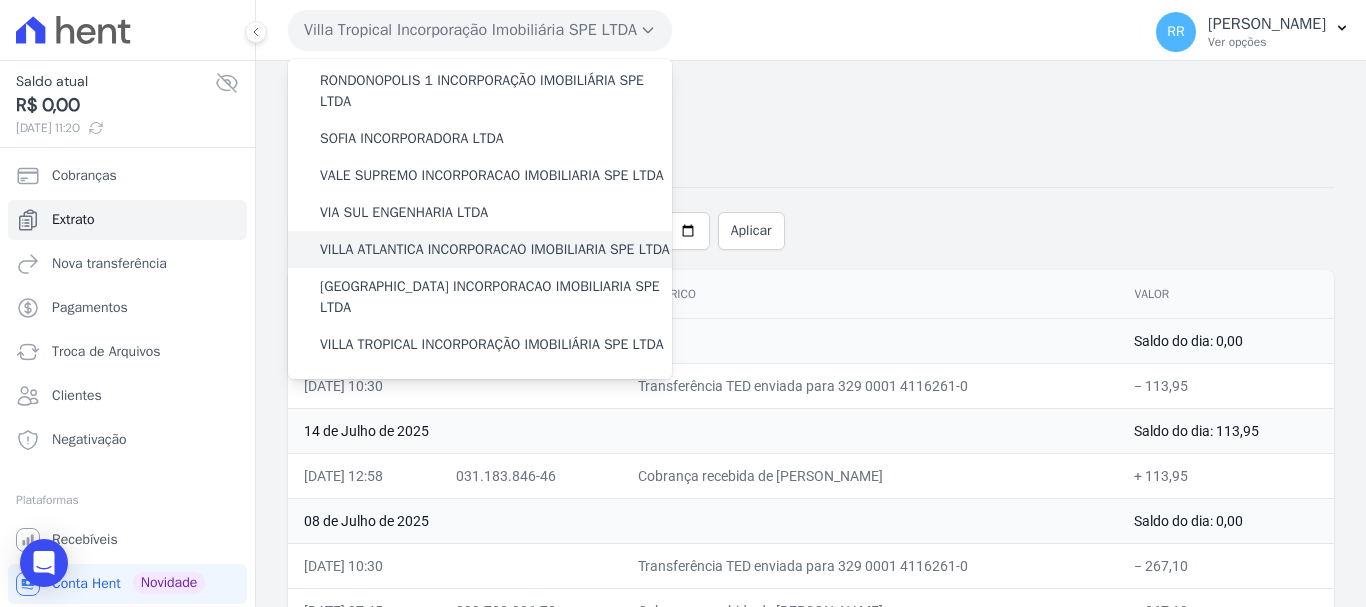 scroll, scrollTop: 873, scrollLeft: 0, axis: vertical 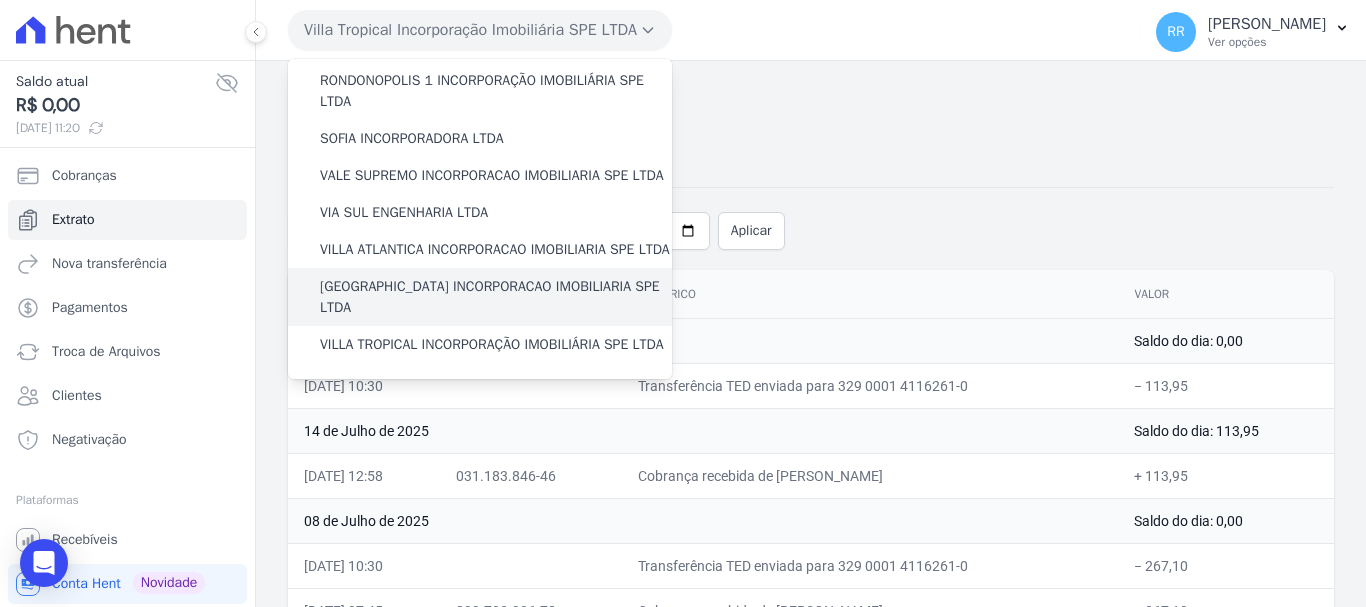 click on "VILLA FIORE INCORPORACAO IMOBILIARIA SPE LTDA" at bounding box center [496, 297] 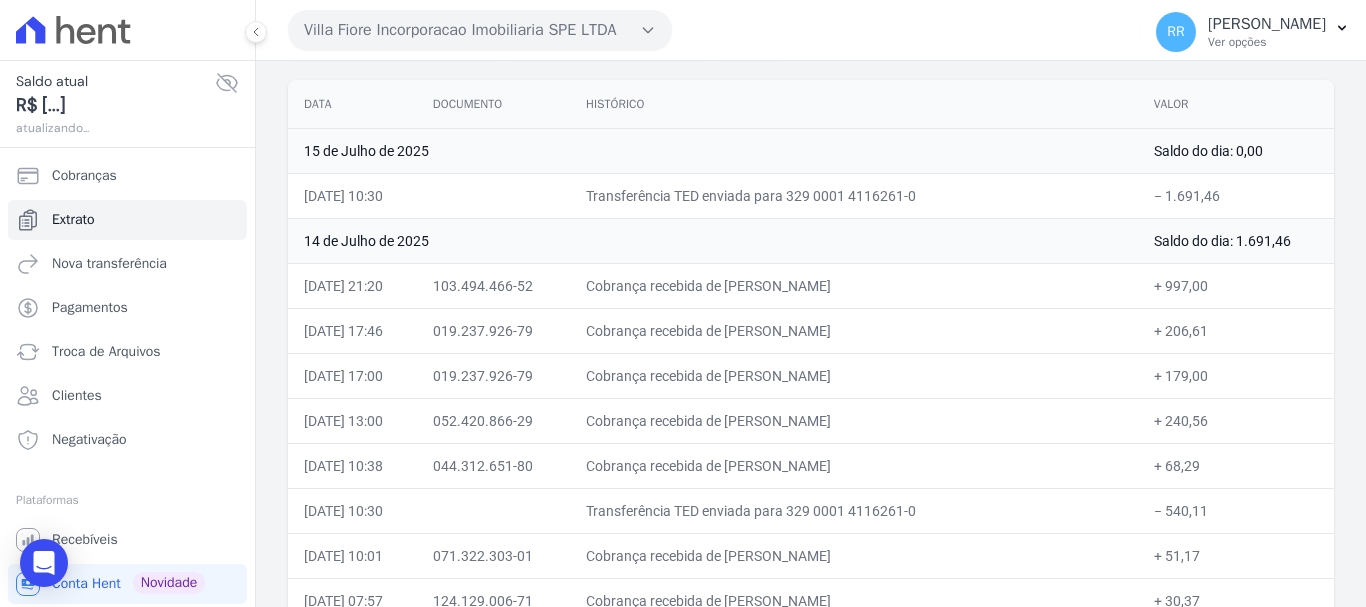 scroll, scrollTop: 300, scrollLeft: 0, axis: vertical 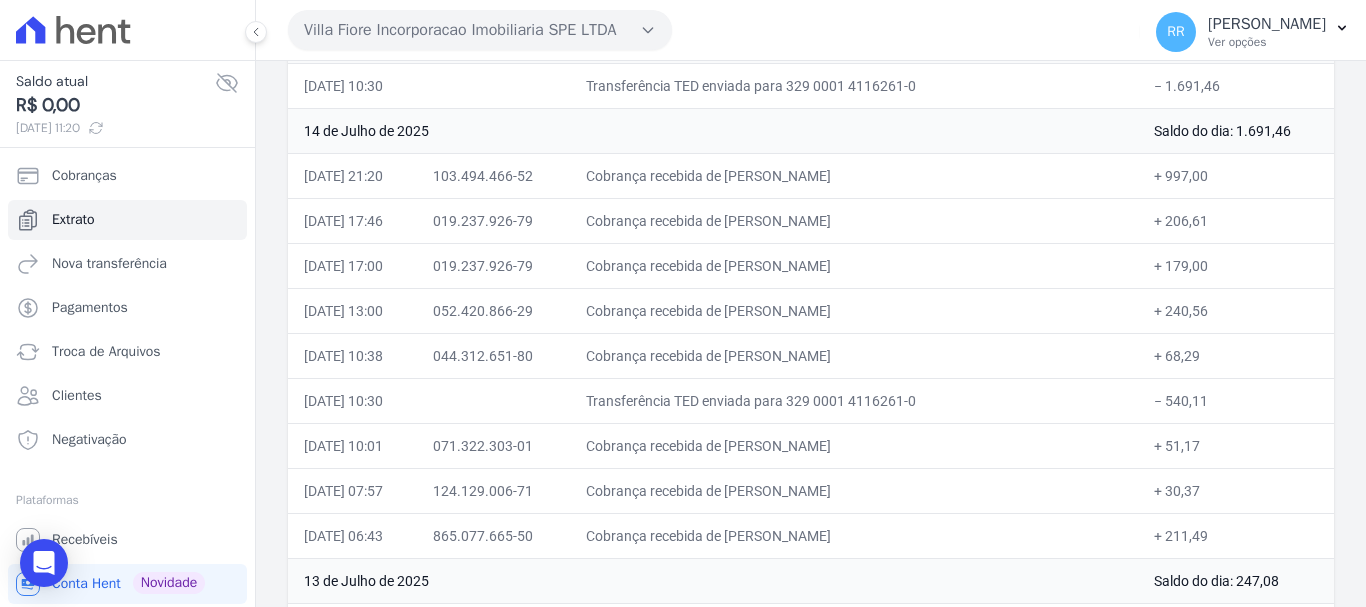 click on "Villa Fiore Incorporacao Imobiliaria SPE LTDA" at bounding box center [480, 30] 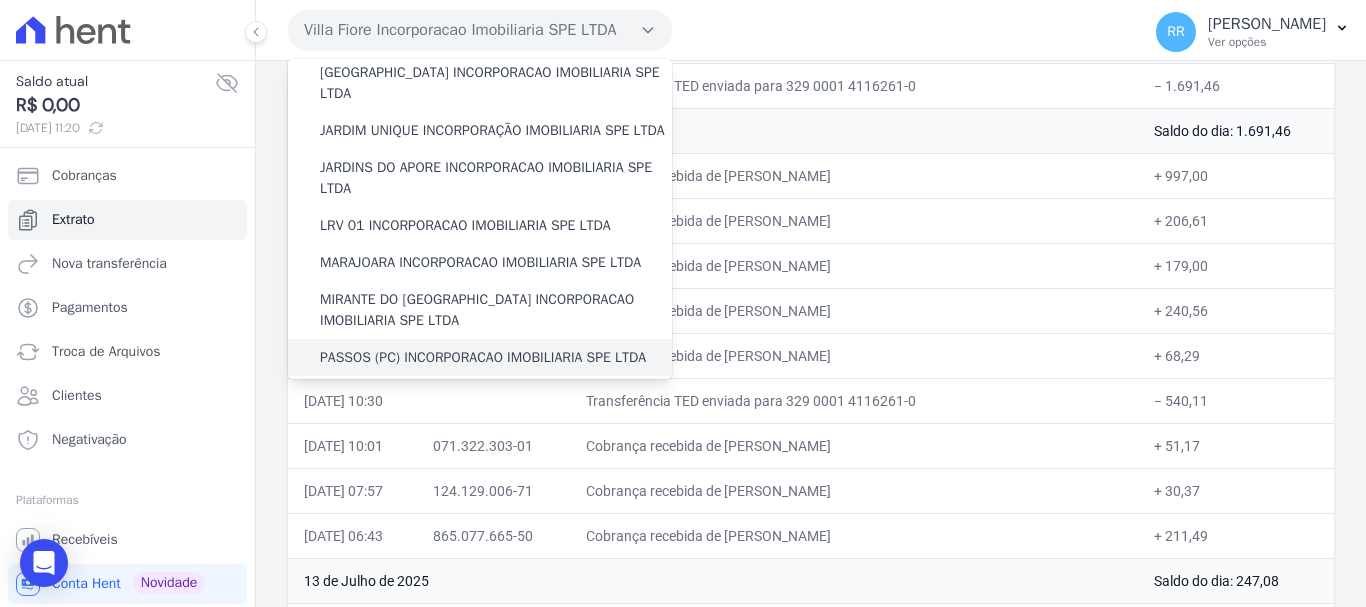 scroll, scrollTop: 373, scrollLeft: 0, axis: vertical 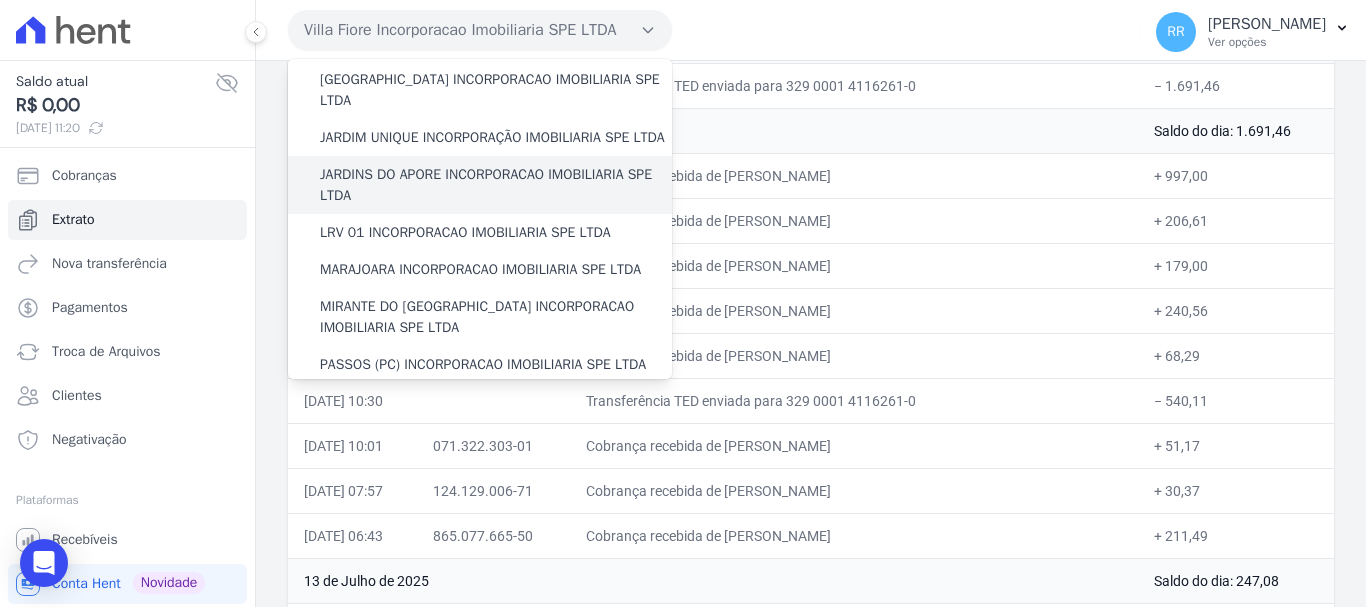 click on "JARDINS DO APORE INCORPORACAO IMOBILIARIA SPE LTDA" at bounding box center [496, 185] 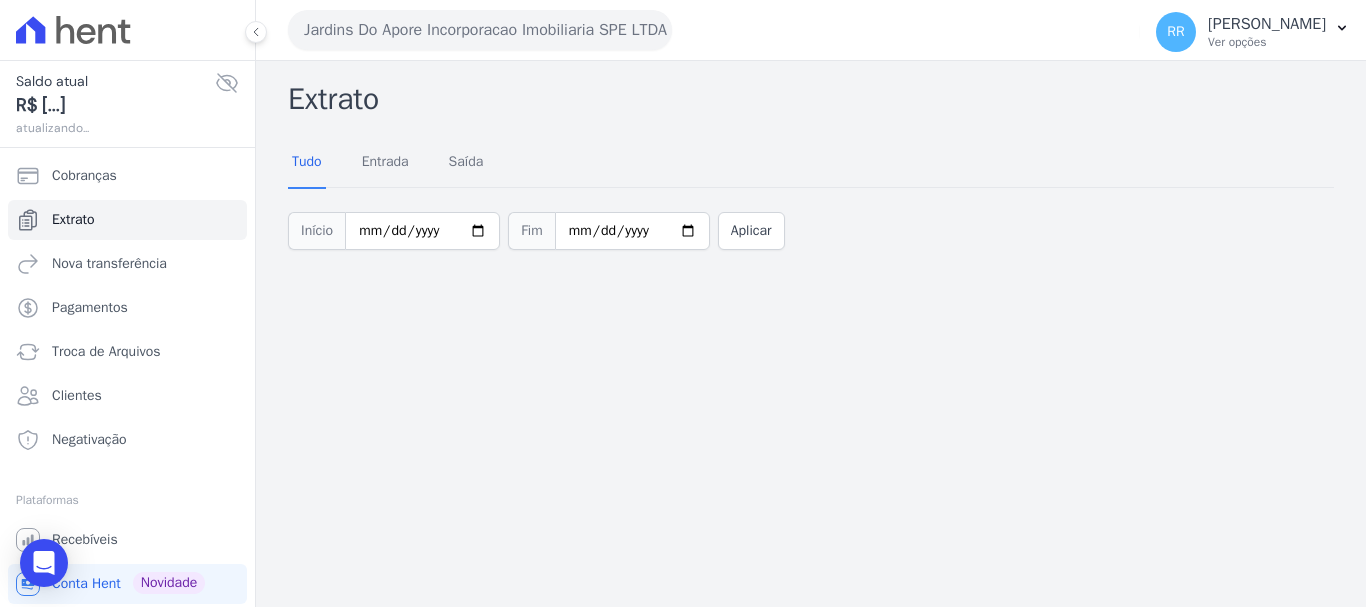 click on "Jardins Do Apore Incorporacao Imobiliaria SPE LTDA" at bounding box center (480, 30) 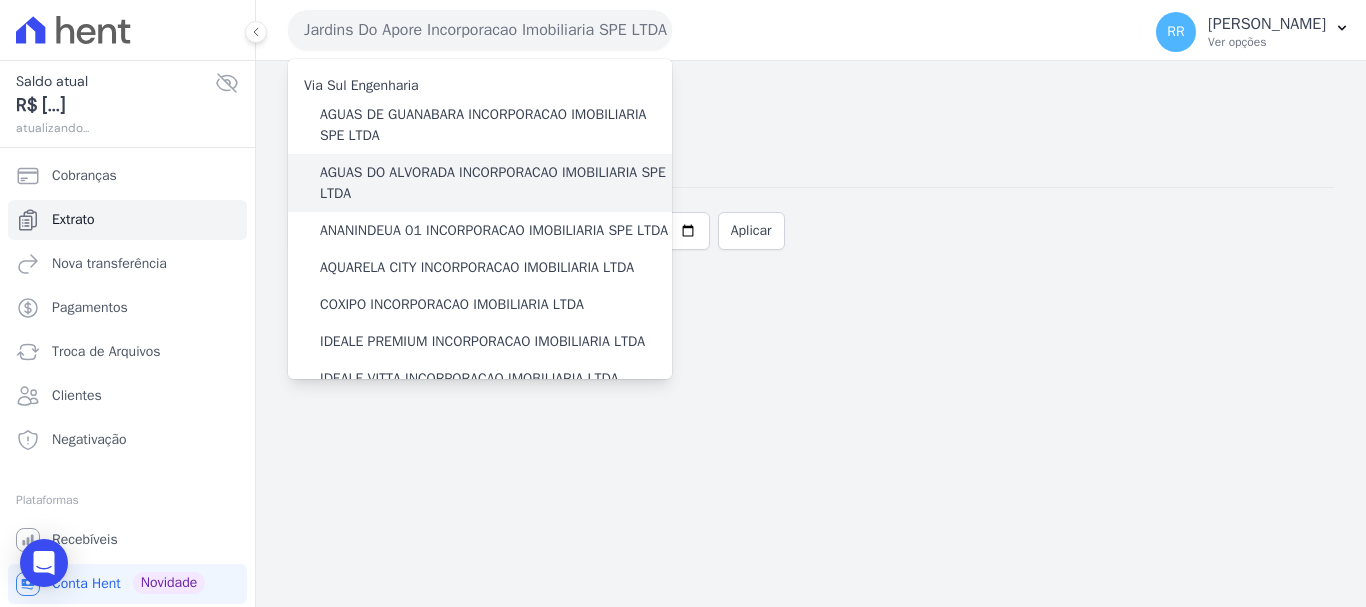click on "AGUAS DO ALVORADA INCORPORACAO IMOBILIARIA SPE LTDA" at bounding box center (496, 183) 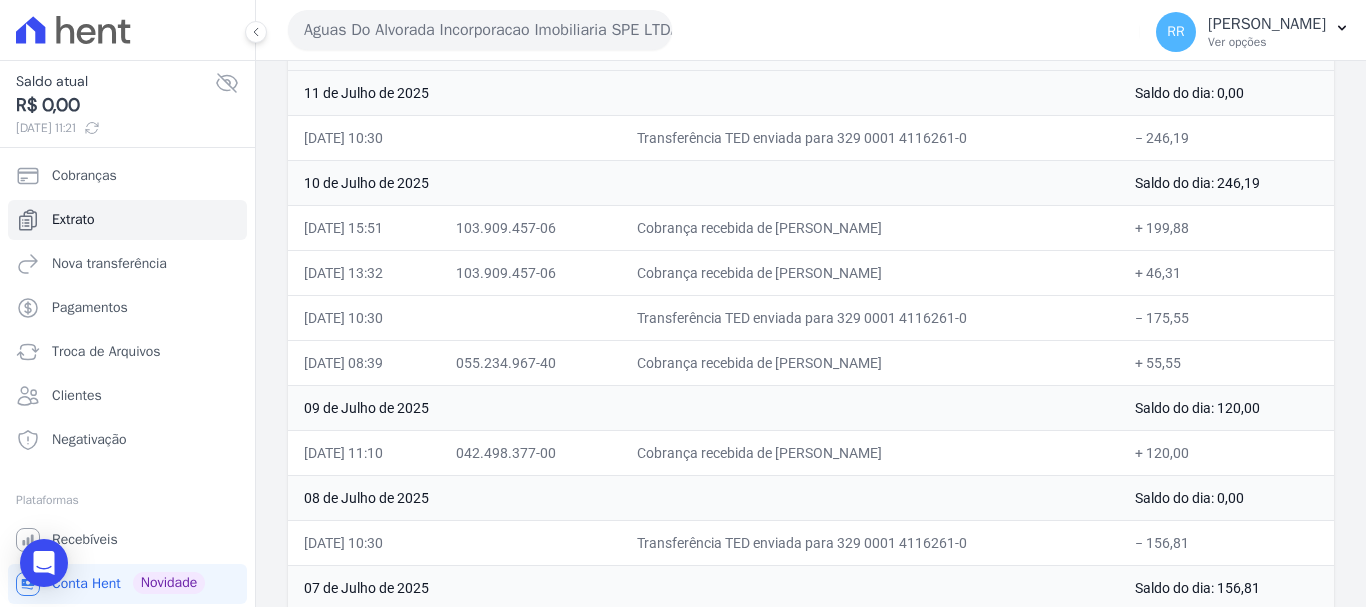 scroll, scrollTop: 300, scrollLeft: 0, axis: vertical 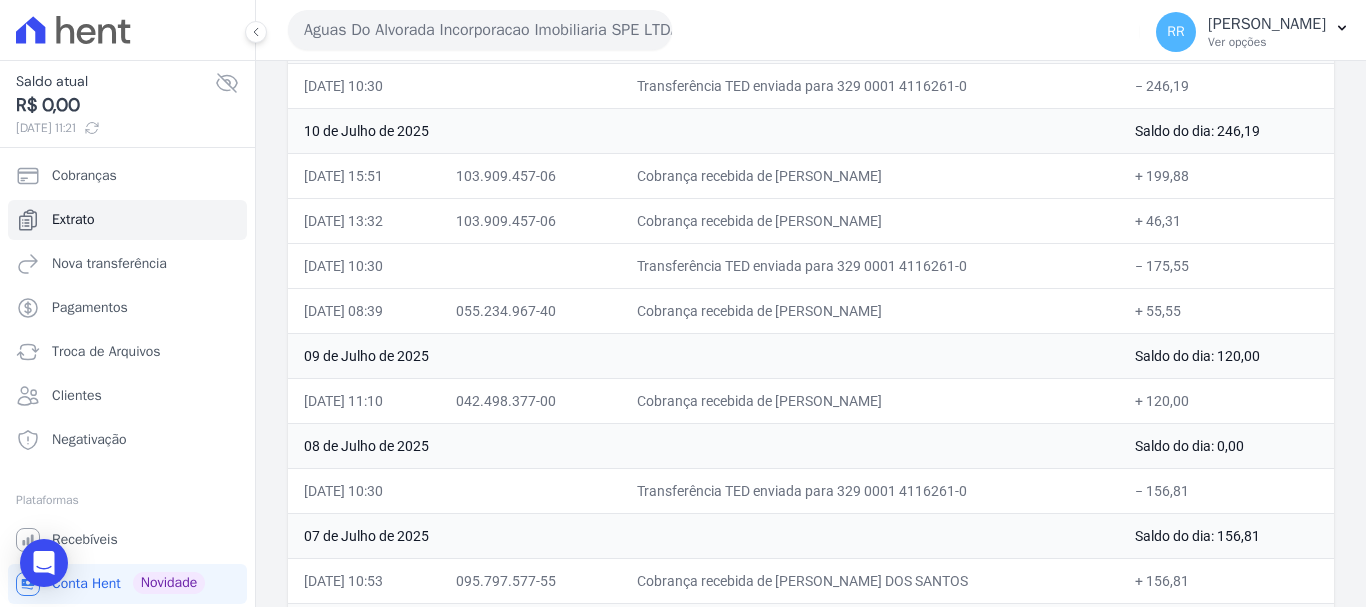 click on "Aguas Do Alvorada Incorporacao Imobiliaria SPE LTDA" at bounding box center [480, 30] 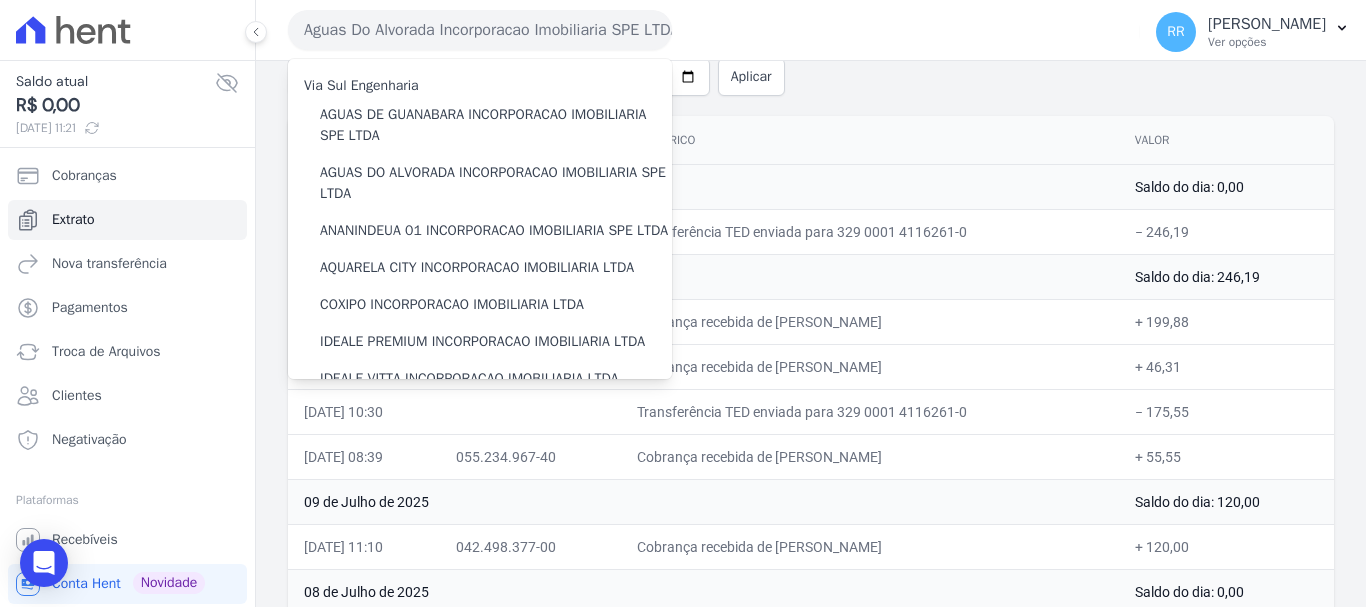 scroll, scrollTop: 0, scrollLeft: 0, axis: both 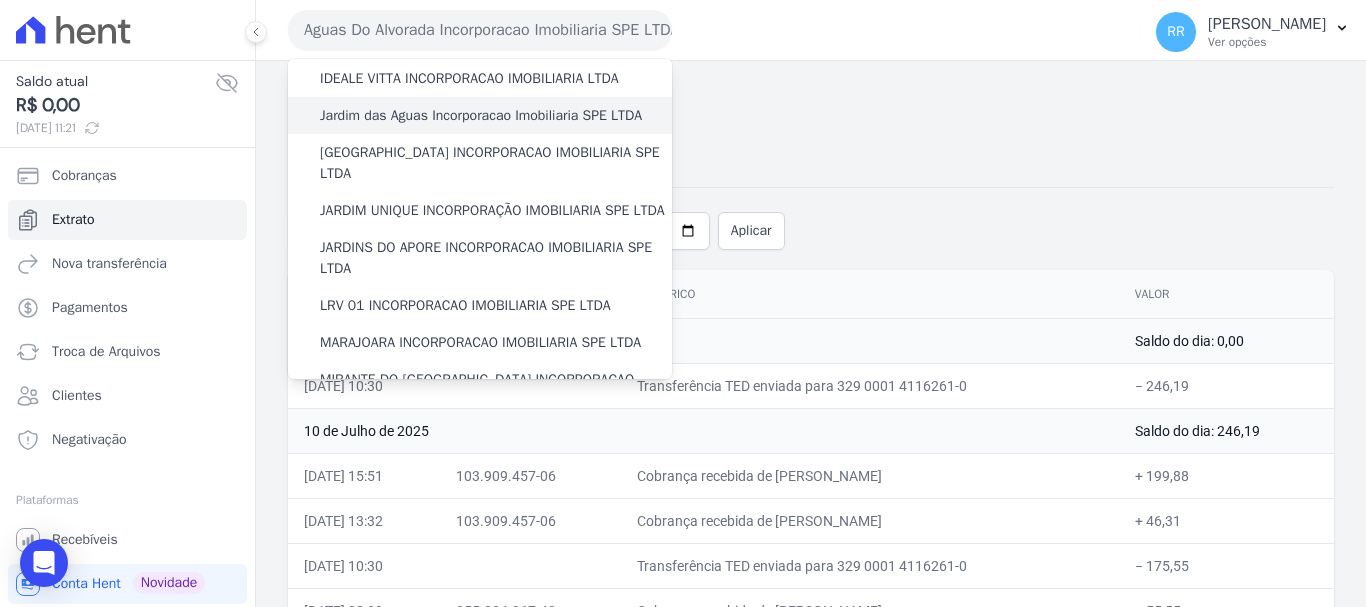 click on "Jardim das Aguas Incorporacao Imobiliaria SPE LTDA" at bounding box center (481, 115) 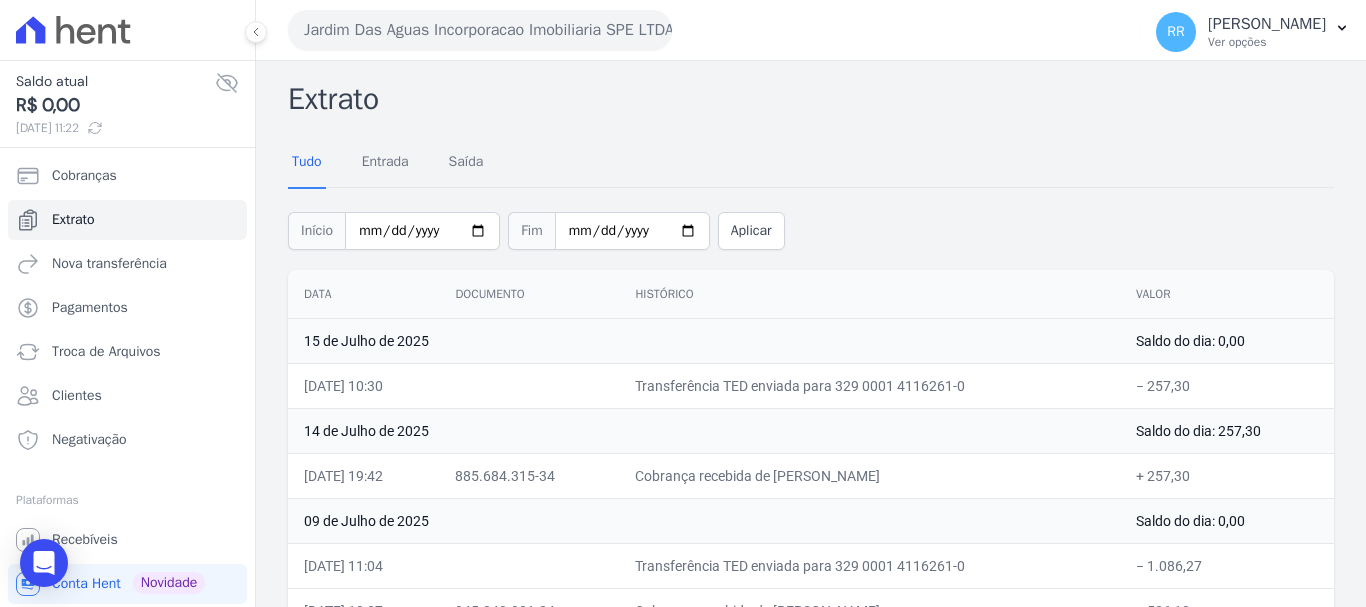 click on "Jardim Das Aguas Incorporacao Imobiliaria SPE LTDA" at bounding box center (480, 30) 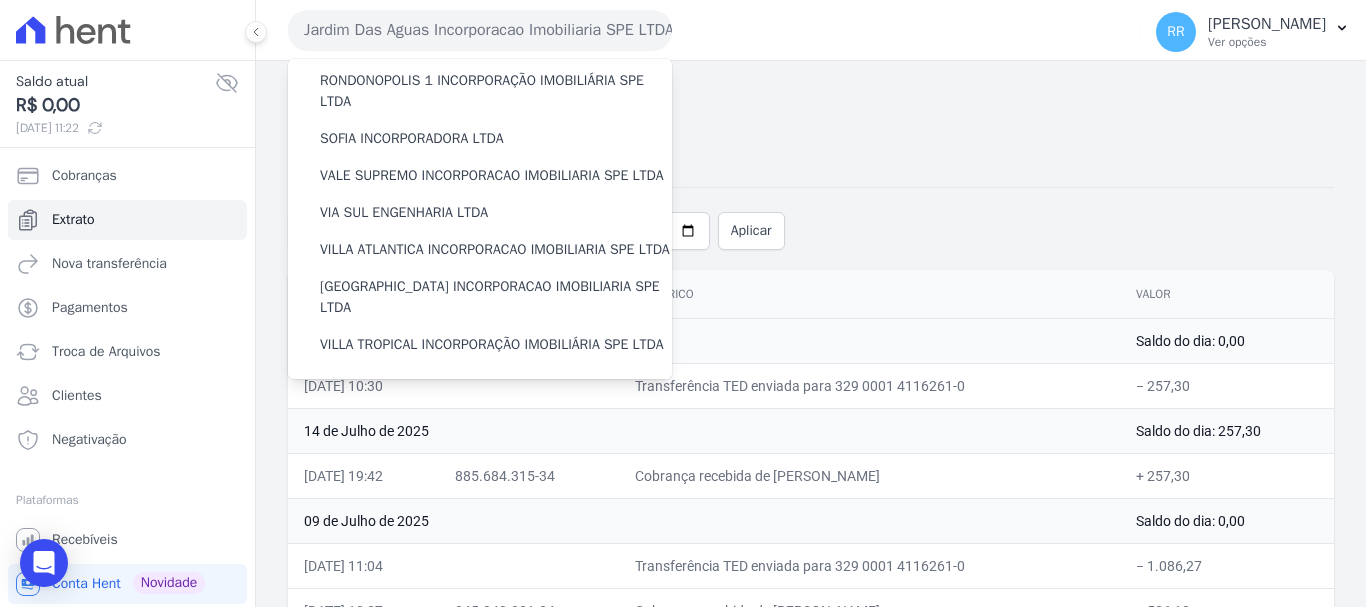 scroll, scrollTop: 800, scrollLeft: 0, axis: vertical 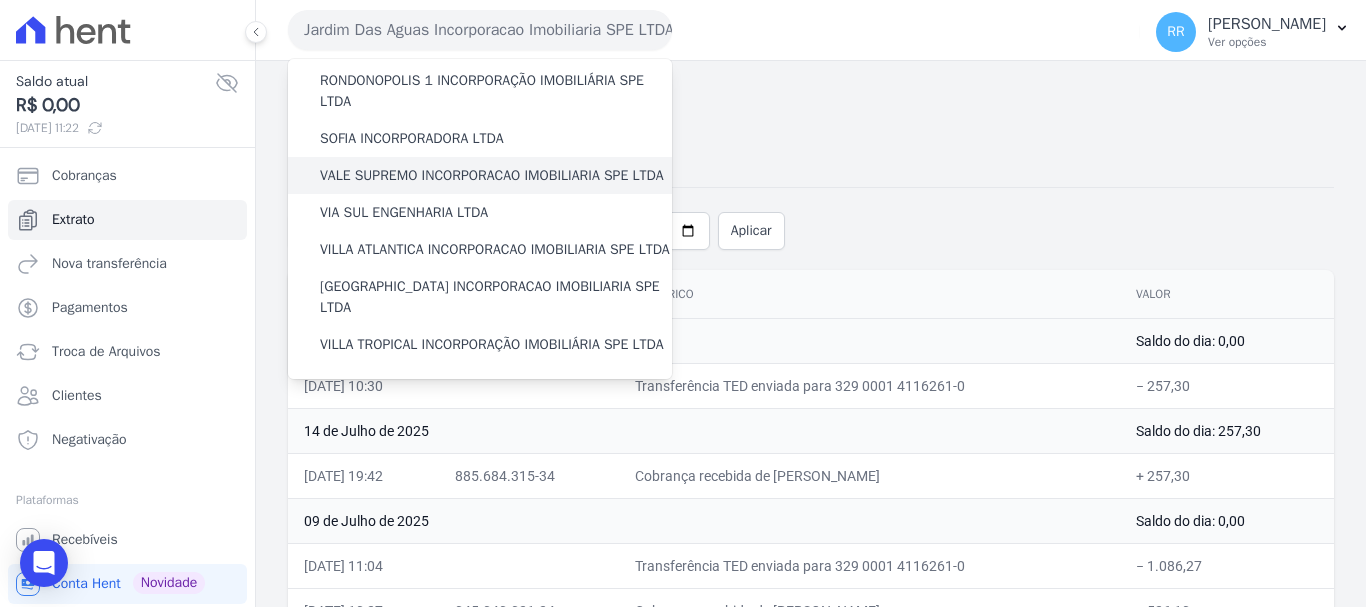 drag, startPoint x: 446, startPoint y: 204, endPoint x: 383, endPoint y: 209, distance: 63.1981 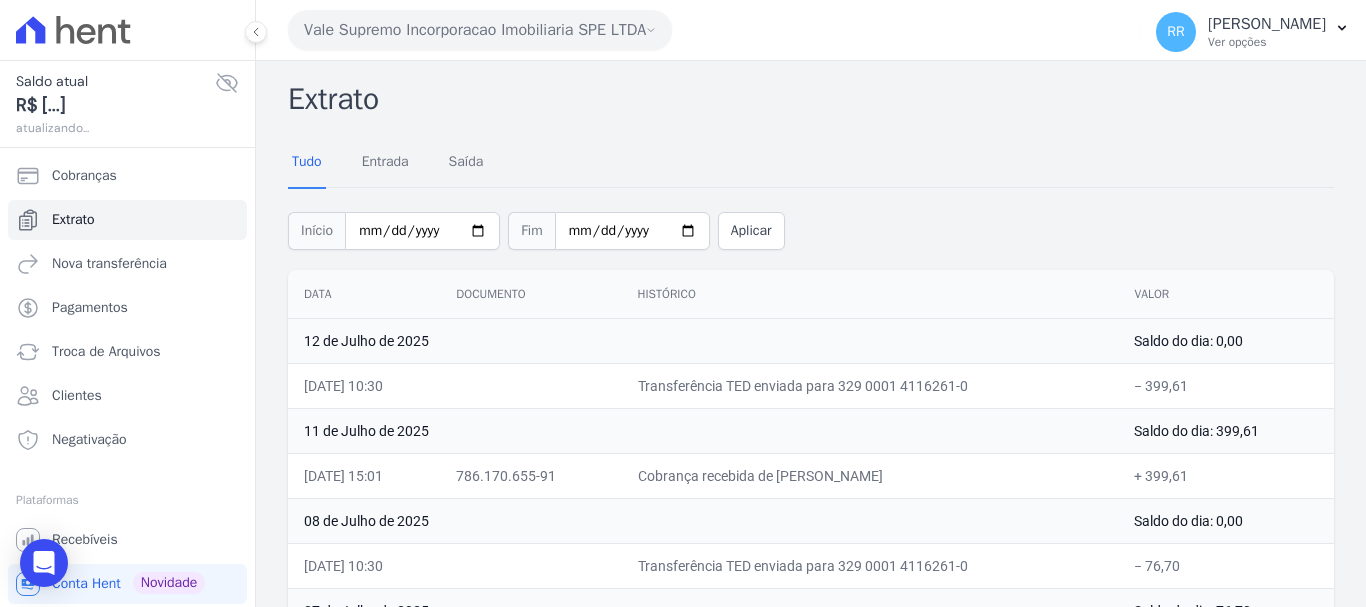 click on "Vale Supremo Incorporacao Imobiliaria SPE LTDA" at bounding box center [480, 30] 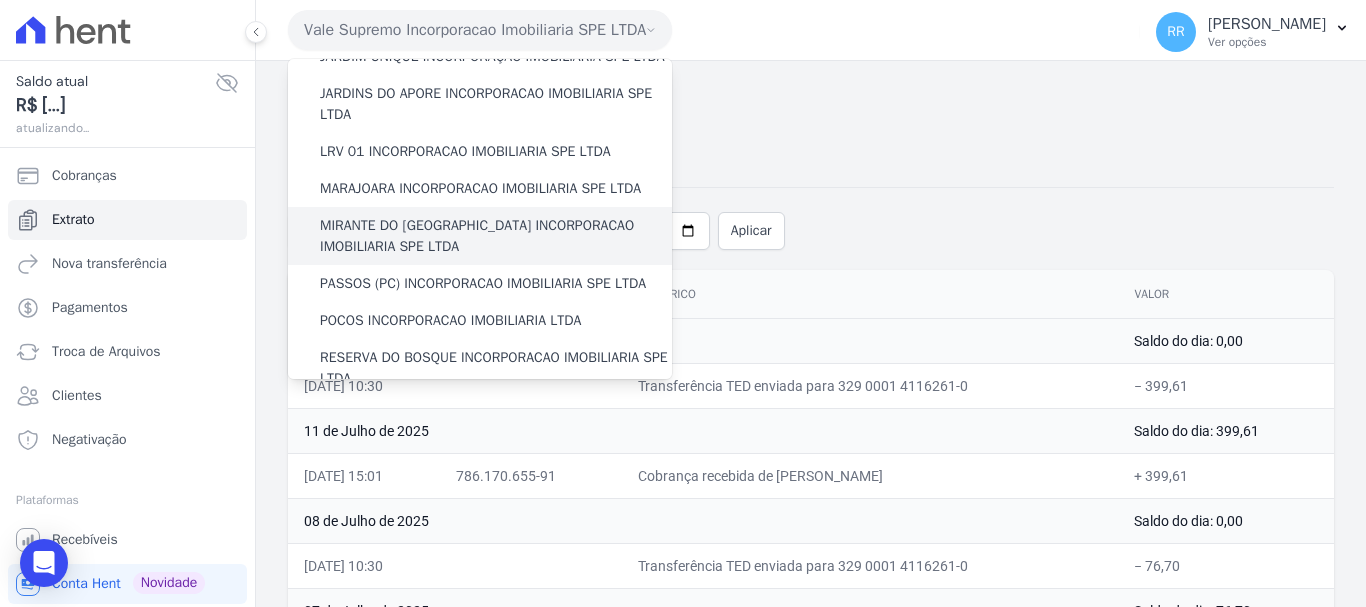 scroll, scrollTop: 500, scrollLeft: 0, axis: vertical 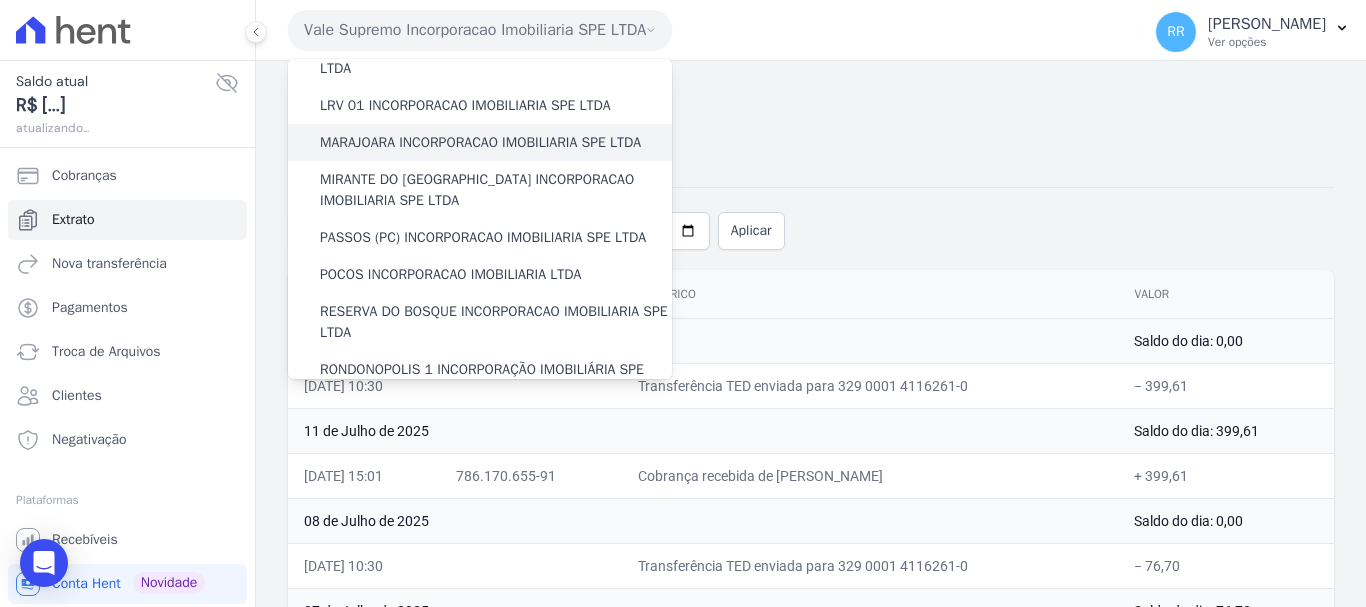 click on "MARAJOARA INCORPORACAO IMOBILIARIA SPE LTDA" at bounding box center (480, 142) 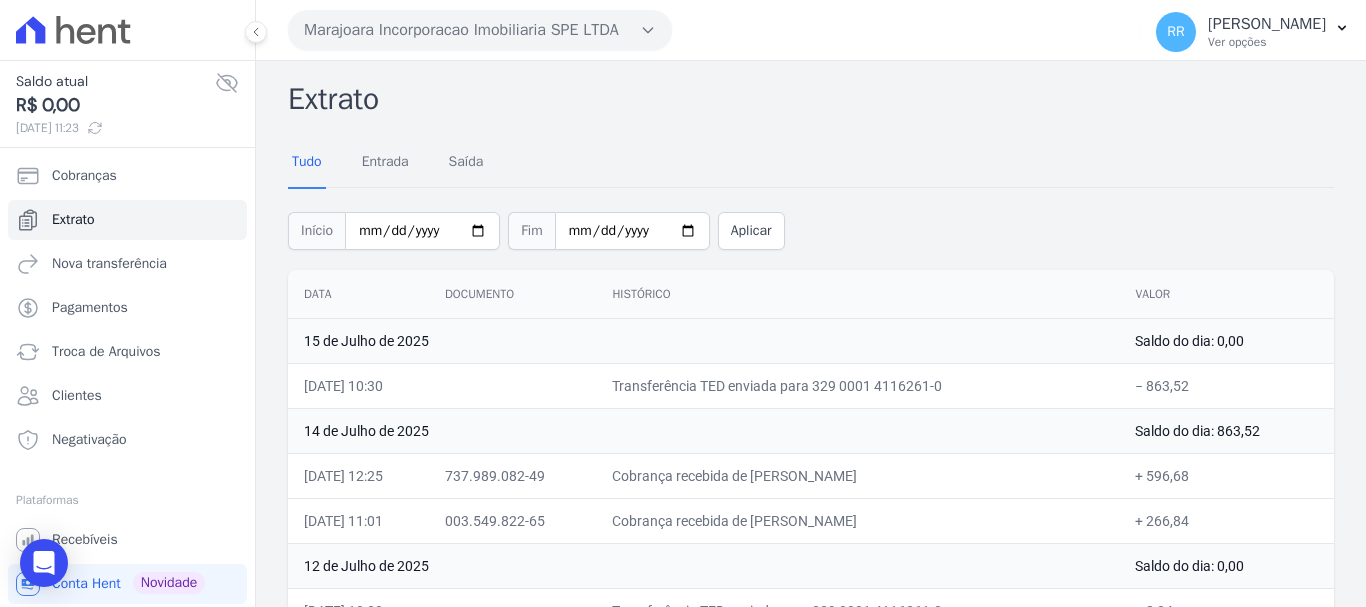 scroll, scrollTop: 100, scrollLeft: 0, axis: vertical 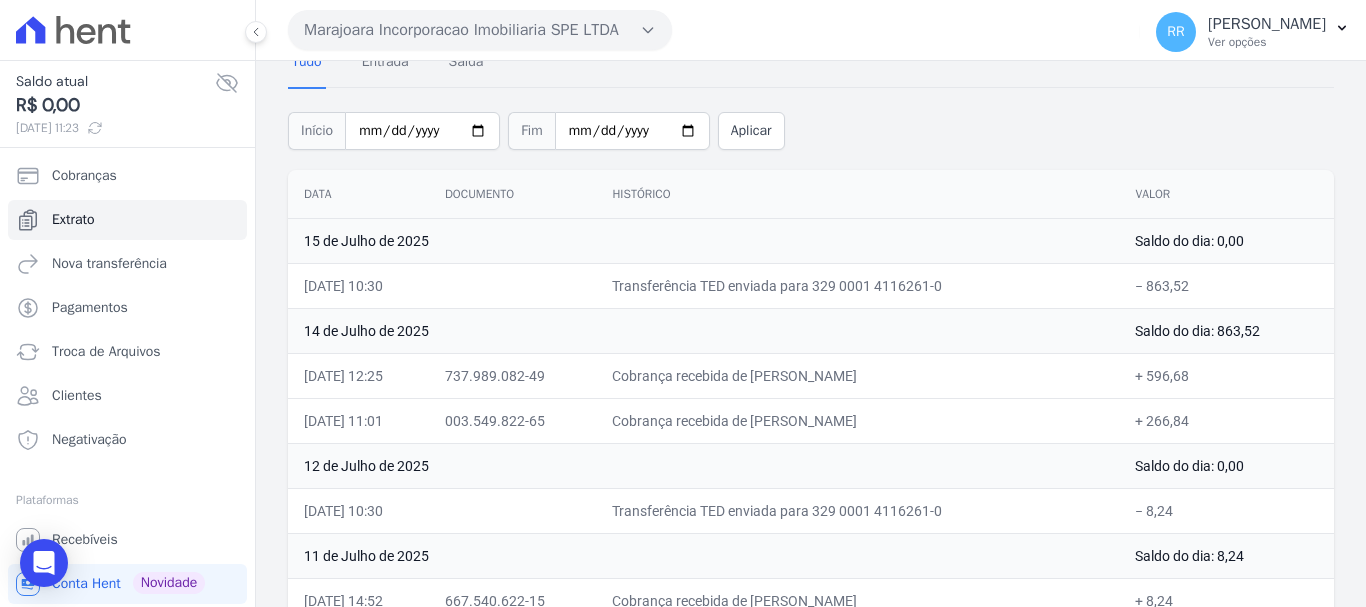 drag, startPoint x: 482, startPoint y: 17, endPoint x: 469, endPoint y: 51, distance: 36.40055 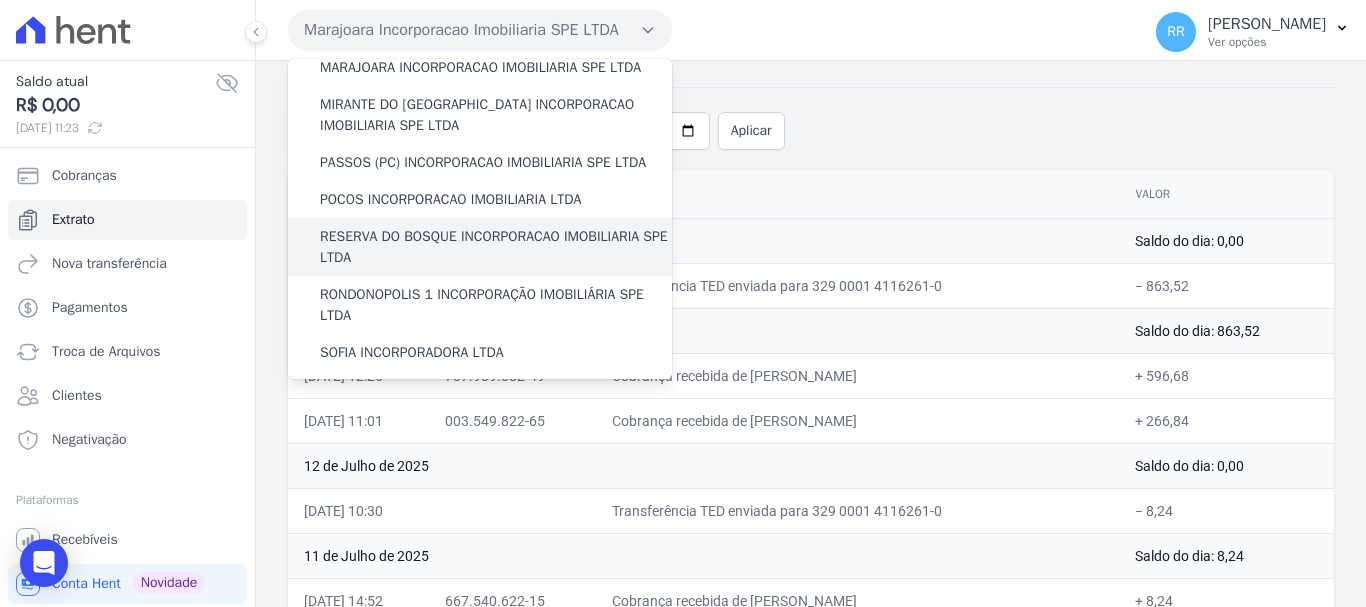scroll, scrollTop: 700, scrollLeft: 0, axis: vertical 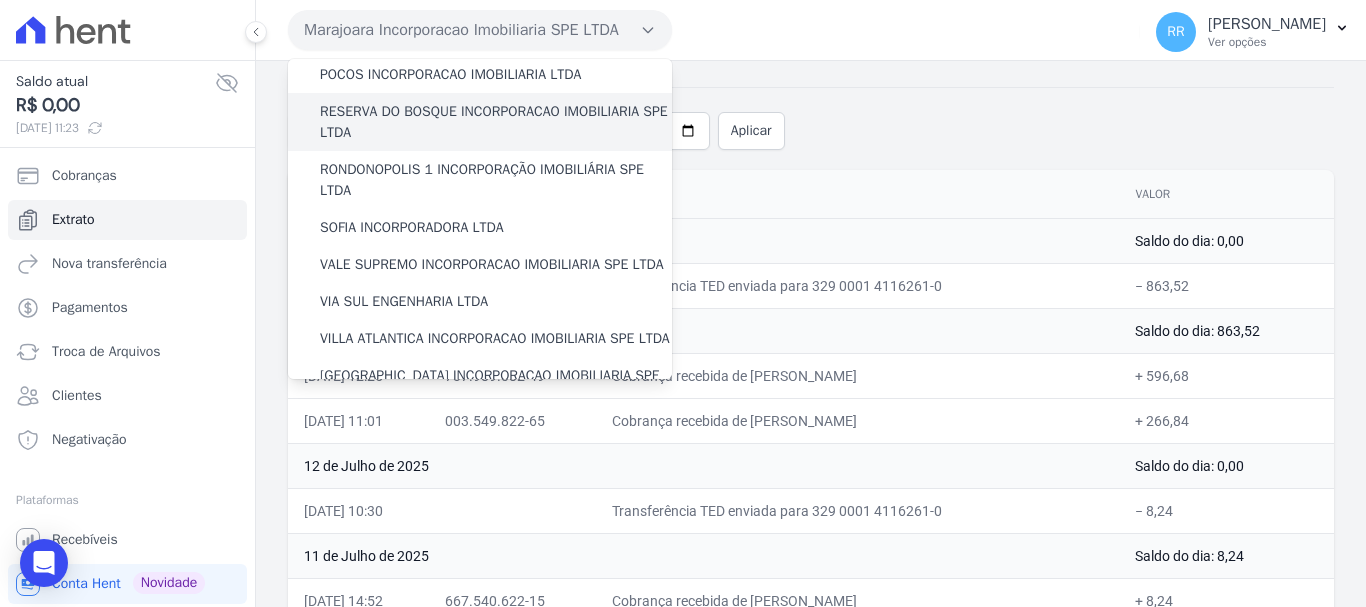 click on "RESERVA DO BOSQUE INCORPORACAO IMOBILIARIA SPE LTDA" at bounding box center [496, 122] 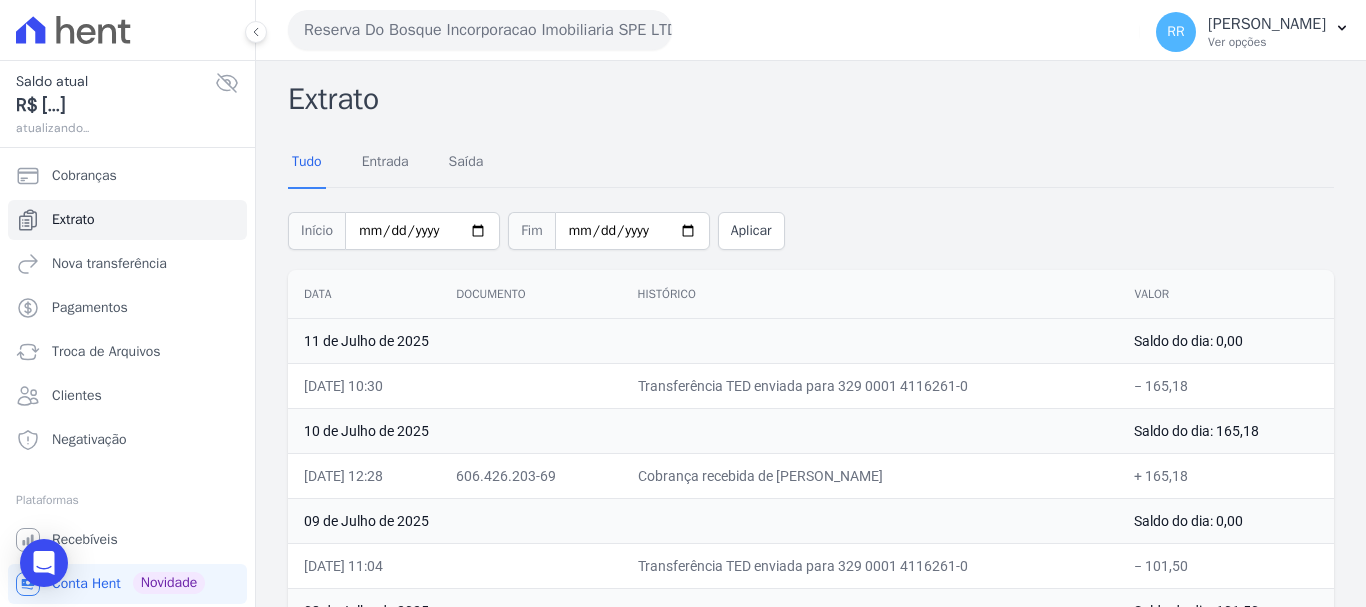 click on "Reserva Do Bosque Incorporacao Imobiliaria SPE LTDA" at bounding box center (480, 30) 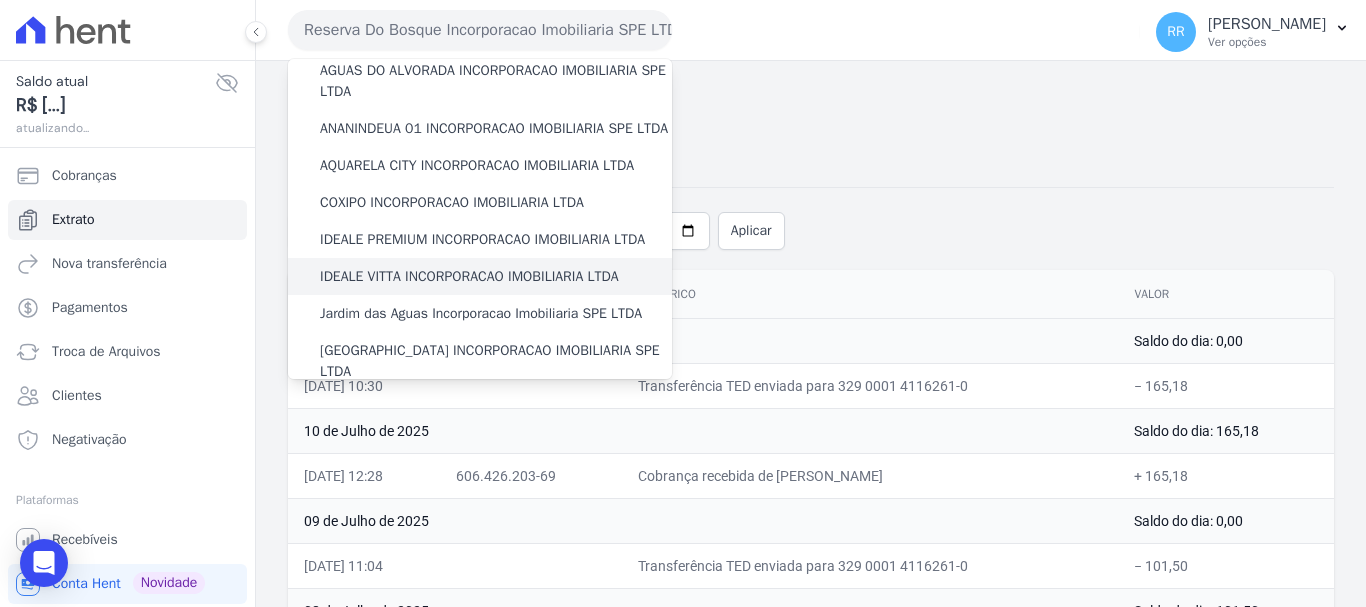scroll, scrollTop: 200, scrollLeft: 0, axis: vertical 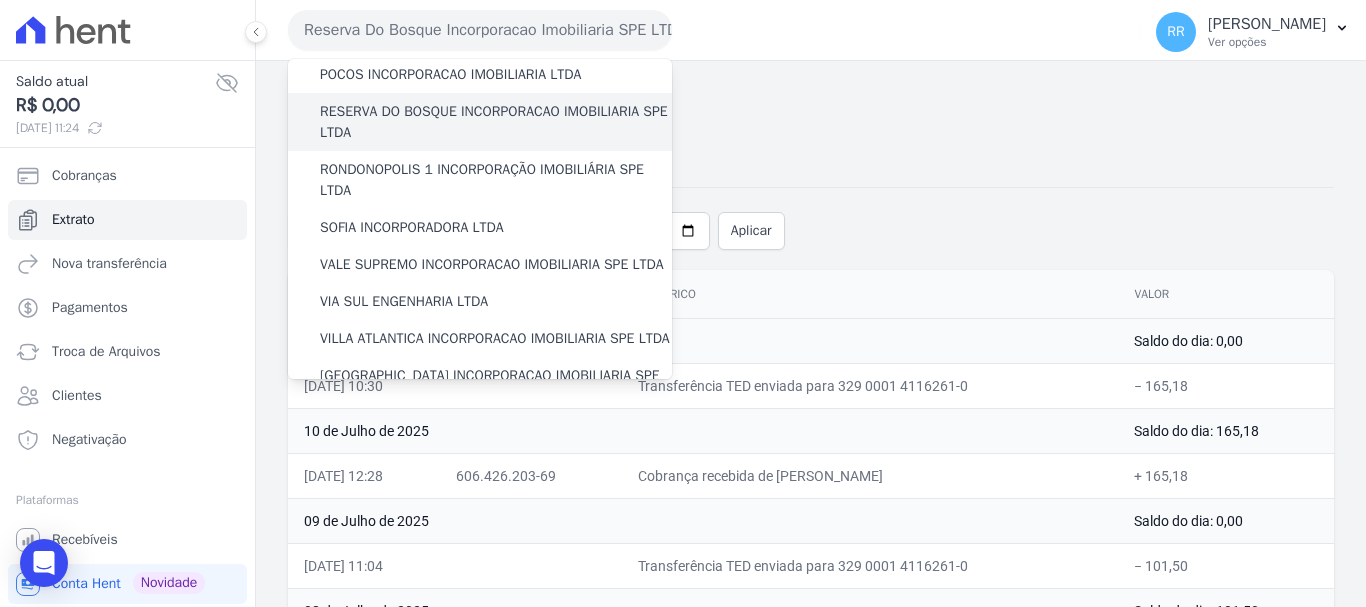 click on "RESERVA DO BOSQUE INCORPORACAO IMOBILIARIA SPE LTDA" at bounding box center [496, 122] 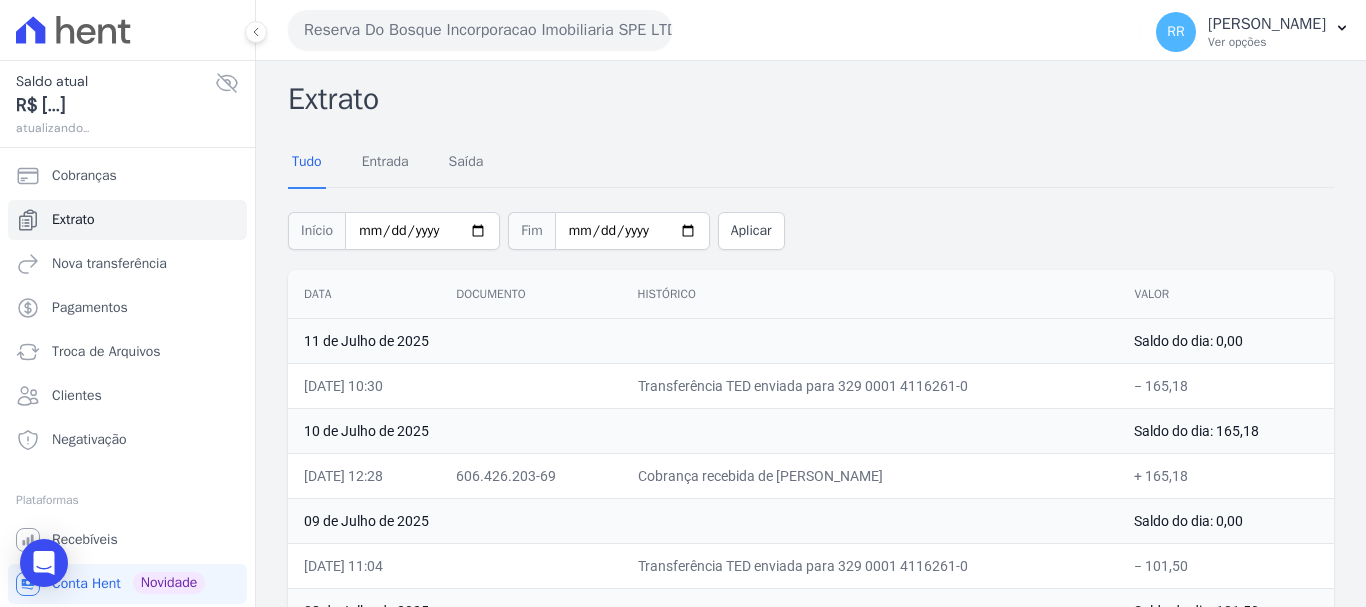 click on "Reserva Do Bosque Incorporacao Imobiliaria SPE LTDA" at bounding box center [480, 30] 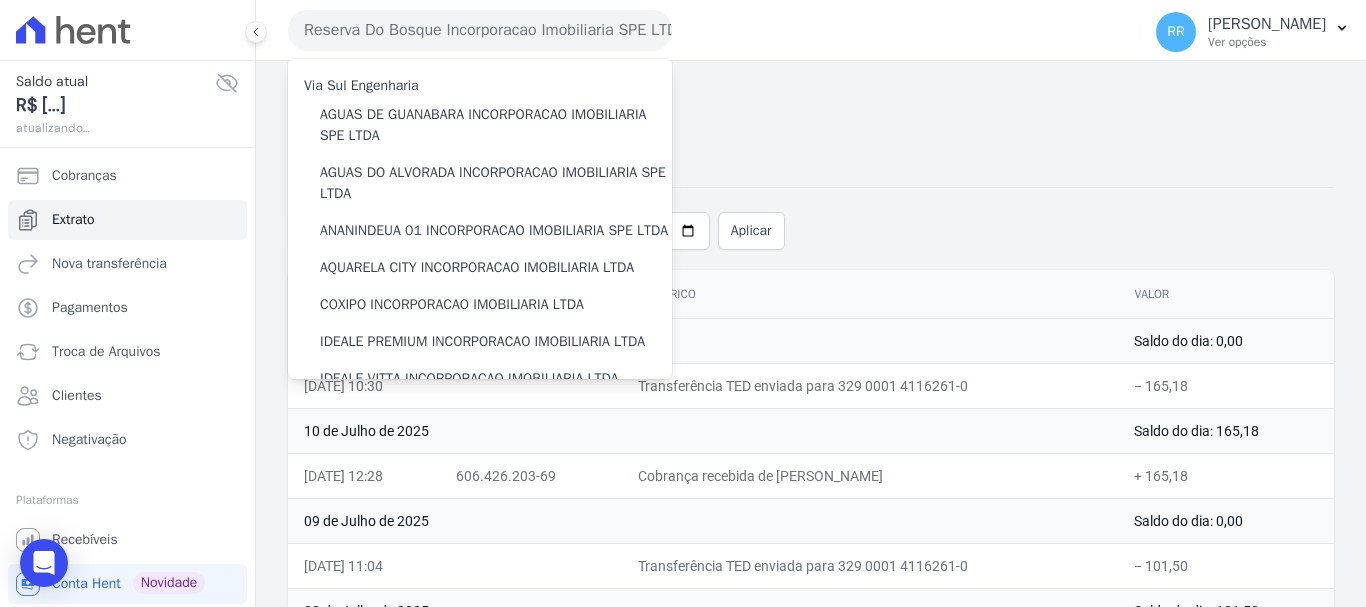 scroll, scrollTop: 300, scrollLeft: 0, axis: vertical 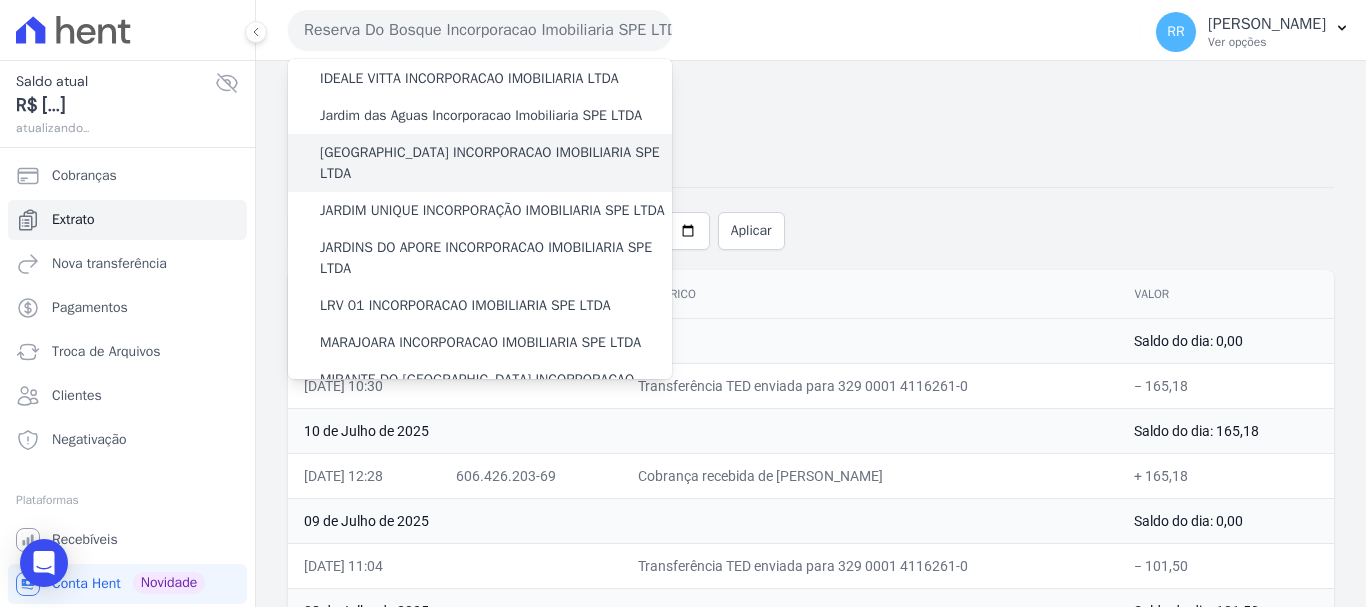 click on "JARDIM MONTREAL INCORPORACAO IMOBILIARIA SPE LTDA" at bounding box center [496, 163] 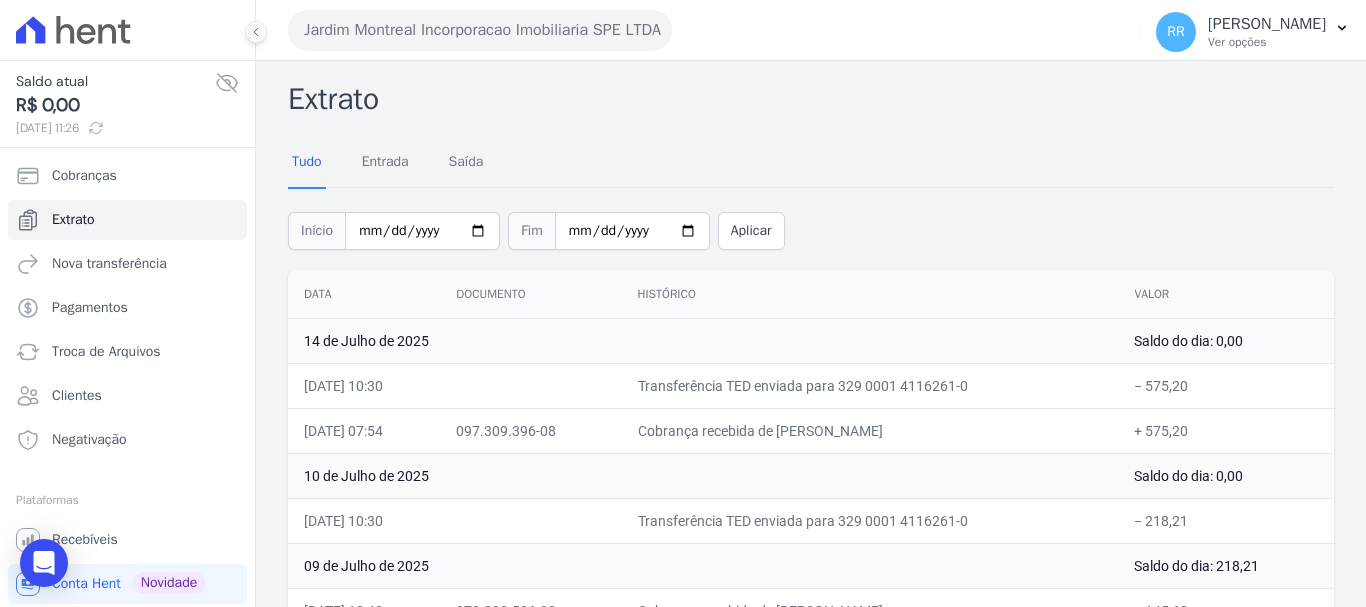 click on "Jardim Montreal Incorporacao Imobiliaria SPE LTDA" at bounding box center (480, 30) 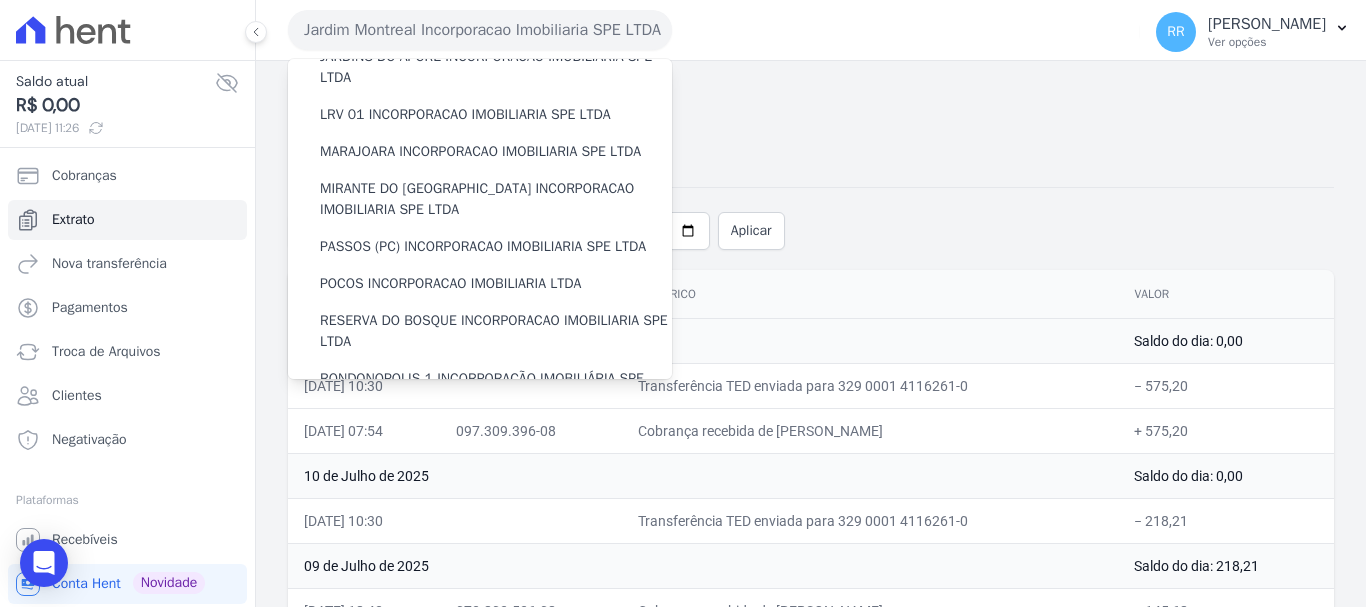 scroll, scrollTop: 500, scrollLeft: 0, axis: vertical 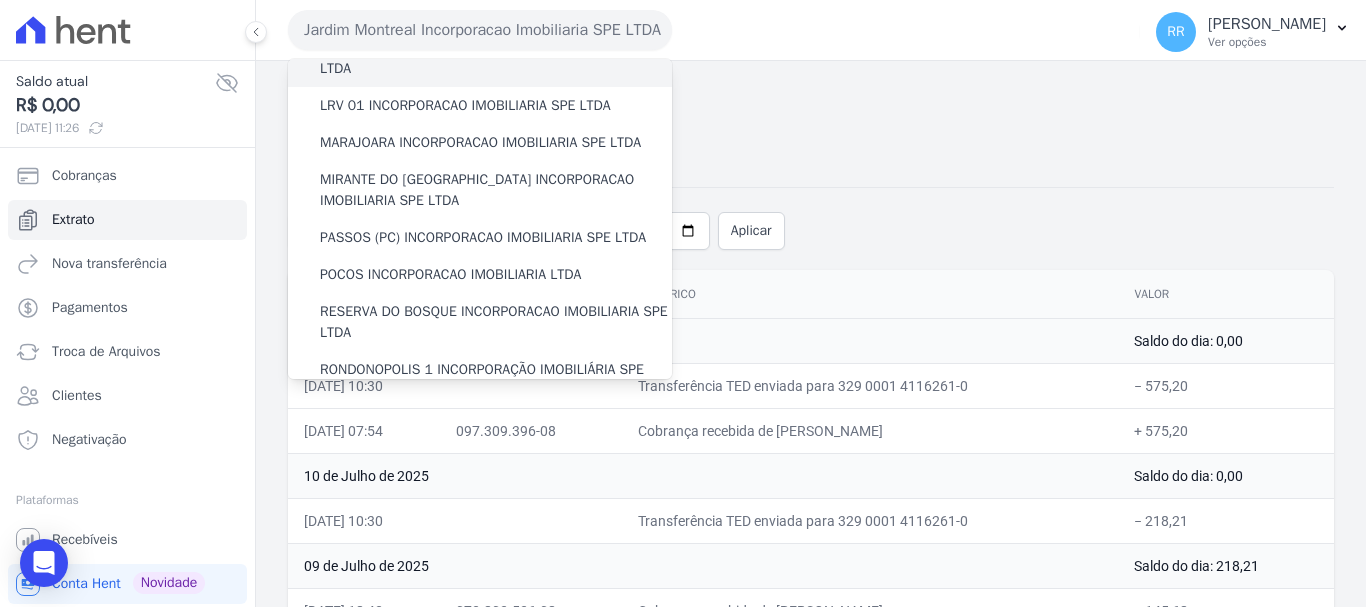 type 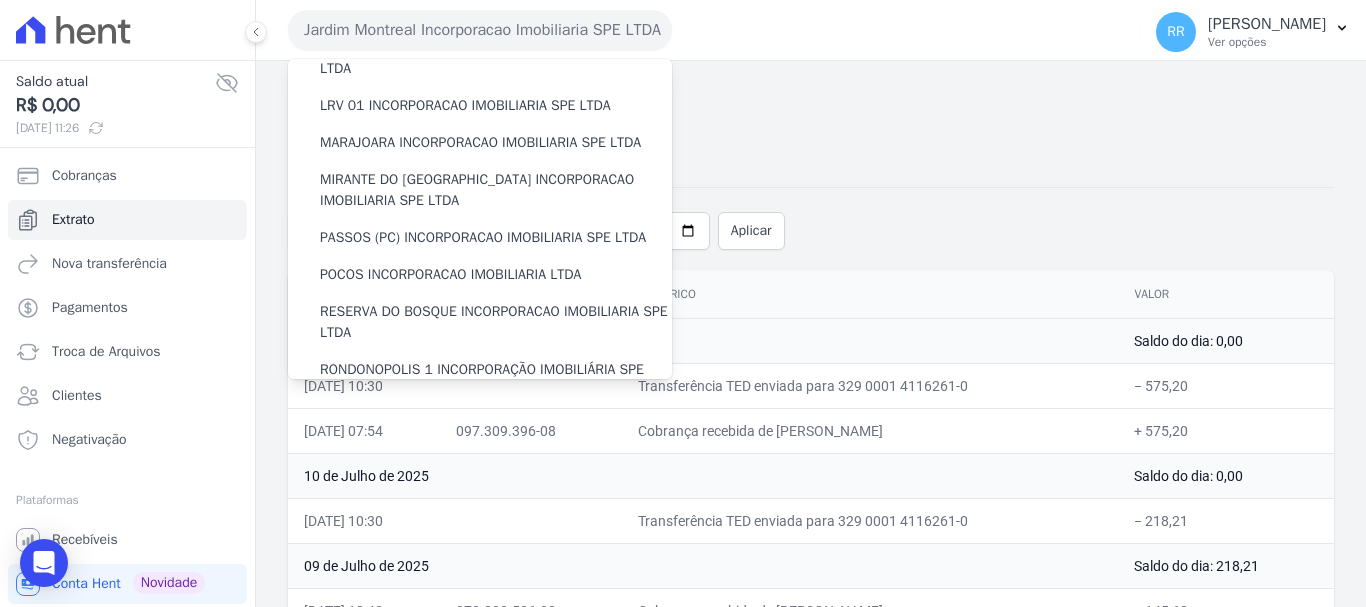 click on "Tudo
Entrada
Saída" at bounding box center [811, 162] 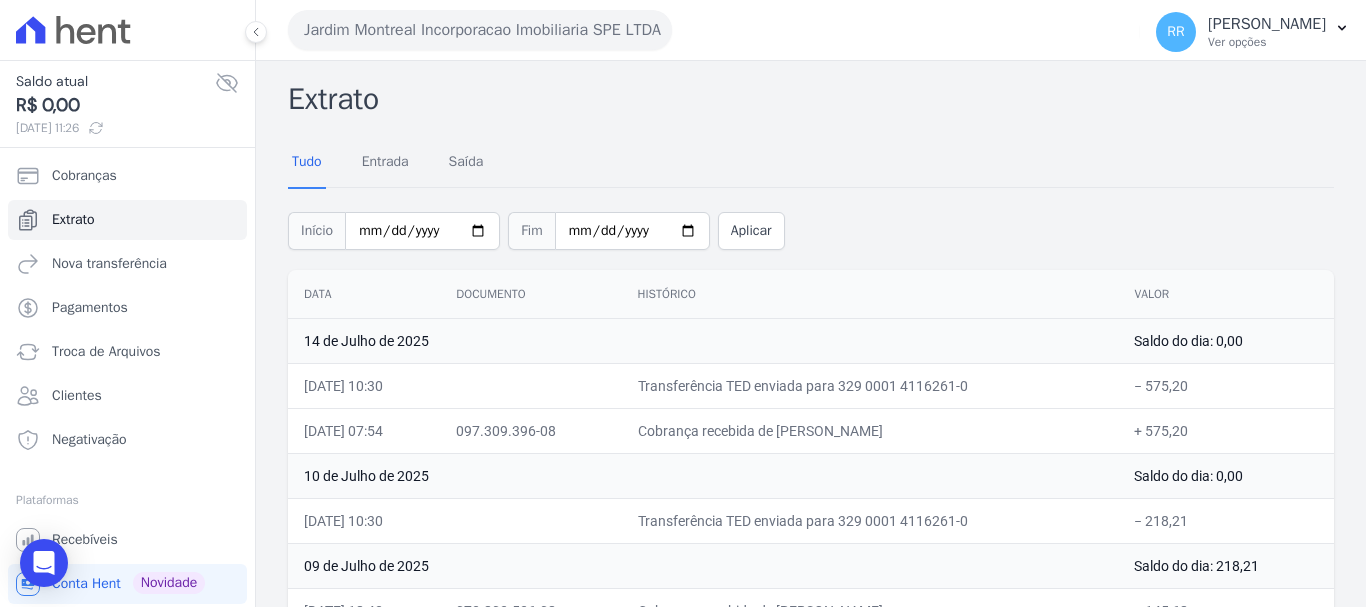 click on "Jardim Montreal Incorporacao Imobiliaria SPE LTDA" at bounding box center [480, 30] 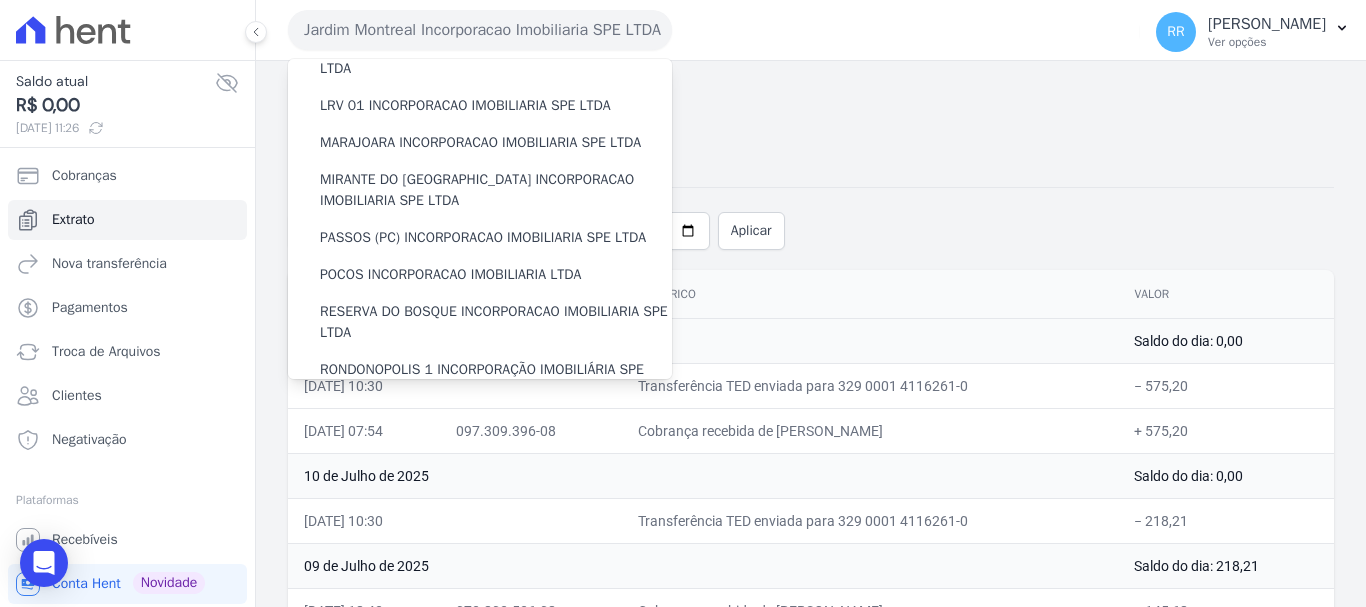 click on "Jardim Montreal Incorporacao Imobiliaria SPE LTDA
Via Sul Engenharia
AGUAS DE GUANABARA INCORPORACAO IMOBILIARIA SPE LTDA
AGUAS DO ALVORADA INCORPORACAO IMOBILIARIA SPE LTDA
ANANINDEUA 01 INCORPORACAO IMOBILIARIA SPE LTDA
AQUARELA CITY INCORPORACAO IMOBILIARIA LTDA" at bounding box center [710, 30] 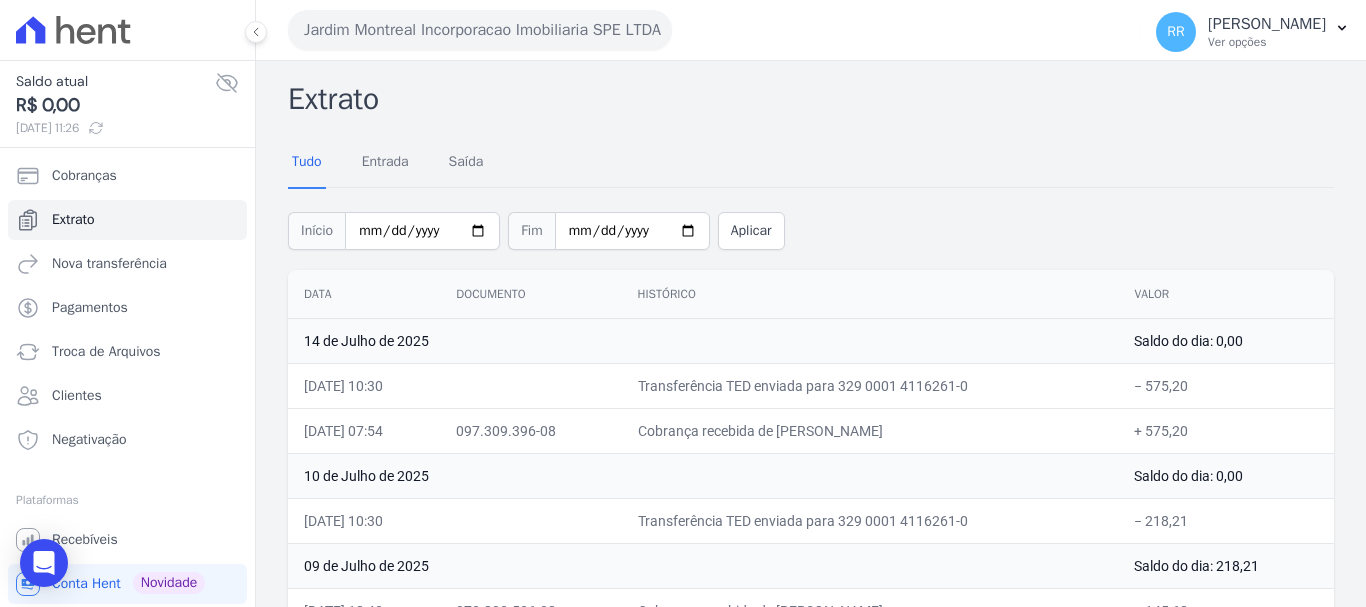 click on "Jardim Montreal Incorporacao Imobiliaria SPE LTDA" at bounding box center [480, 30] 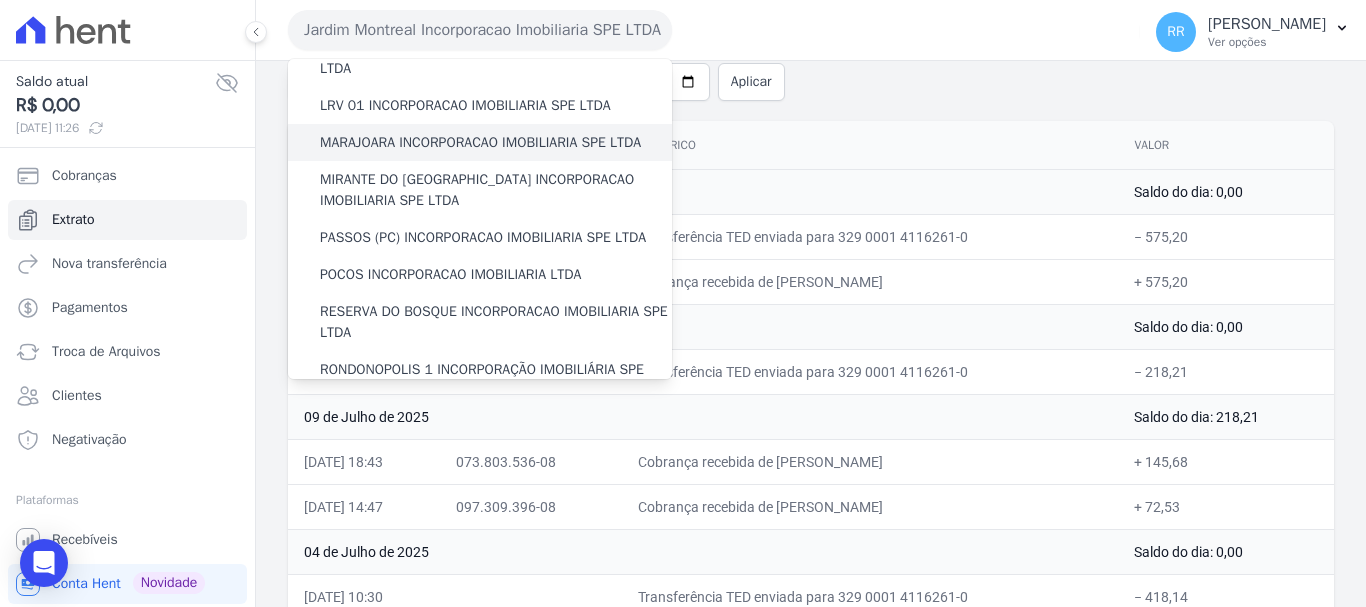 scroll, scrollTop: 300, scrollLeft: 0, axis: vertical 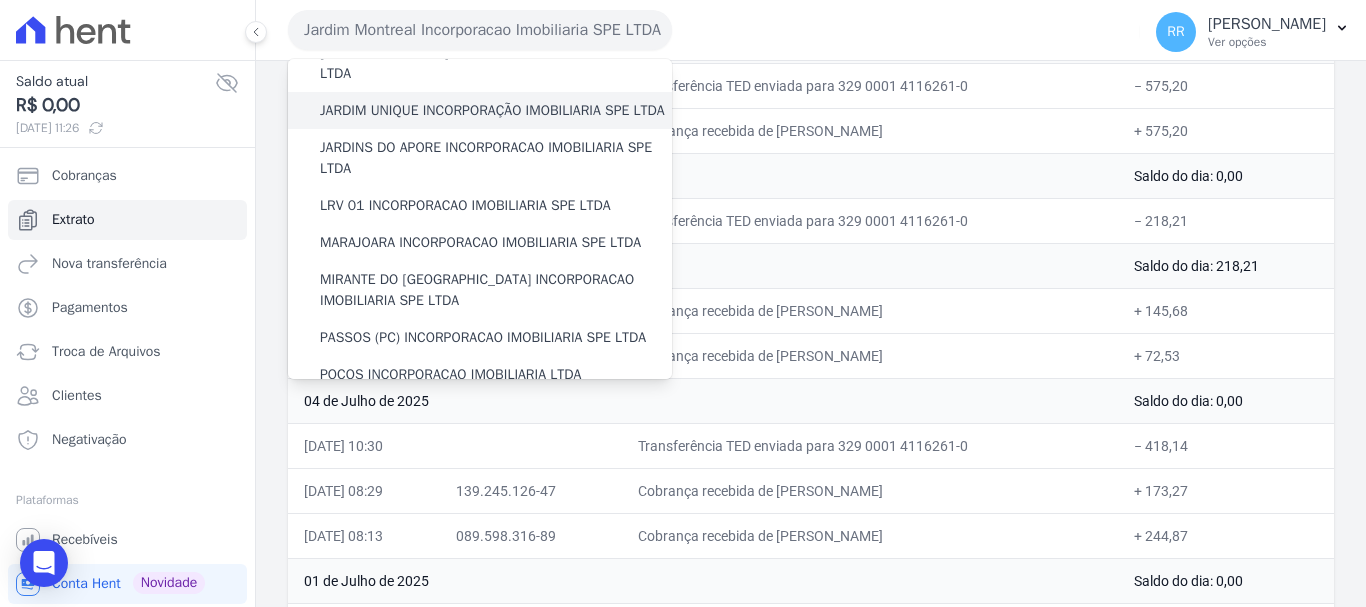 click on "JARDIM UNIQUE INCORPORAÇÃO IMOBILIARIA SPE LTDA" at bounding box center (492, 110) 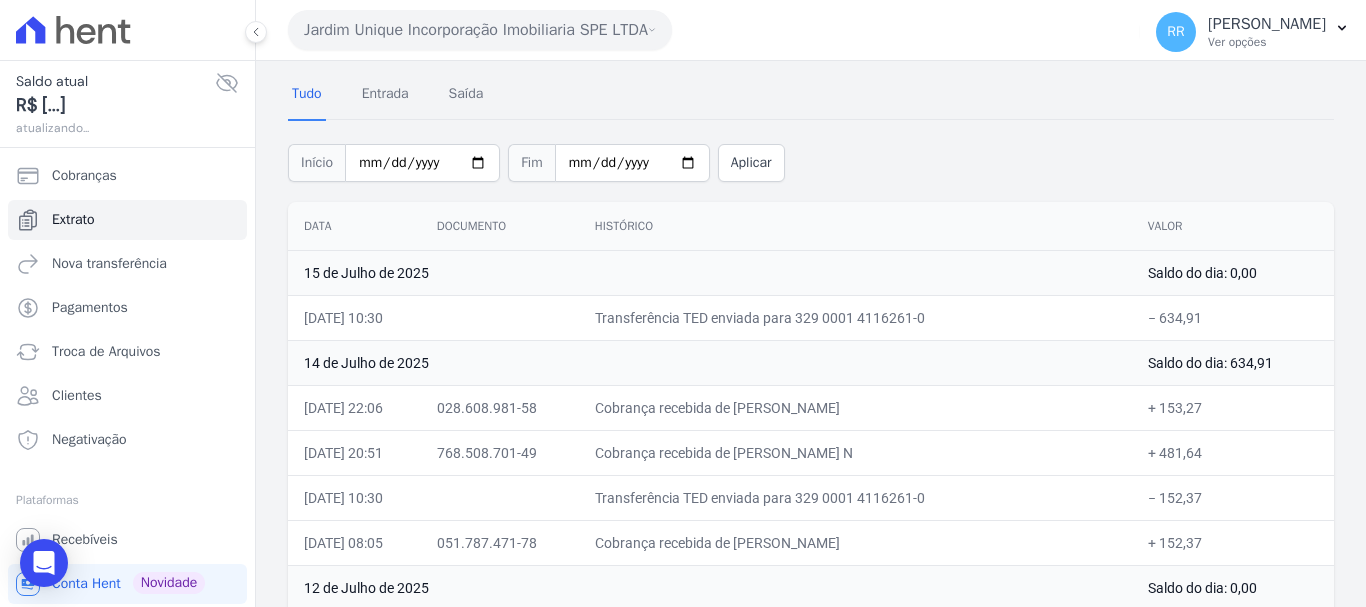 scroll, scrollTop: 100, scrollLeft: 0, axis: vertical 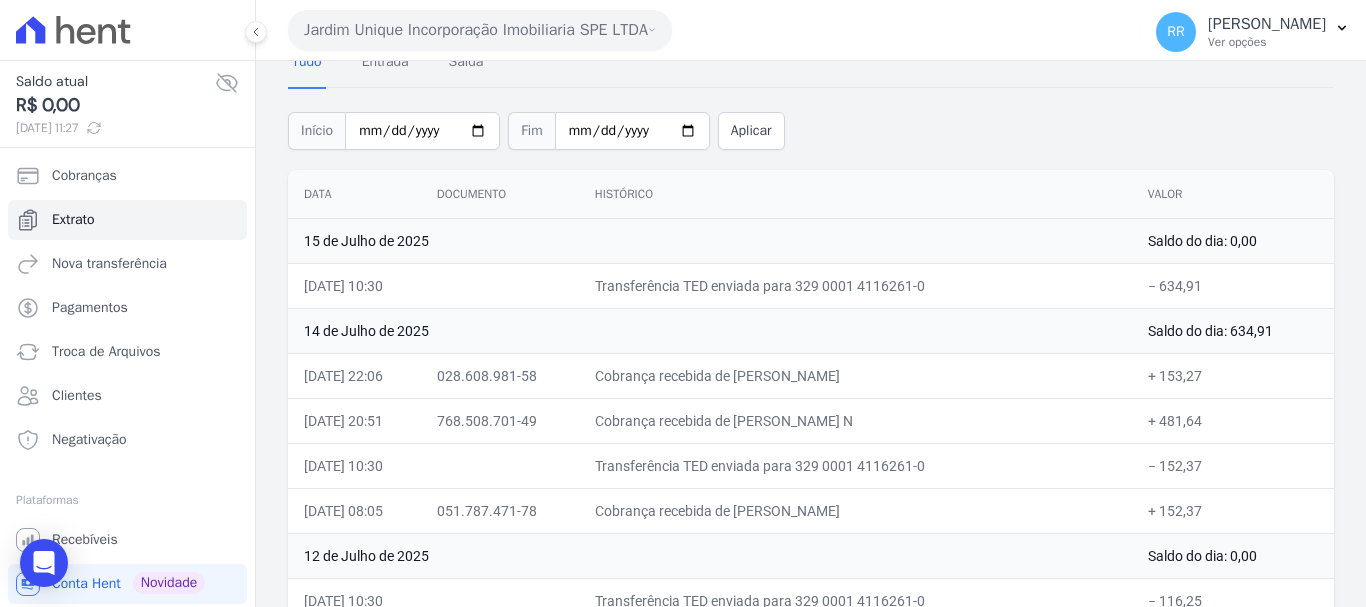 drag, startPoint x: 410, startPoint y: 15, endPoint x: 409, endPoint y: 25, distance: 10.049875 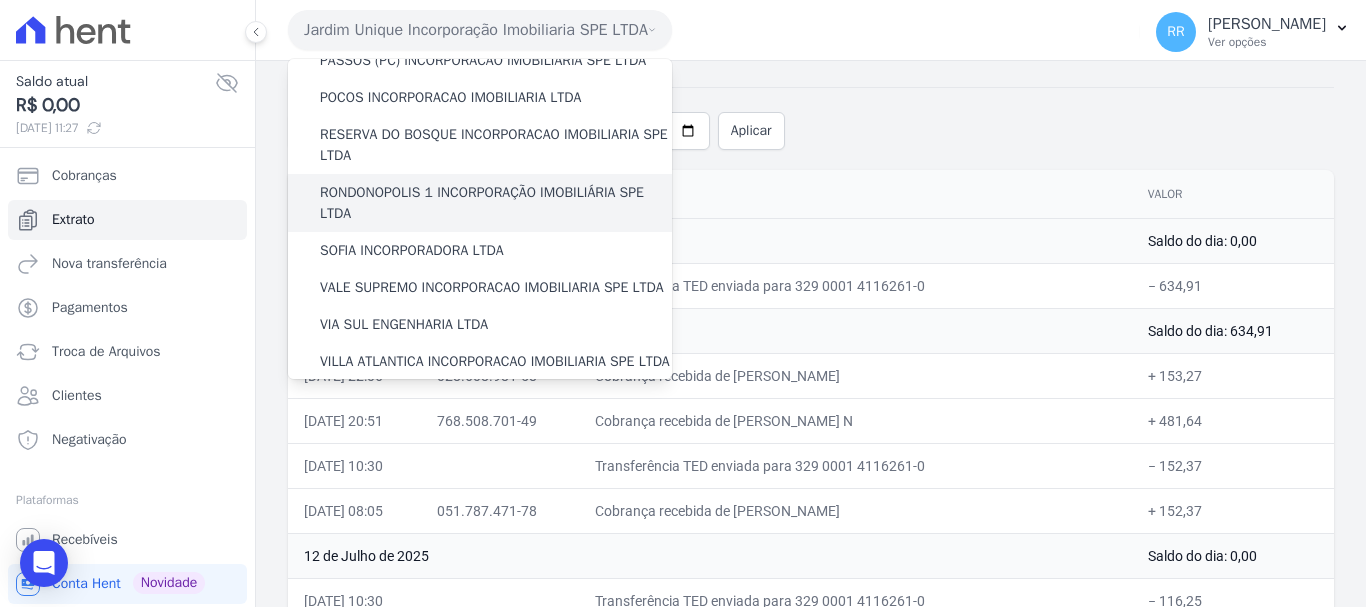 scroll, scrollTop: 800, scrollLeft: 0, axis: vertical 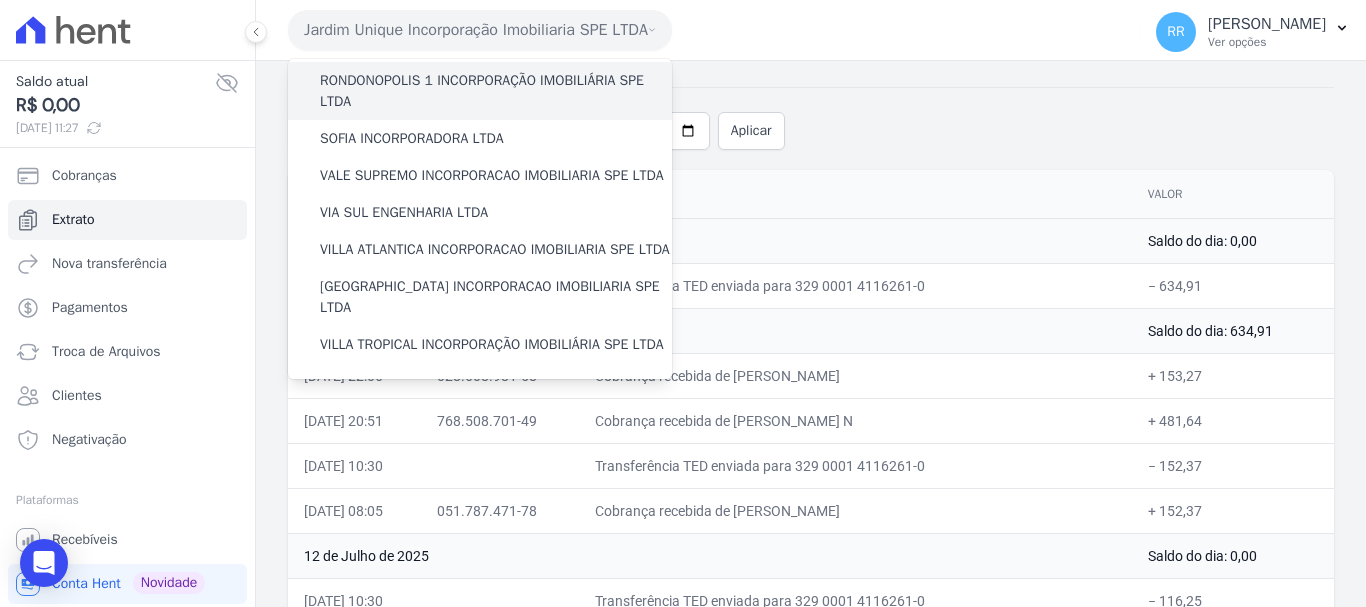 click on "RONDONOPOLIS 1 INCORPORAÇÃO IMOBILIÁRIA SPE LTDA" at bounding box center [496, 91] 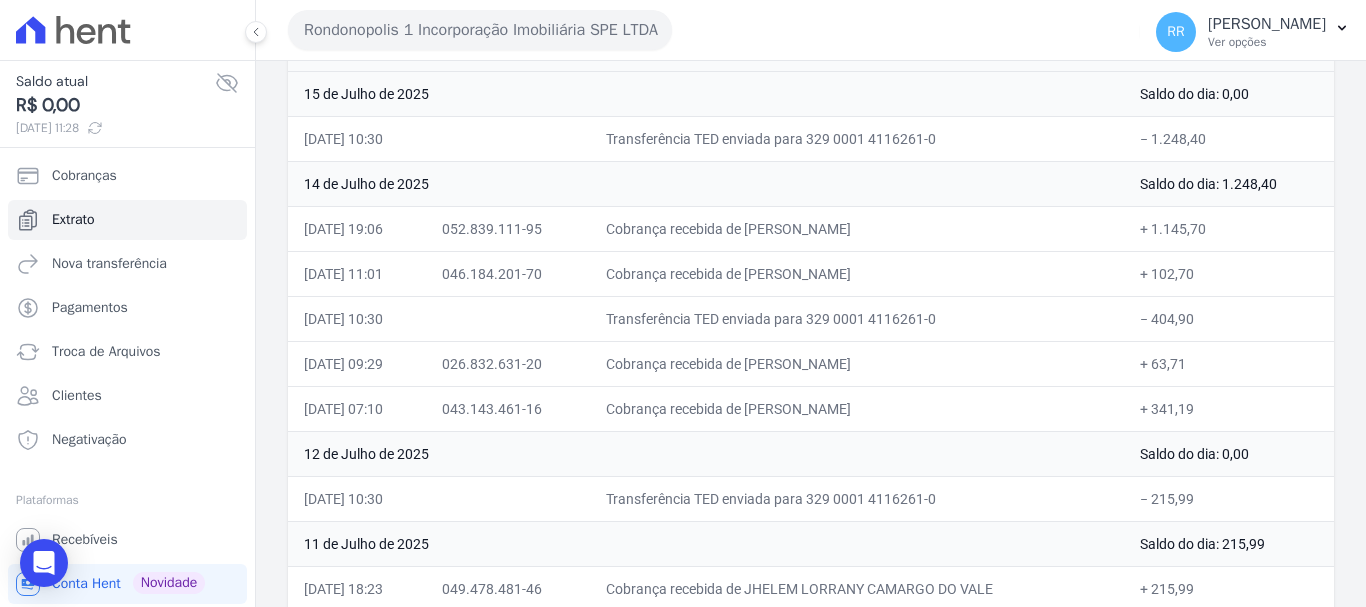 scroll, scrollTop: 300, scrollLeft: 0, axis: vertical 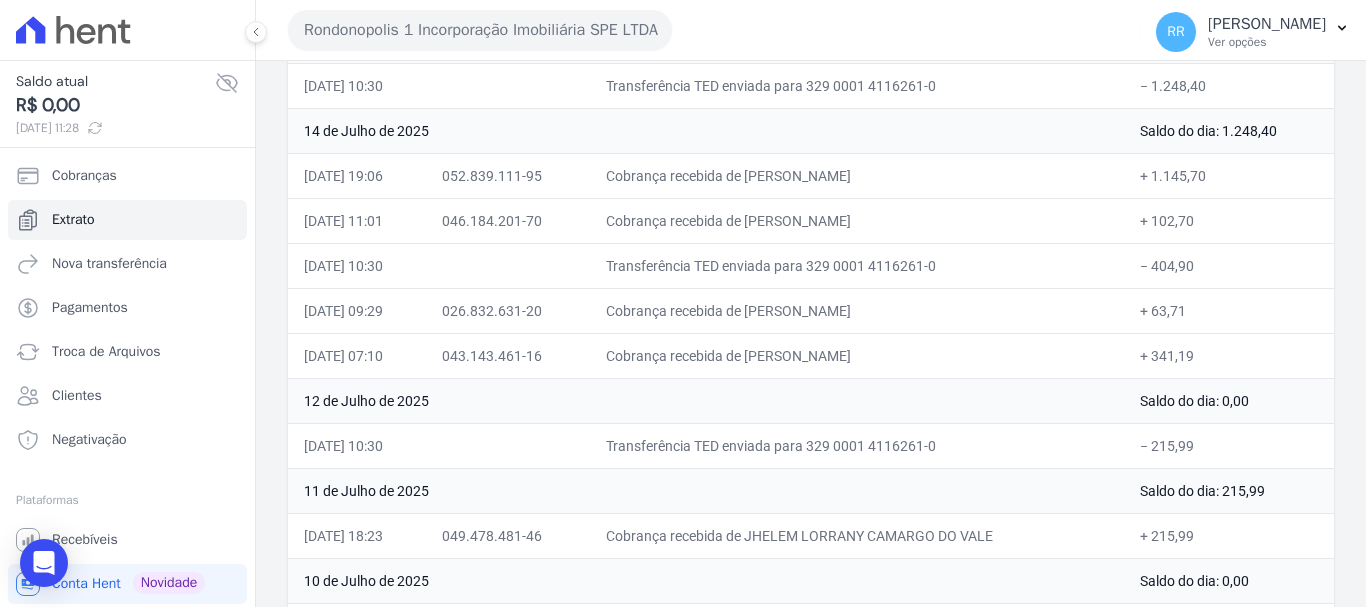 click on "Transferência TED enviada para 329 0001 4116261-0" at bounding box center [857, 265] 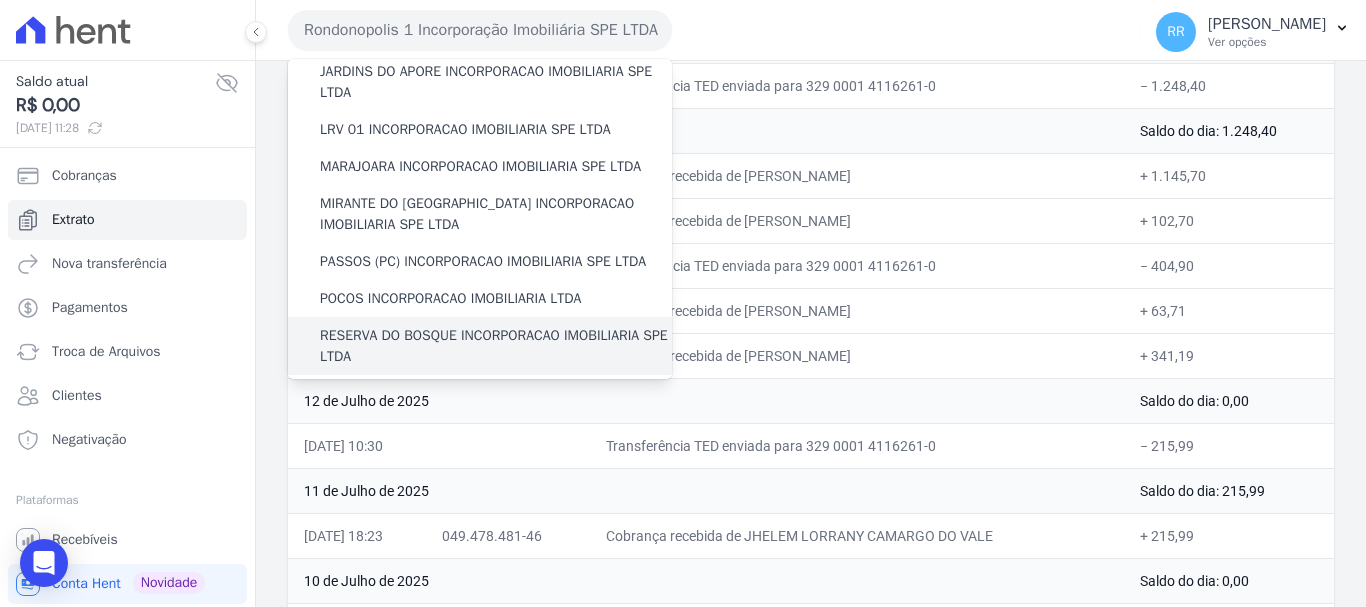 scroll, scrollTop: 500, scrollLeft: 0, axis: vertical 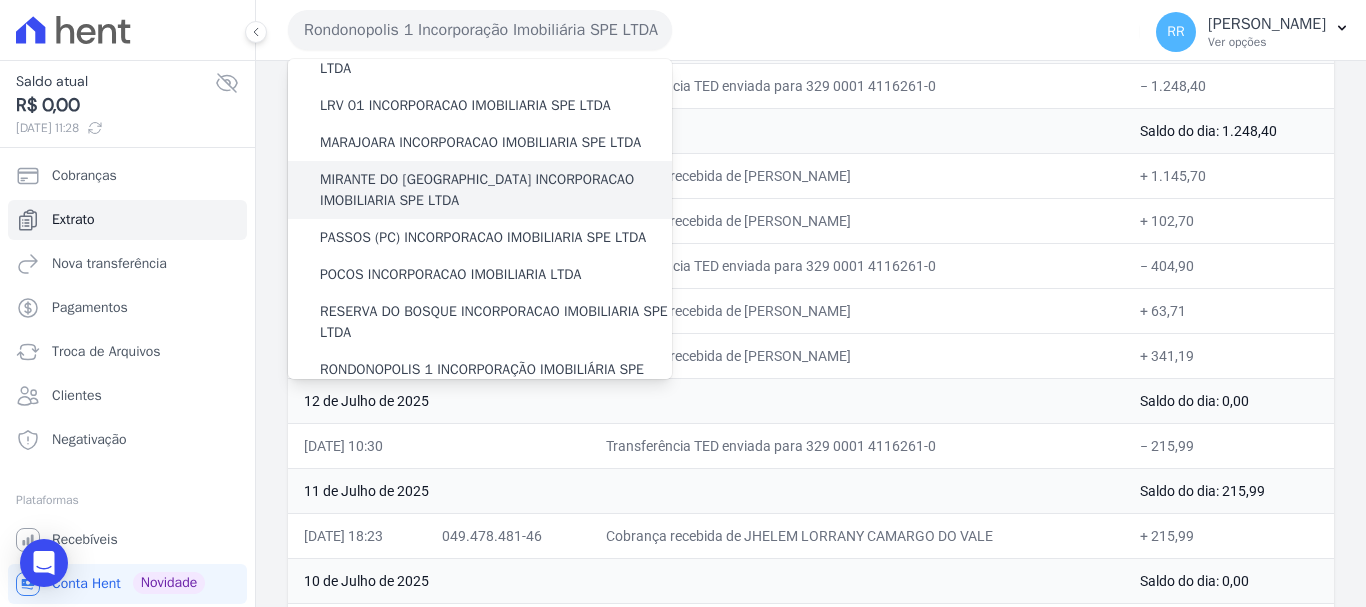 click on "MIRANTE DO RIO VERDE INCORPORACAO IMOBILIARIA SPE LTDA" at bounding box center (496, 190) 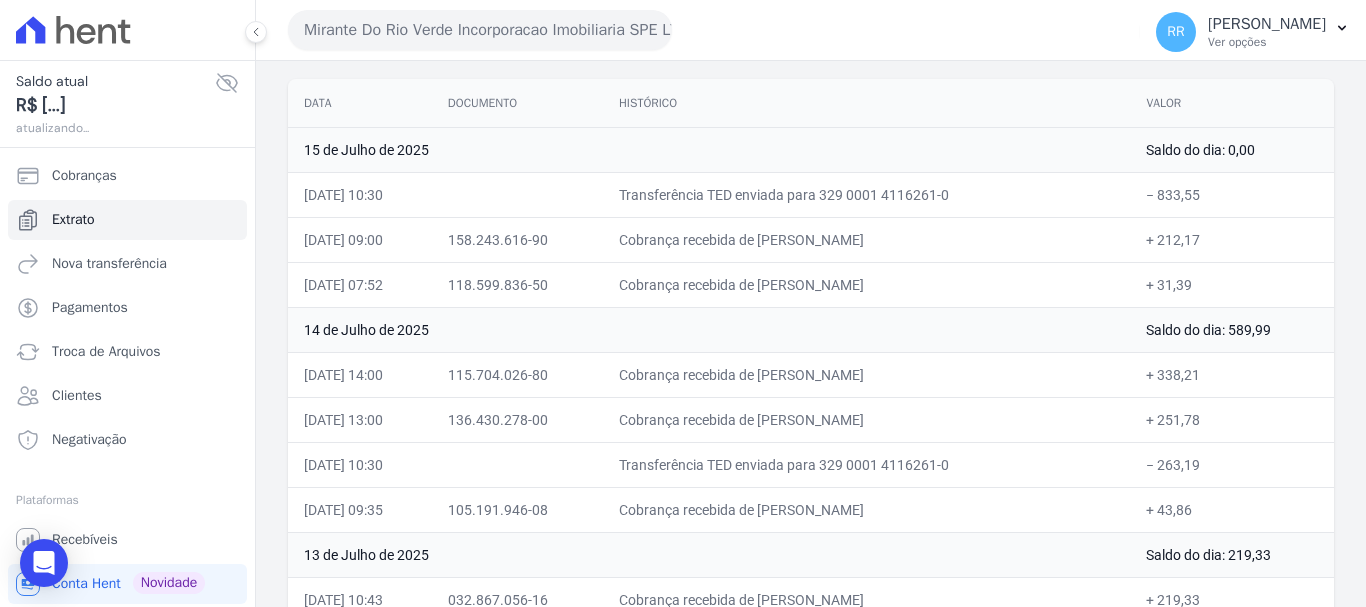 scroll, scrollTop: 400, scrollLeft: 0, axis: vertical 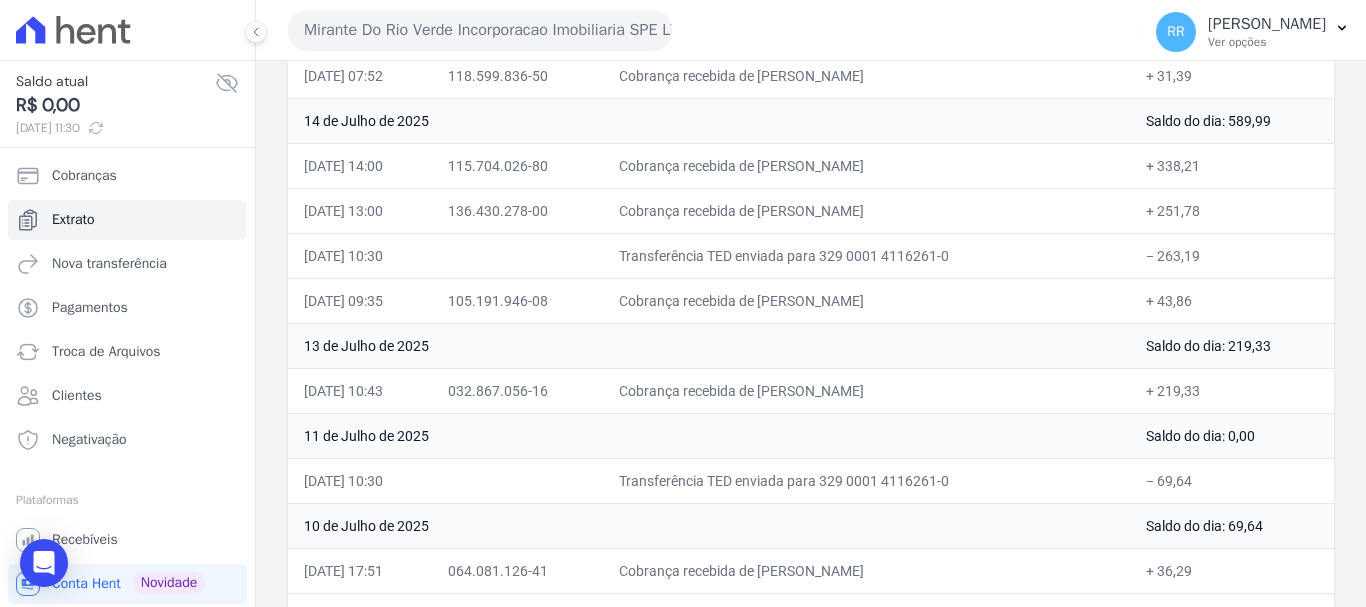 click on "Mirante Do Rio Verde Incorporacao Imobiliaria SPE LTDA" at bounding box center (480, 30) 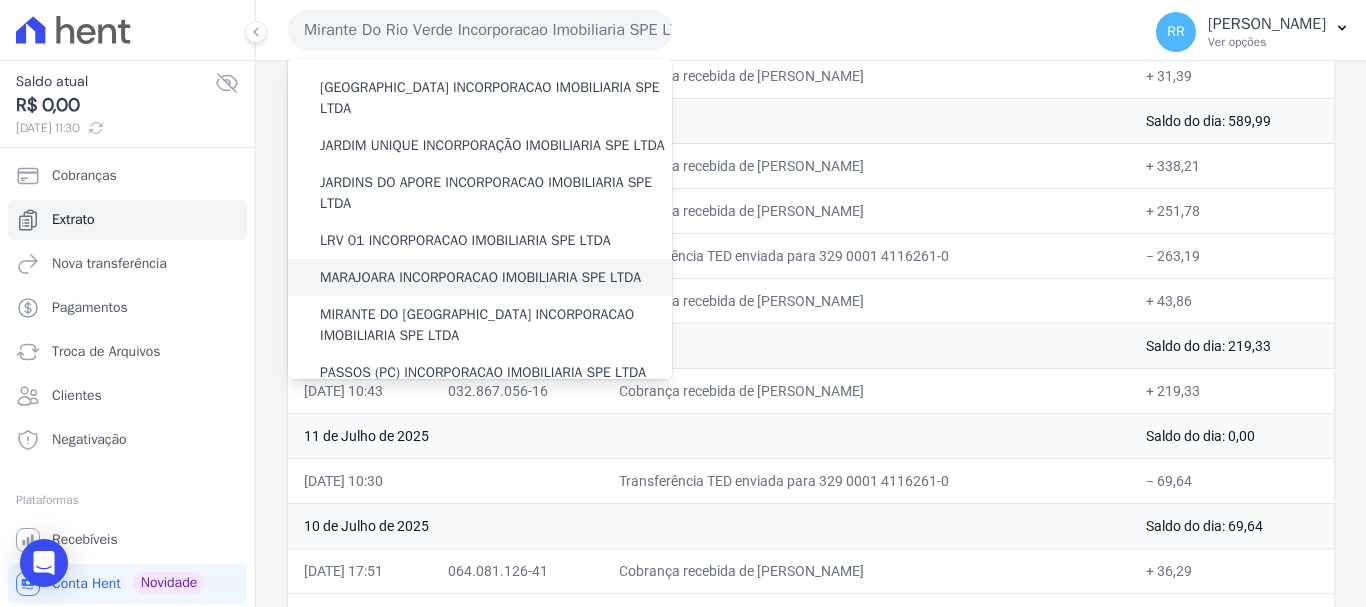 scroll, scrollTop: 400, scrollLeft: 0, axis: vertical 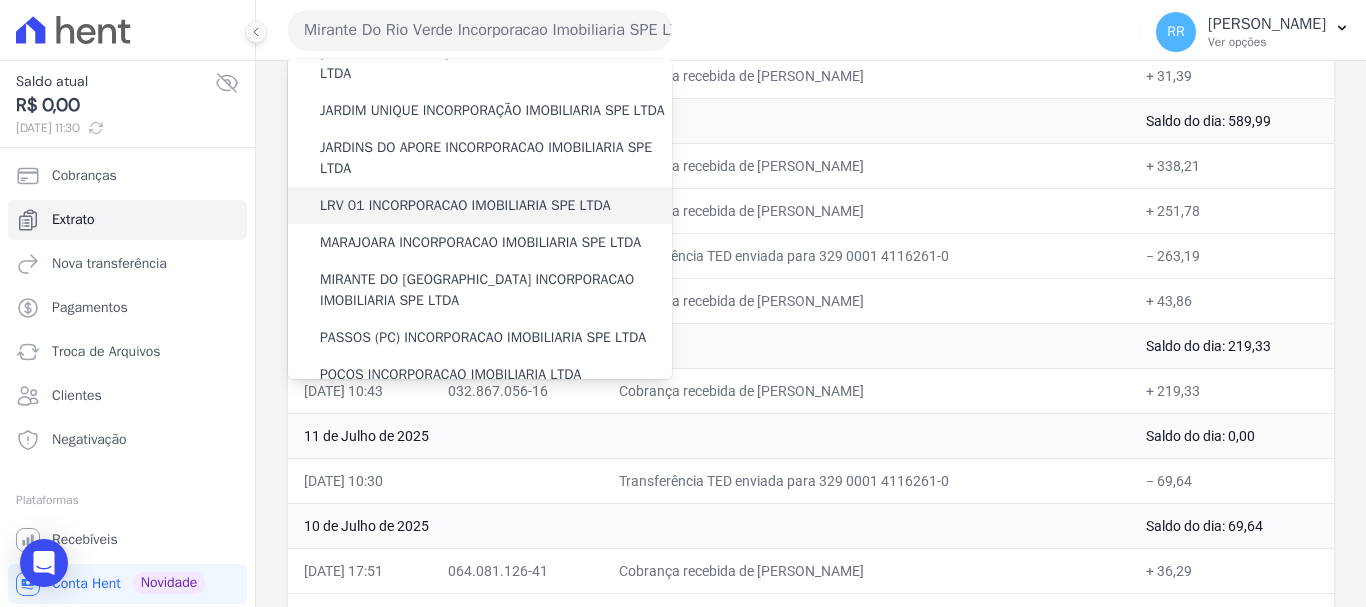 click on "LRV 01 INCORPORACAO IMOBILIARIA SPE LTDA" at bounding box center (465, 205) 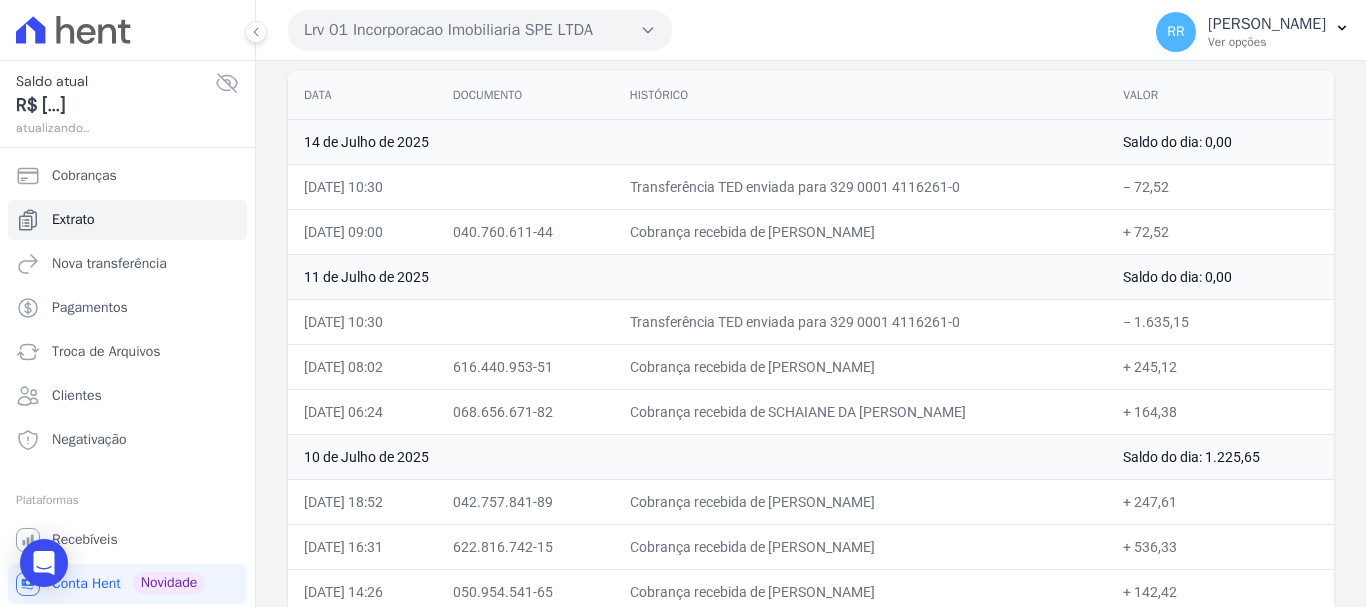 scroll, scrollTop: 200, scrollLeft: 0, axis: vertical 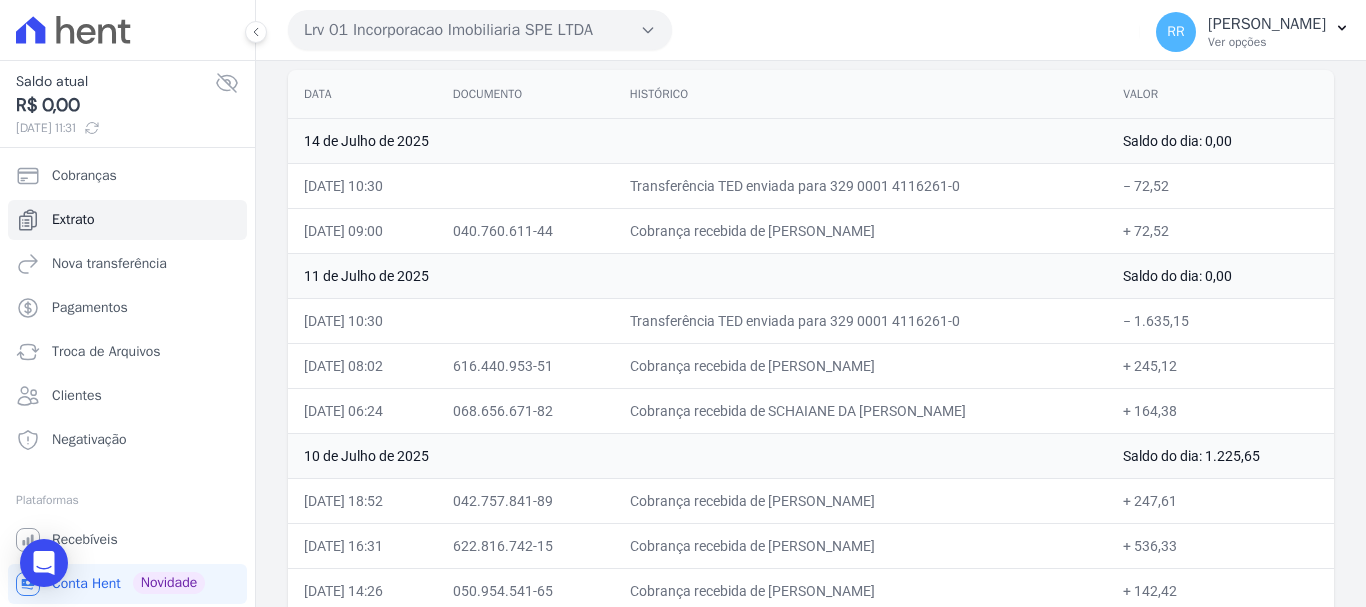 click on "Lrv 01 Incorporacao Imobiliaria SPE LTDA" at bounding box center [480, 30] 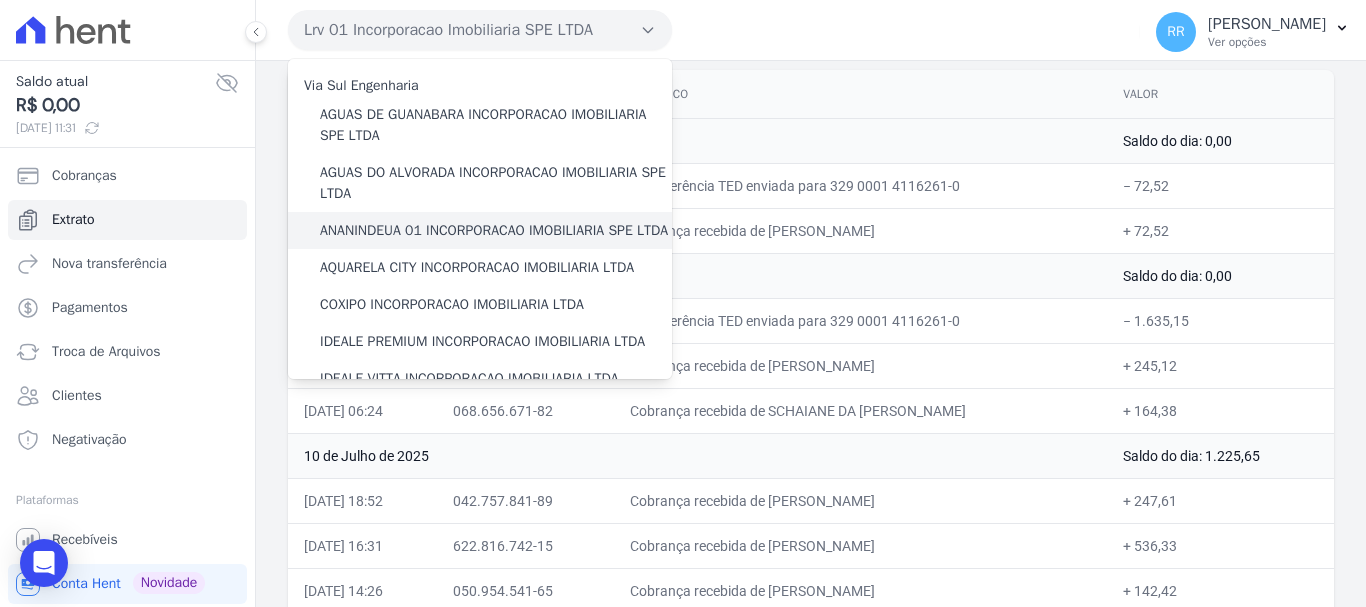 click on "ANANINDEUA 01 INCORPORACAO IMOBILIARIA SPE LTDA" at bounding box center [494, 230] 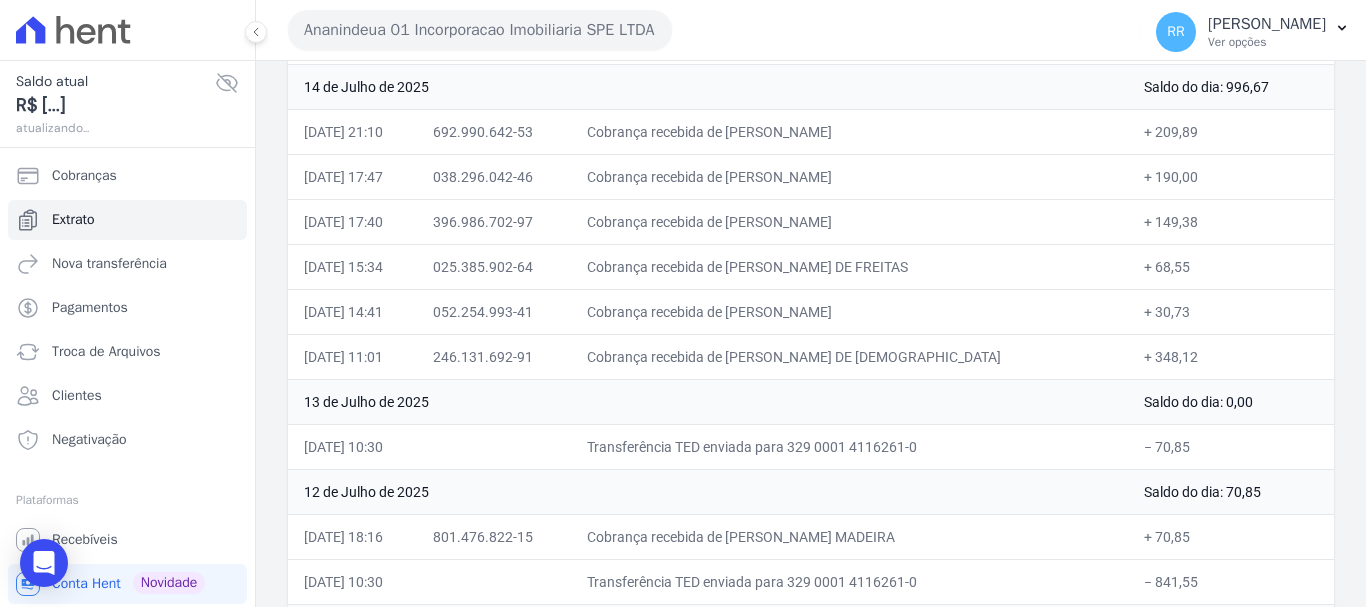 scroll, scrollTop: 400, scrollLeft: 0, axis: vertical 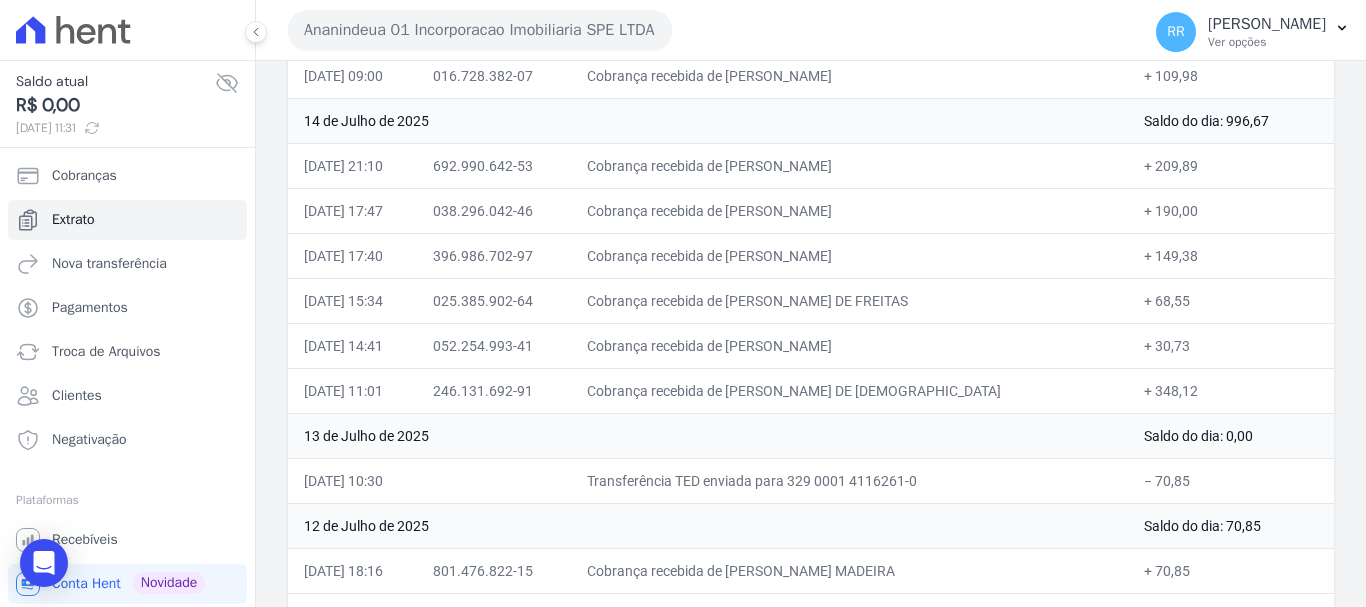 click on "Ananindeua 01 Incorporacao Imobiliaria SPE LTDA" at bounding box center [480, 30] 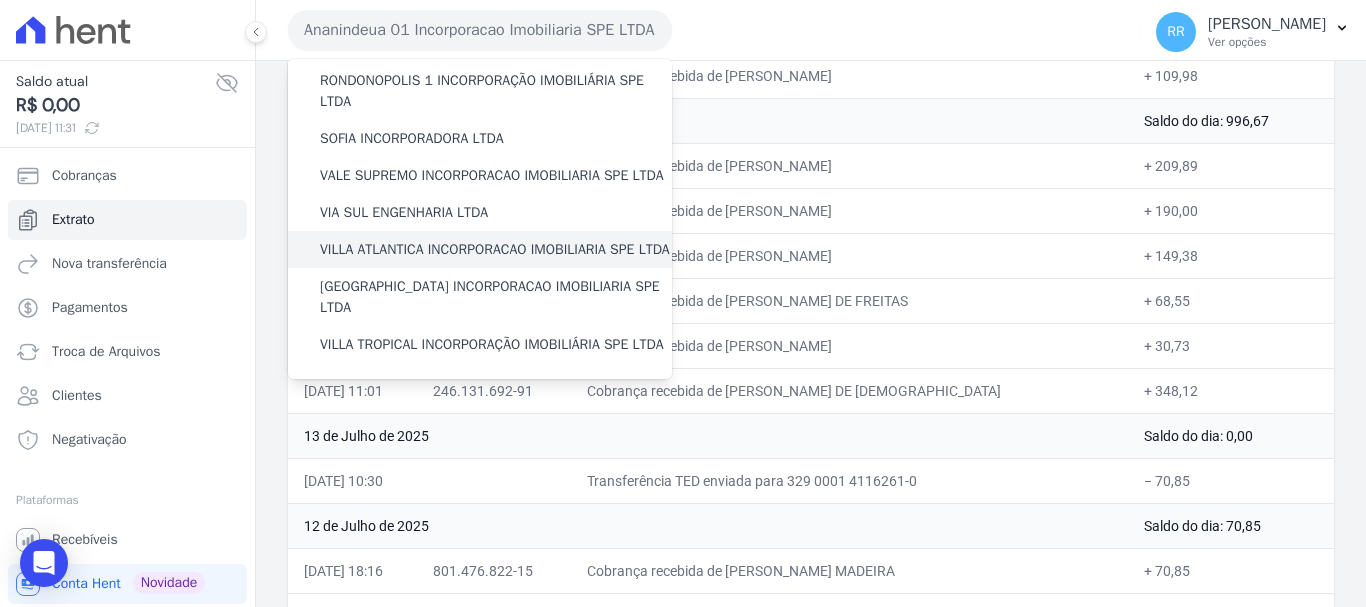scroll, scrollTop: 873, scrollLeft: 0, axis: vertical 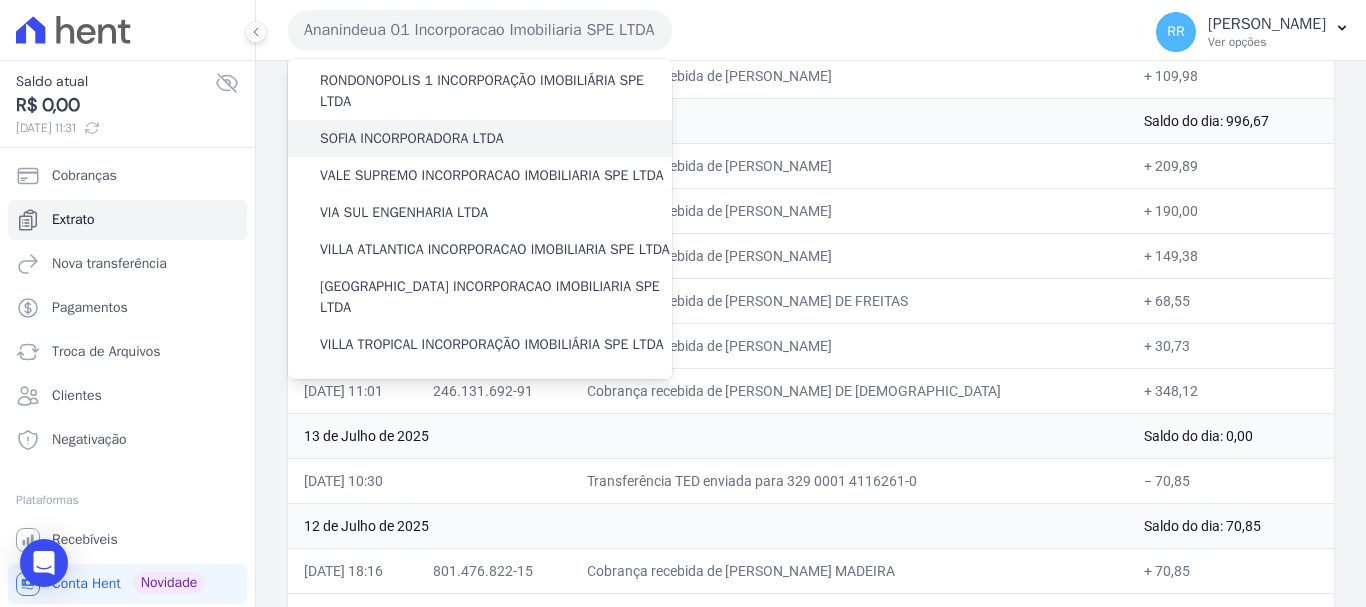 click on "SOFIA INCORPORADORA LTDA" at bounding box center [412, 138] 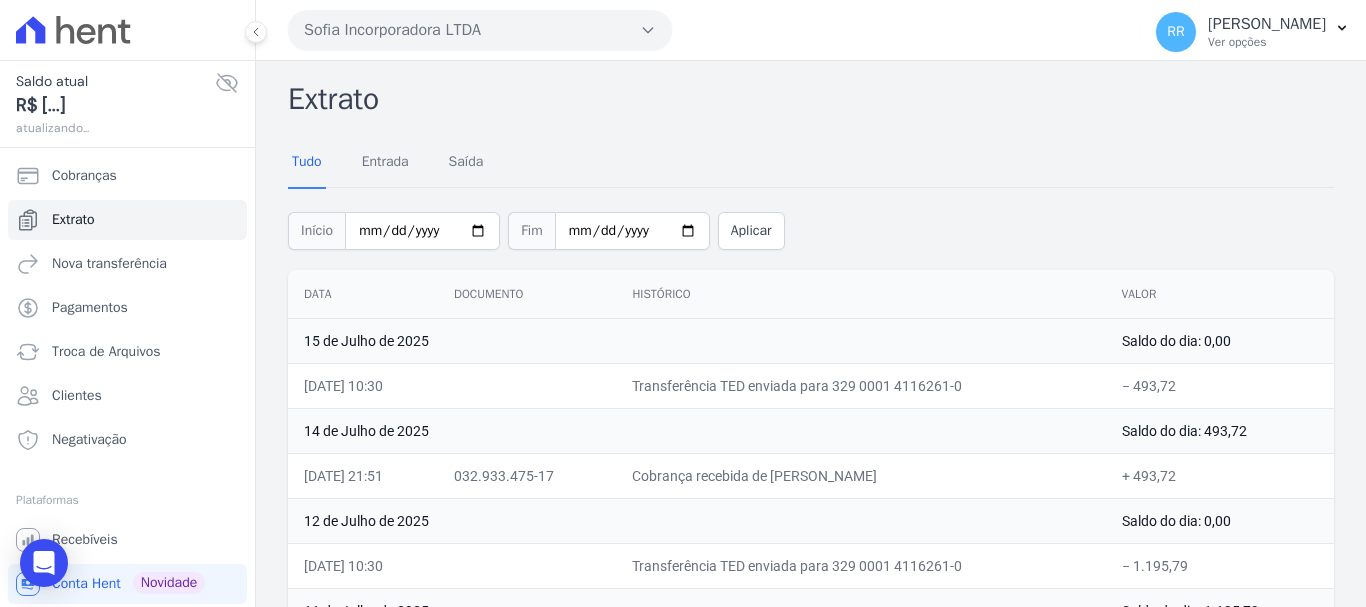 click 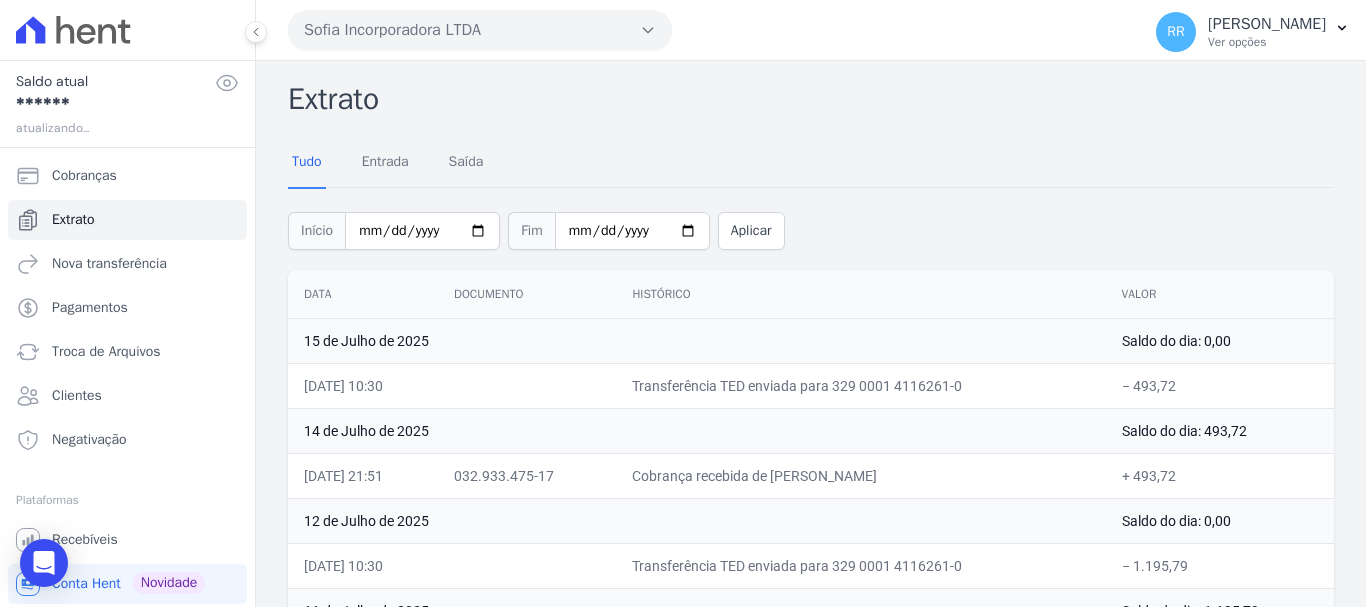 click 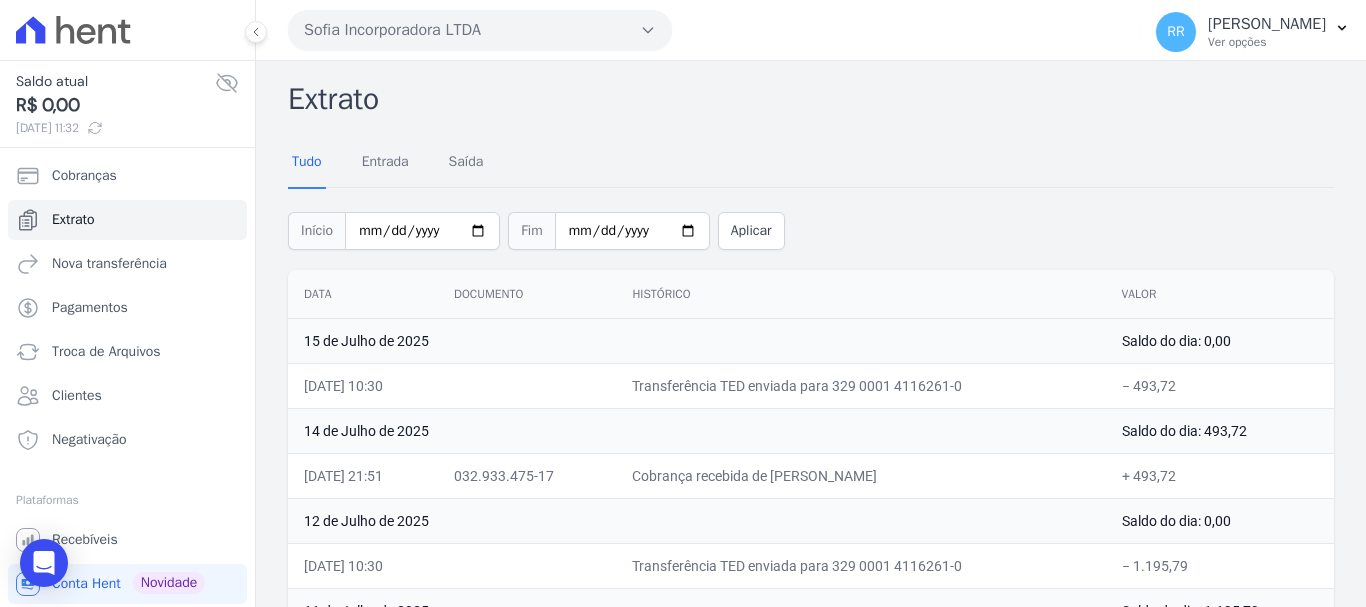 click on "Sofia Incorporadora LTDA" at bounding box center [480, 30] 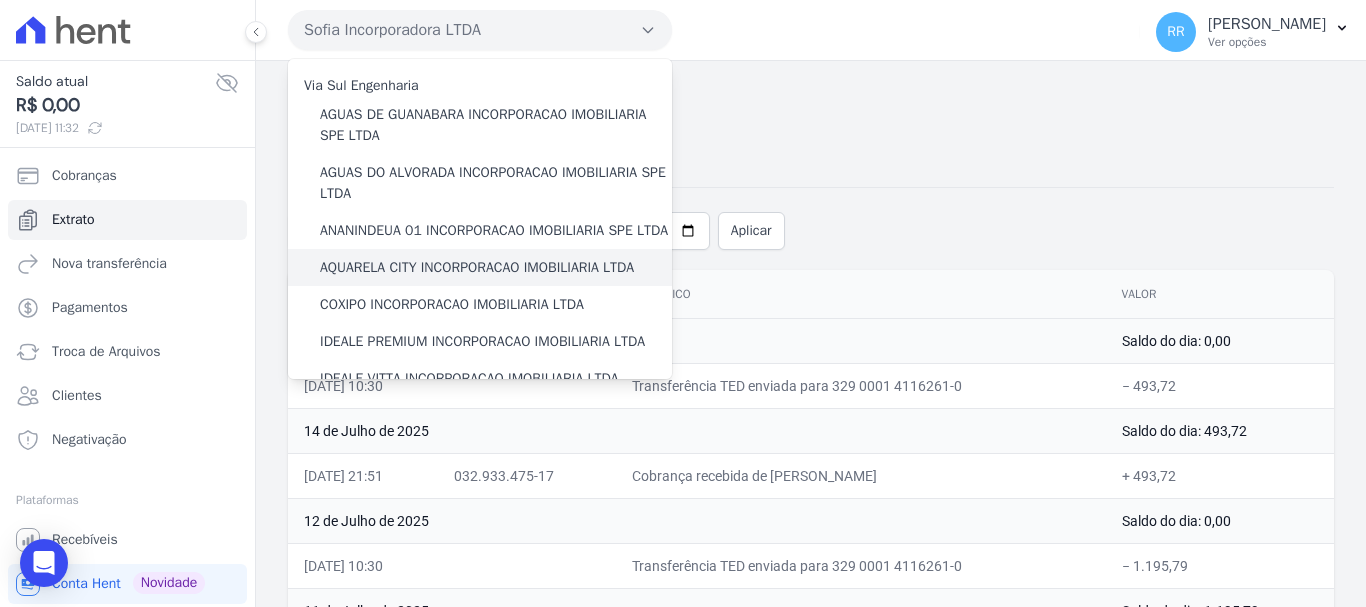 click on "AQUARELA CITY INCORPORACAO IMOBILIARIA LTDA" at bounding box center (477, 267) 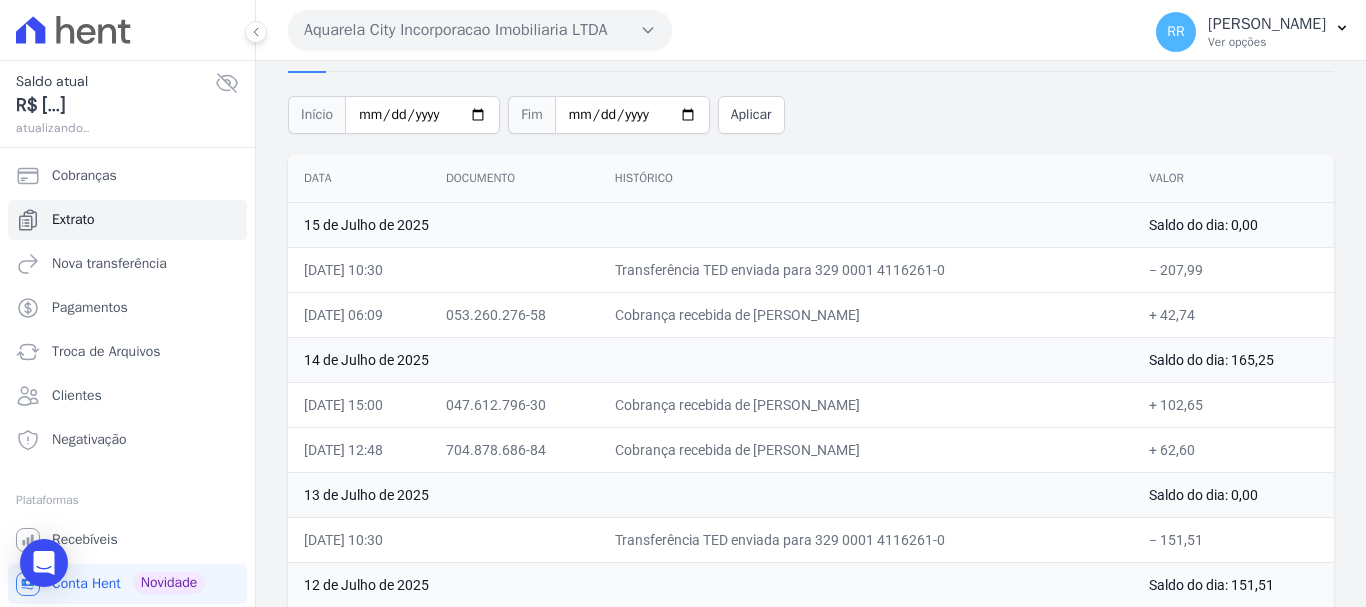 scroll, scrollTop: 200, scrollLeft: 0, axis: vertical 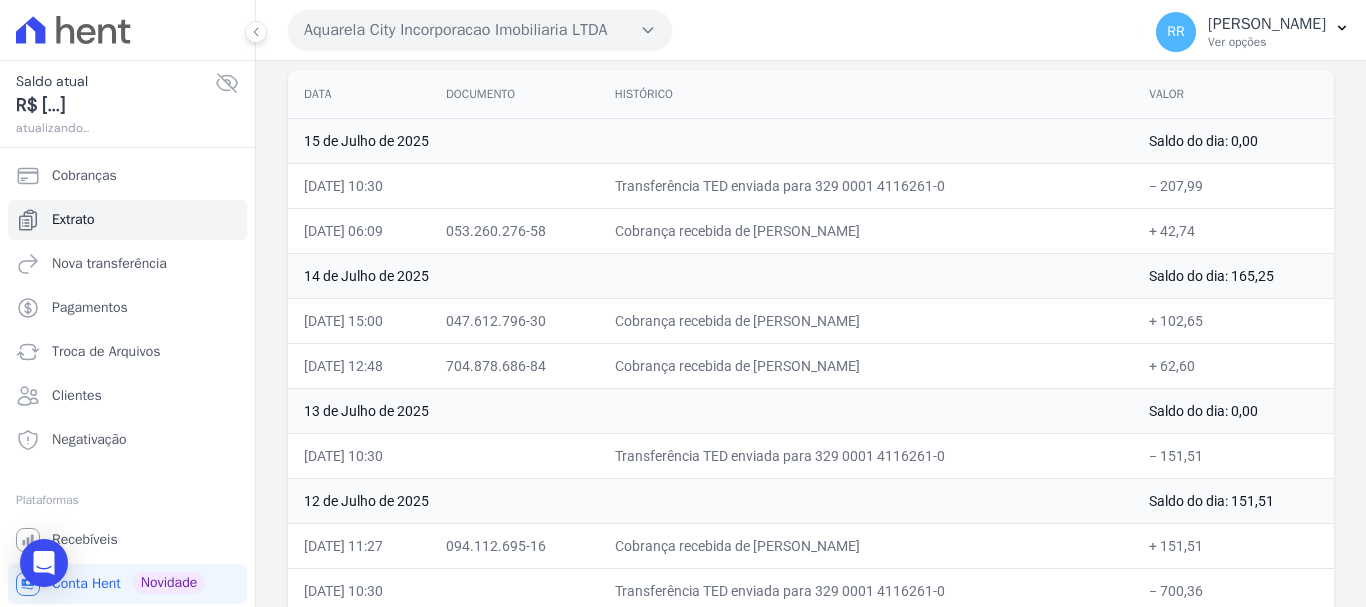 click on "+
62,60" at bounding box center (1233, 365) 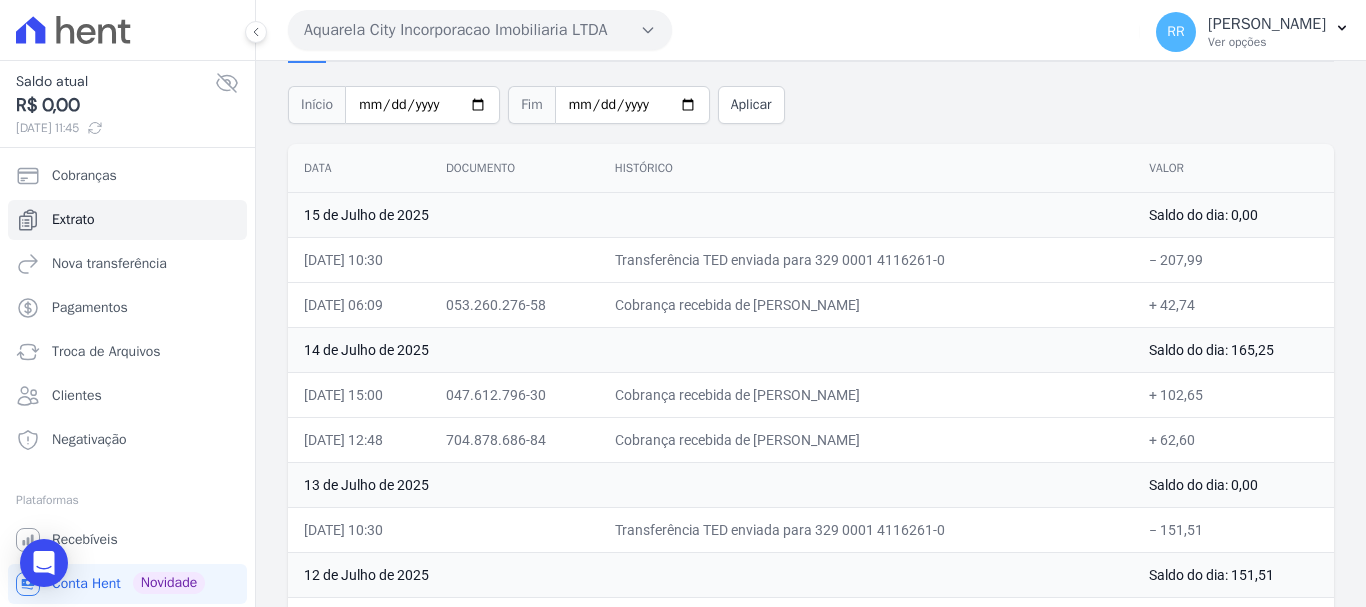 scroll, scrollTop: 200, scrollLeft: 0, axis: vertical 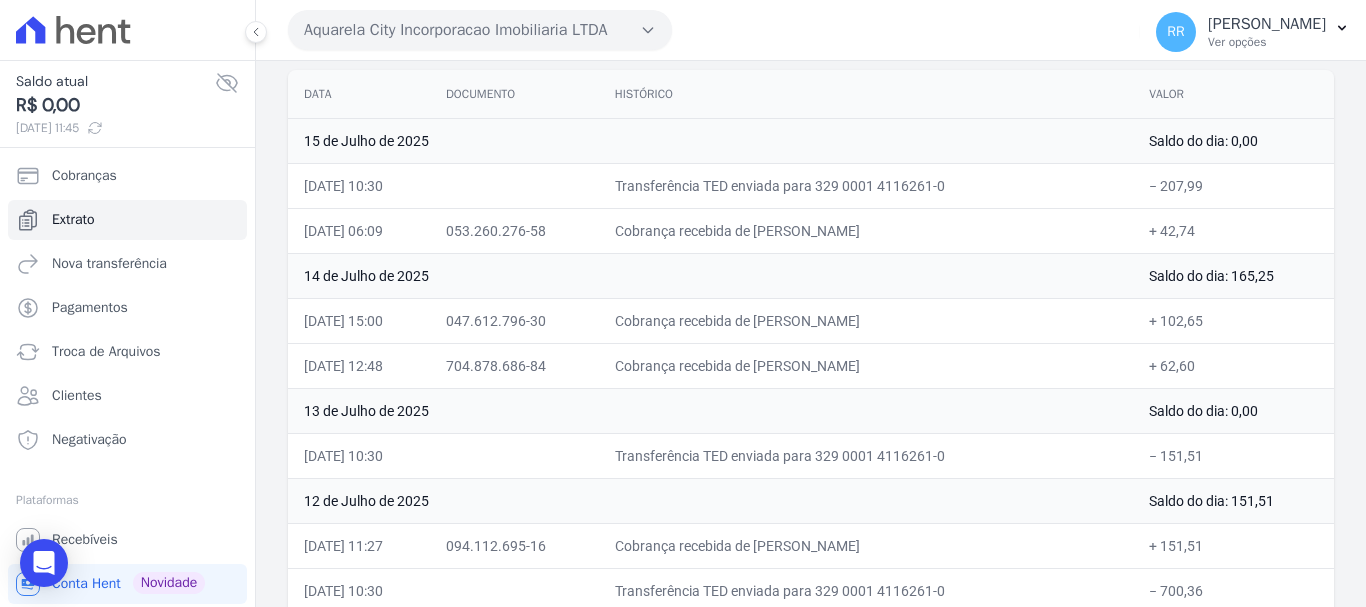 drag, startPoint x: 576, startPoint y: 455, endPoint x: 1096, endPoint y: 468, distance: 520.1625 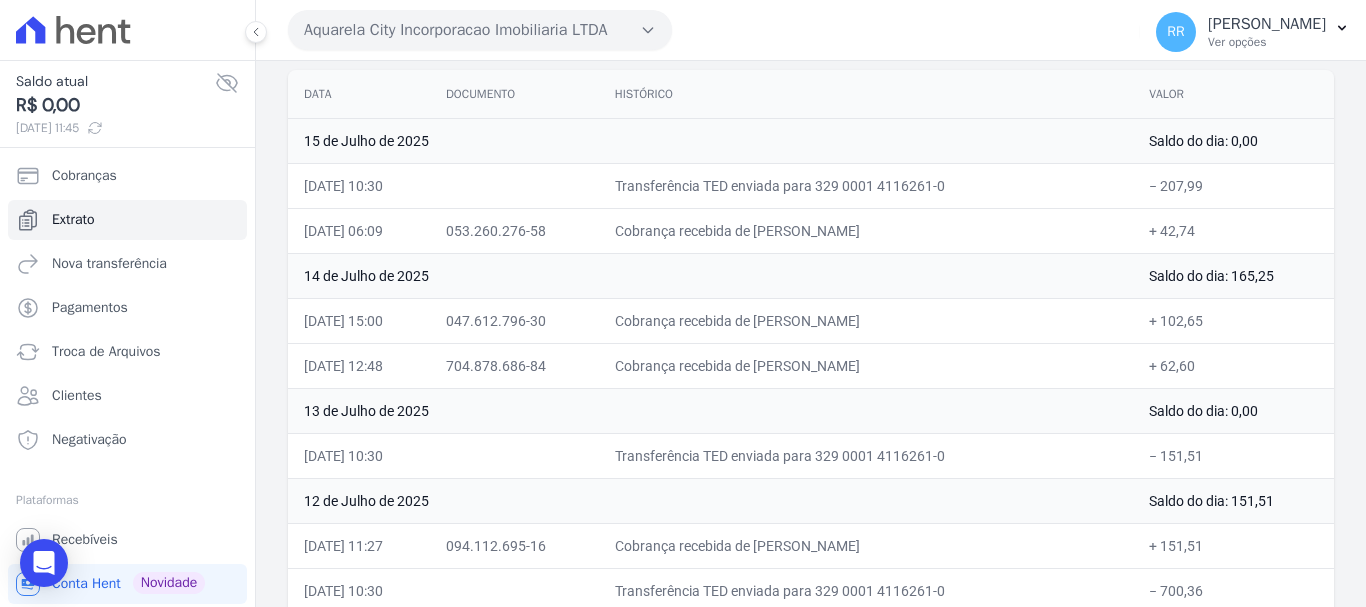 click on "Aquarela City Incorporacao Imobiliaria LTDA" at bounding box center (480, 30) 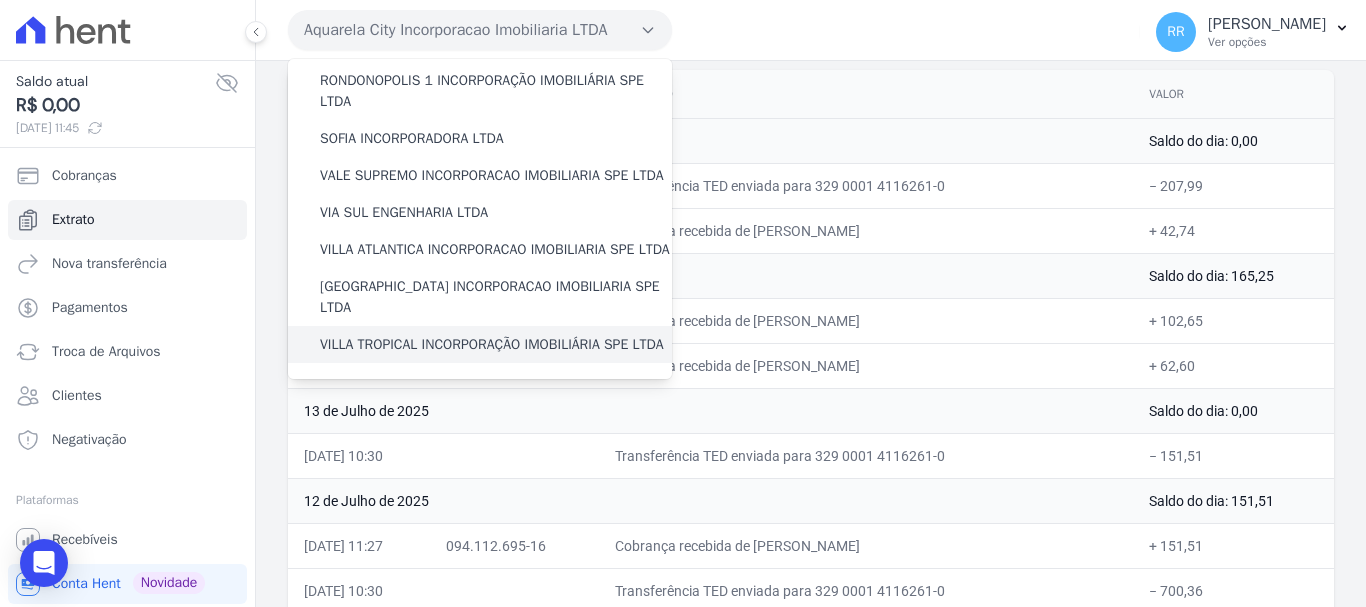 scroll, scrollTop: 873, scrollLeft: 0, axis: vertical 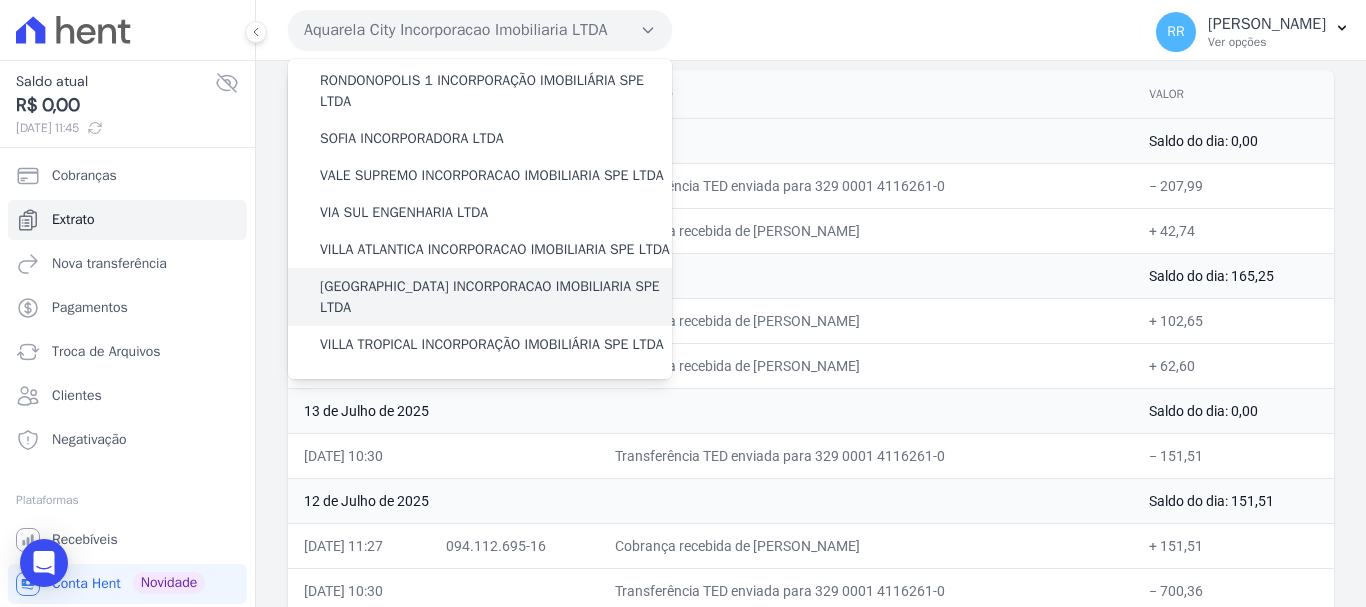 click on "VILLA FIORE INCORPORACAO IMOBILIARIA SPE LTDA" at bounding box center (496, 297) 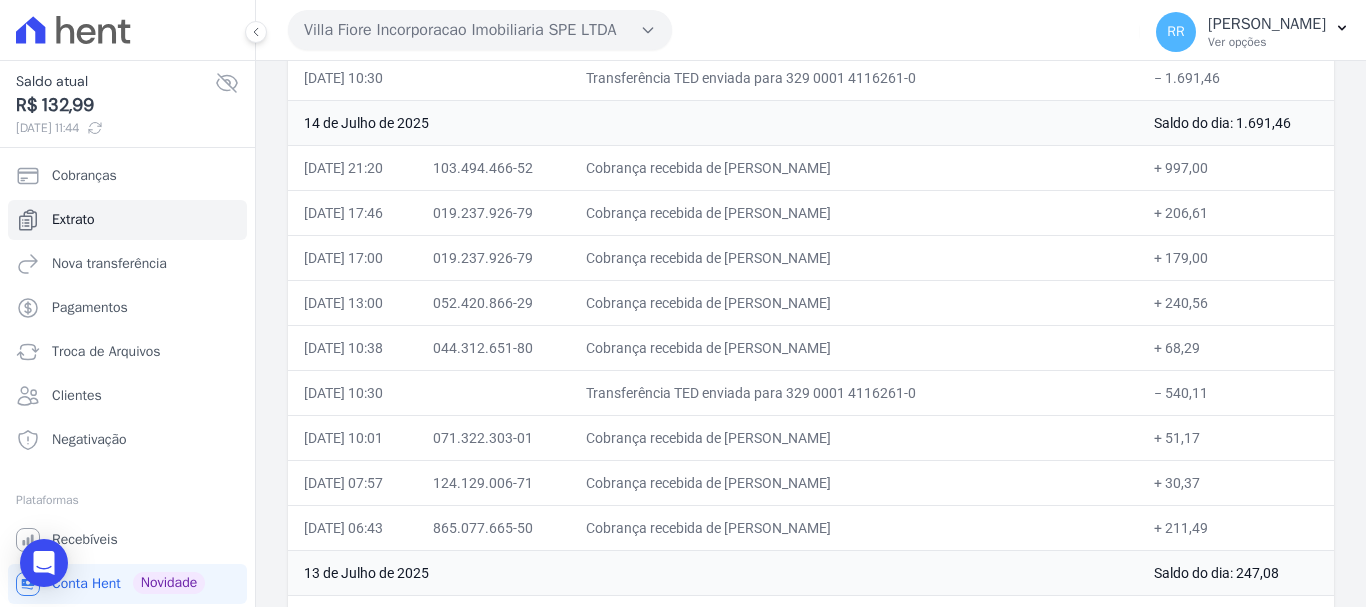 scroll, scrollTop: 400, scrollLeft: 0, axis: vertical 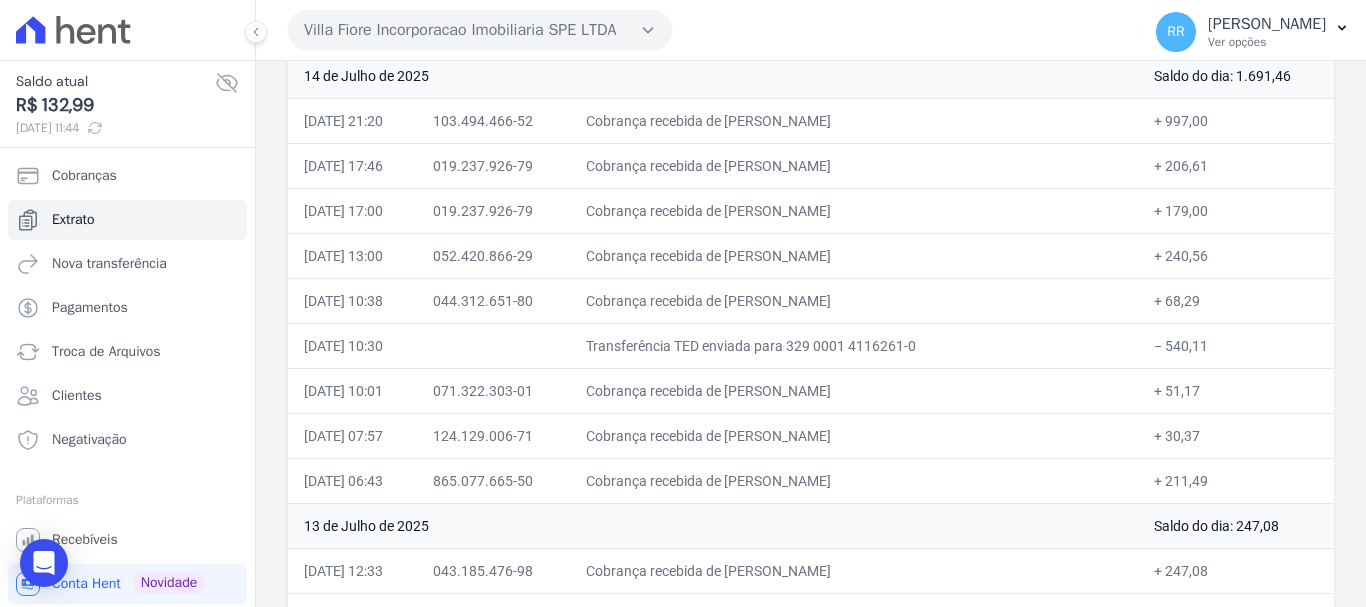 drag, startPoint x: 1163, startPoint y: 253, endPoint x: 813, endPoint y: 219, distance: 351.64755 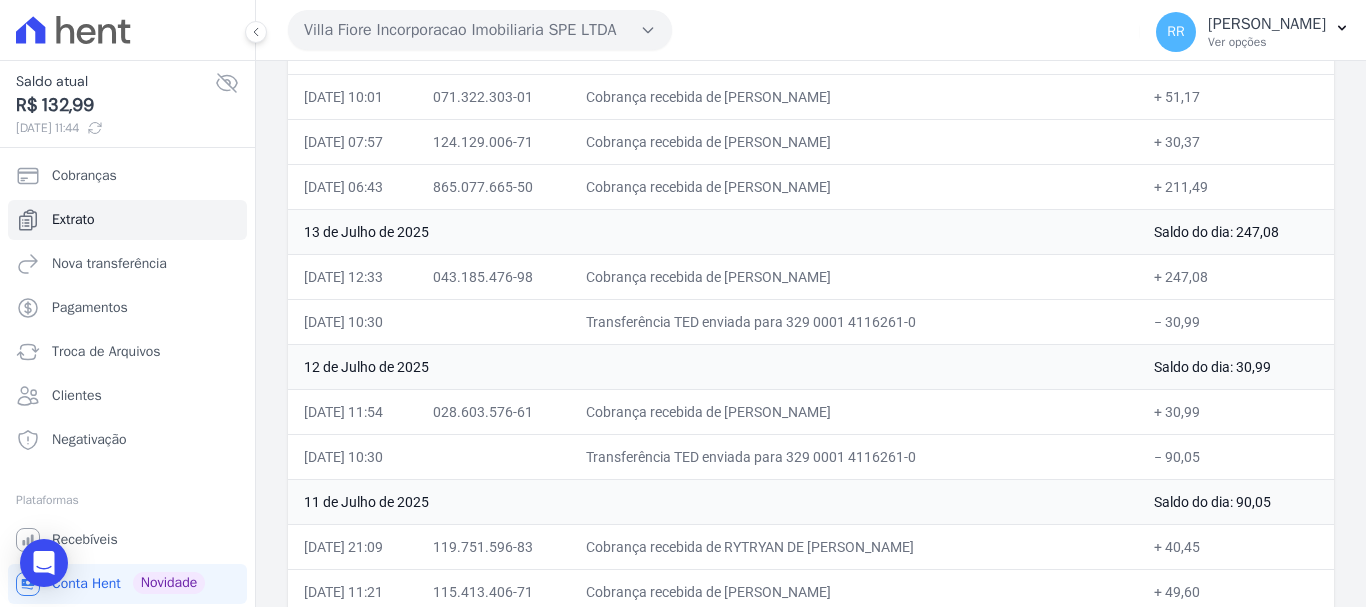 scroll, scrollTop: 700, scrollLeft: 0, axis: vertical 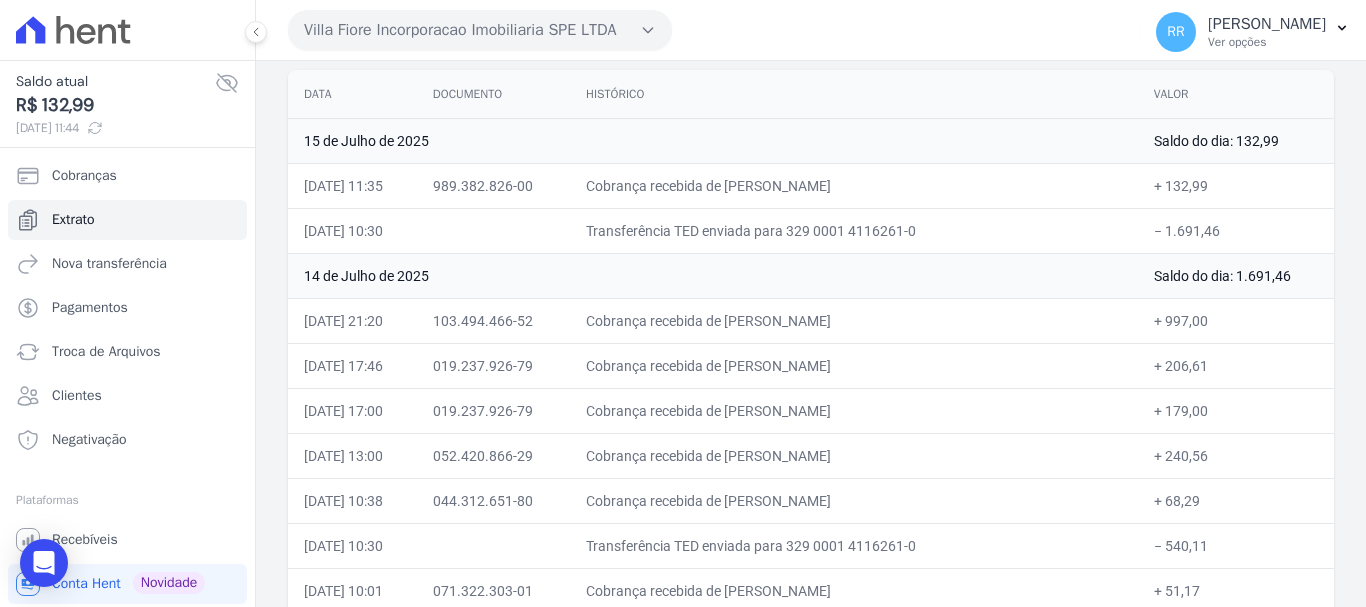 click on "+
206,61" at bounding box center (1236, 365) 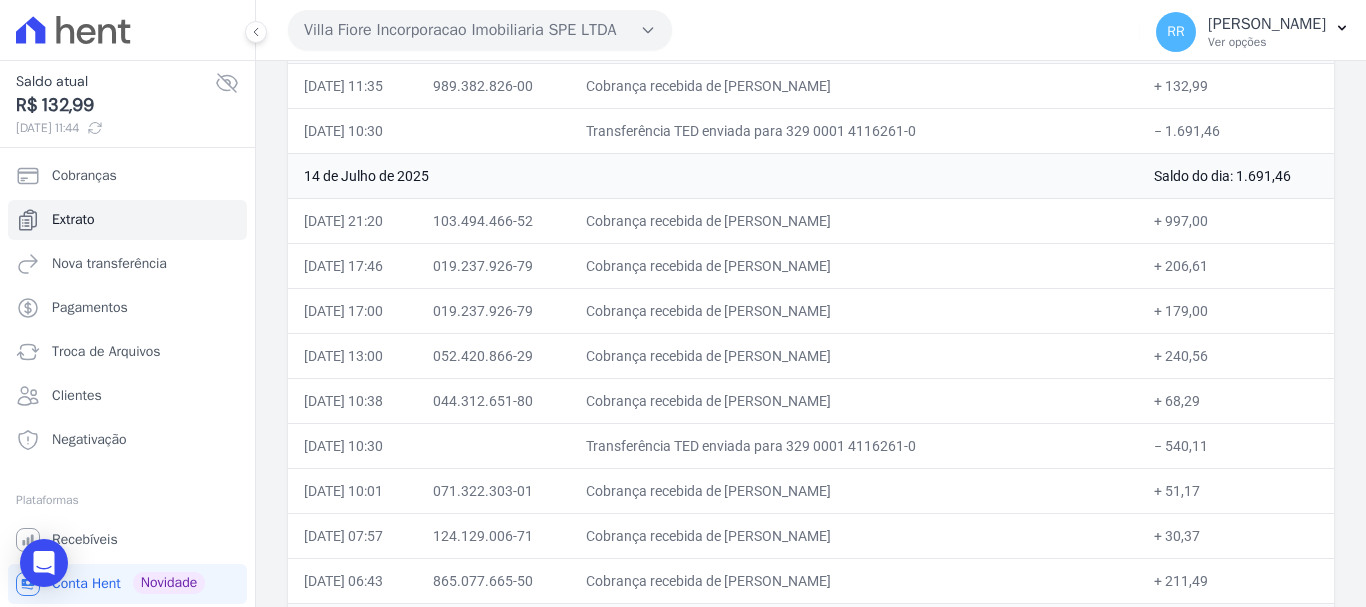 drag, startPoint x: 862, startPoint y: 347, endPoint x: 1107, endPoint y: 359, distance: 245.2937 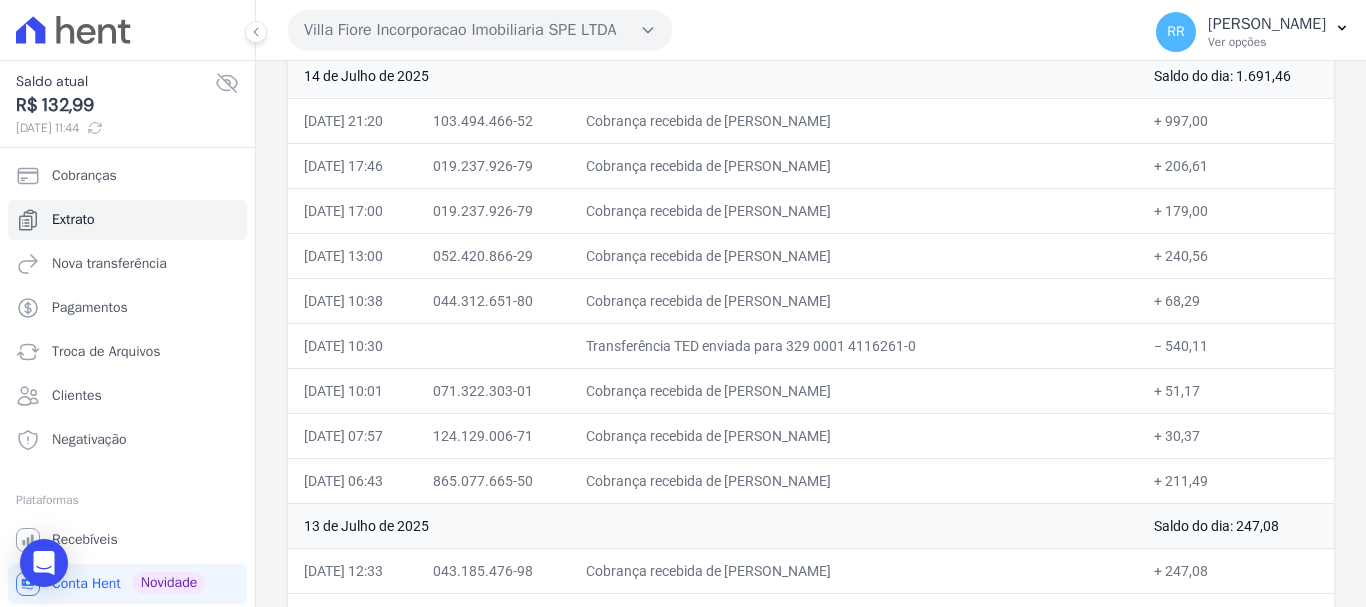 scroll, scrollTop: 300, scrollLeft: 0, axis: vertical 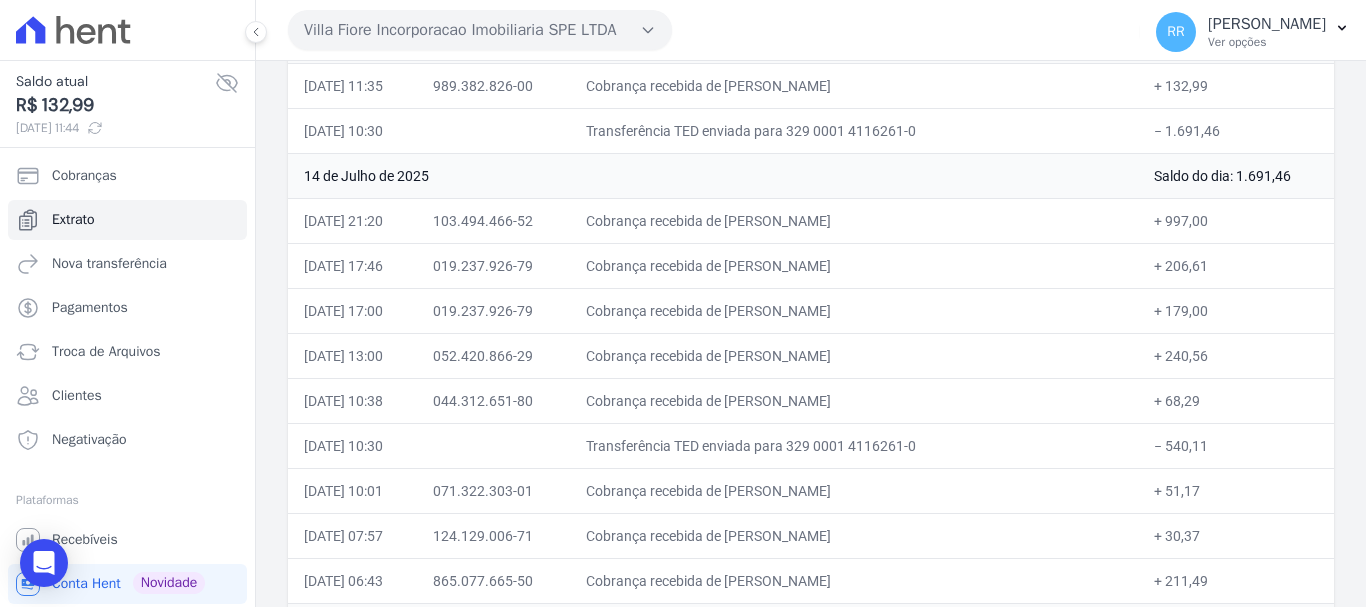 click on "Cobrança recebida de JULIO CESAR GUERREIRO SILVA" at bounding box center (854, 400) 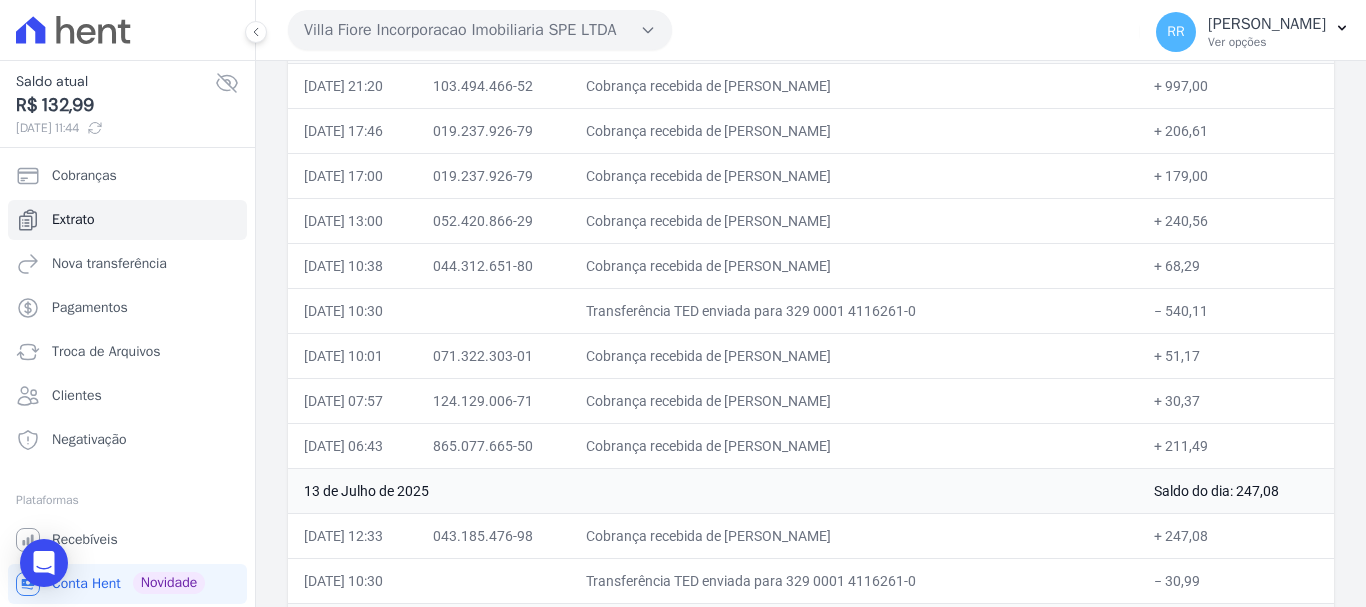 scroll, scrollTop: 400, scrollLeft: 0, axis: vertical 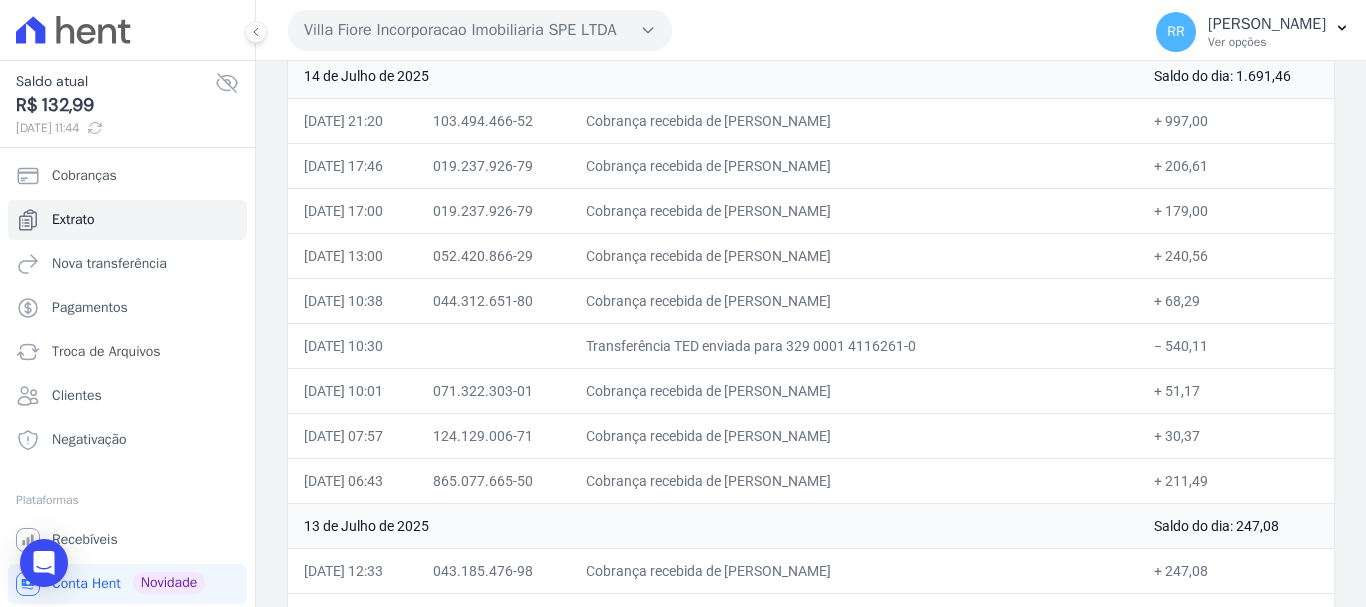 click on "Villa Fiore Incorporacao Imobiliaria SPE LTDA" at bounding box center [480, 30] 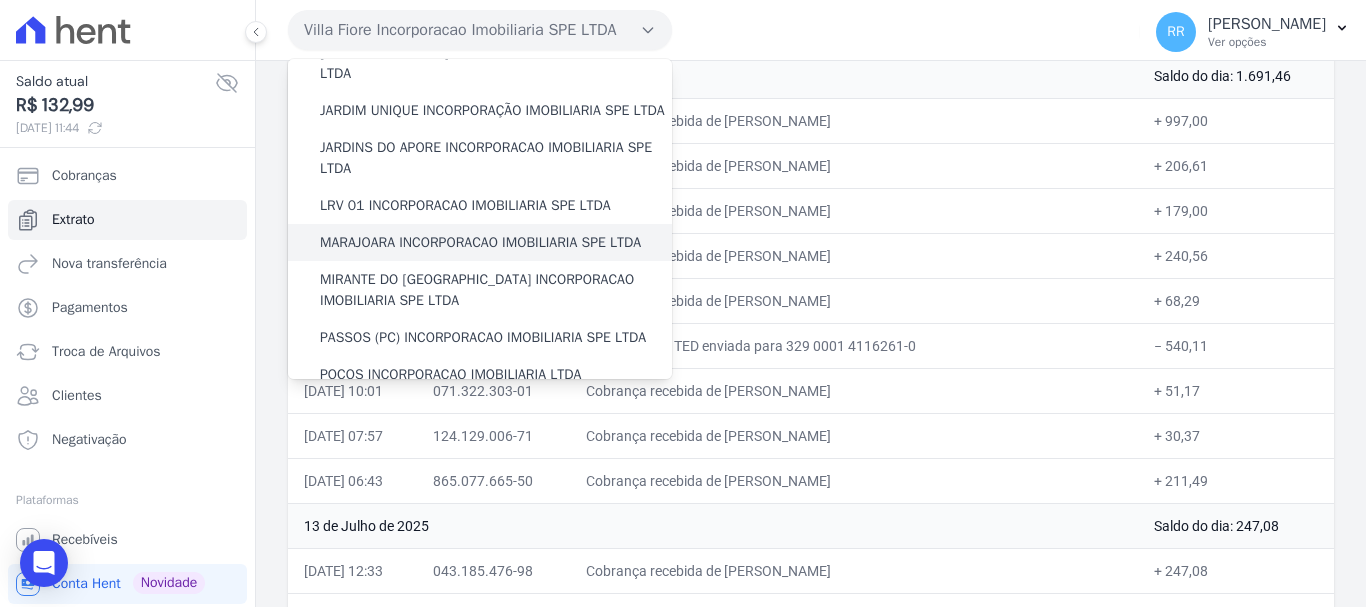 scroll, scrollTop: 500, scrollLeft: 0, axis: vertical 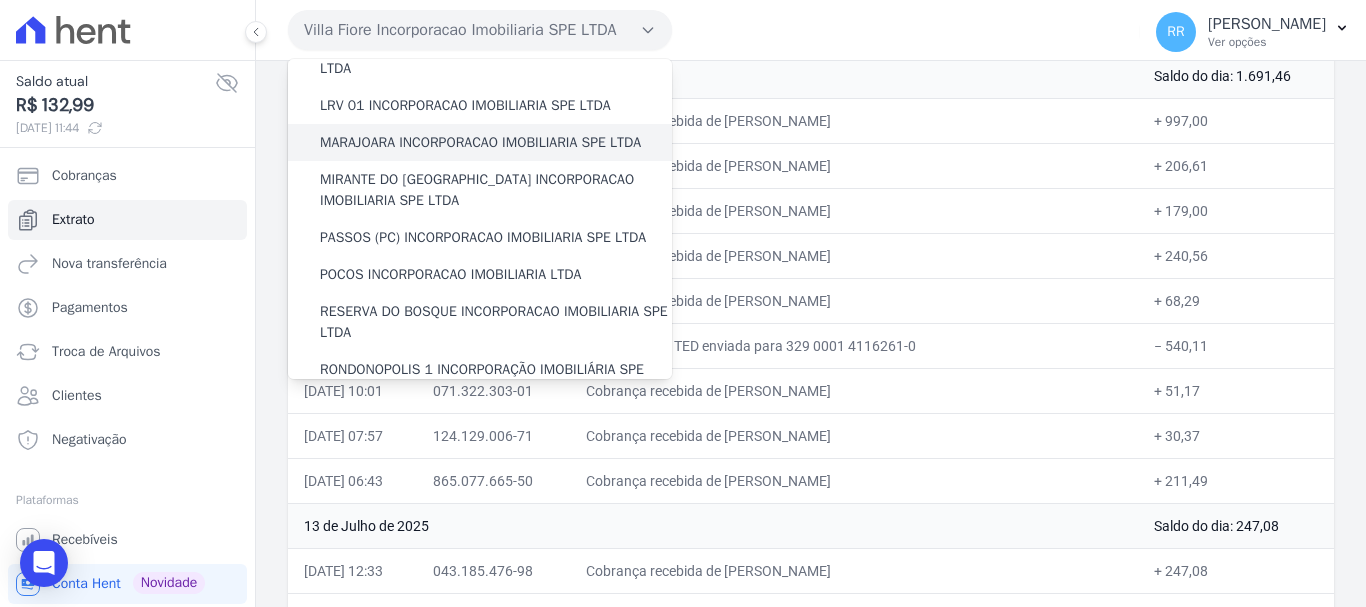click on "MARAJOARA INCORPORACAO IMOBILIARIA SPE LTDA" at bounding box center (480, 142) 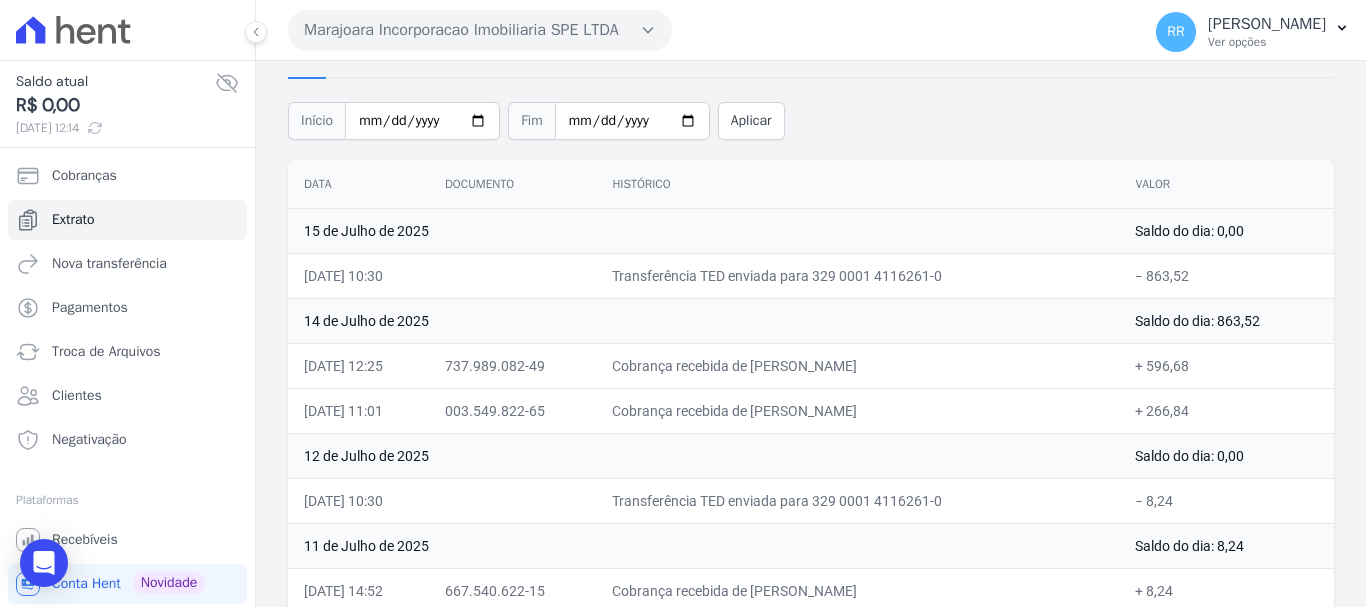 scroll, scrollTop: 300, scrollLeft: 0, axis: vertical 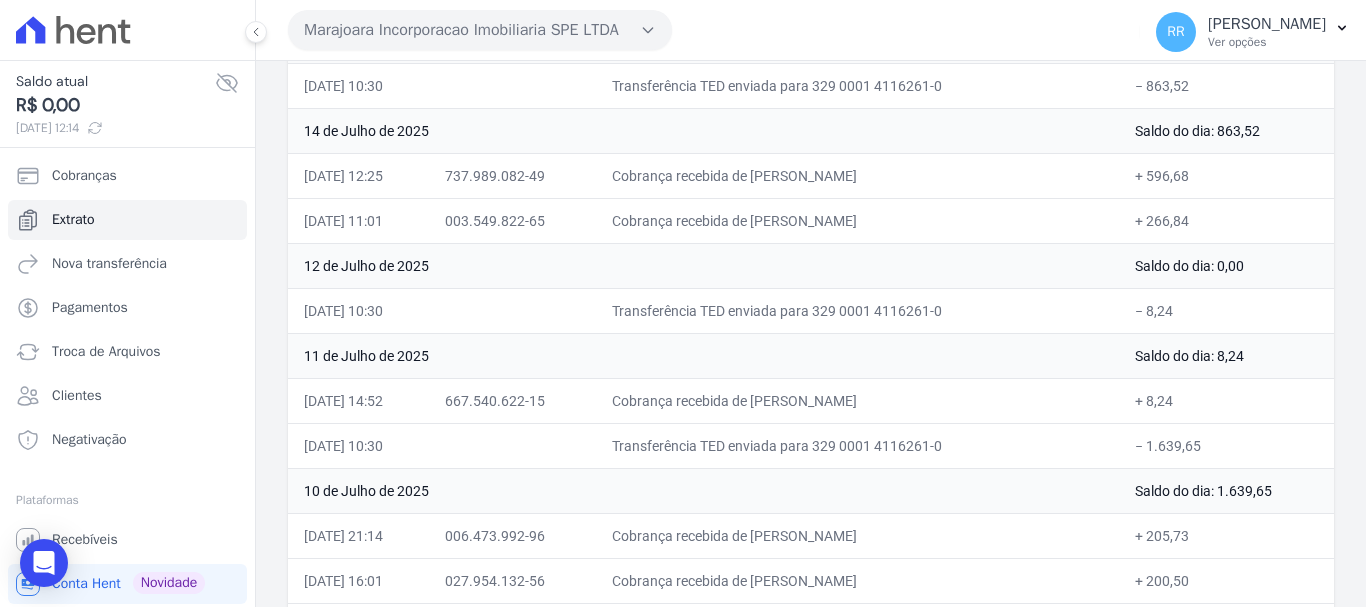 drag, startPoint x: 774, startPoint y: 177, endPoint x: 1002, endPoint y: 177, distance: 228 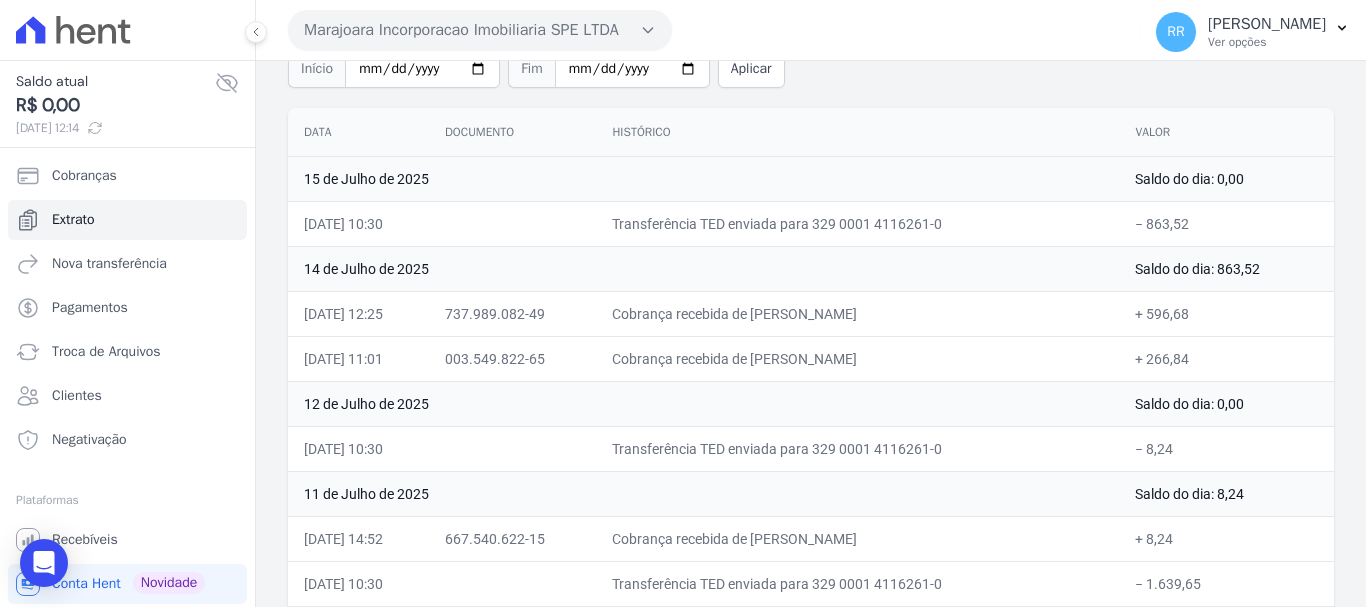 scroll, scrollTop: 0, scrollLeft: 0, axis: both 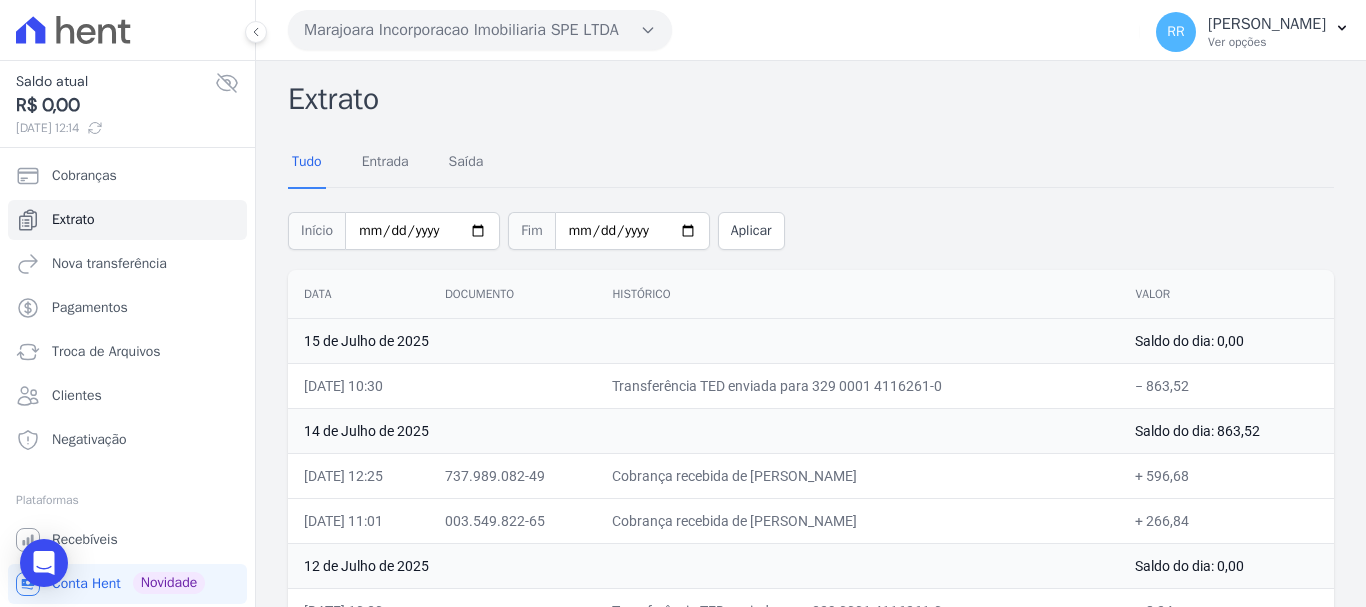 click on "Marajoara Incorporacao Imobiliaria SPE LTDA" at bounding box center [480, 30] 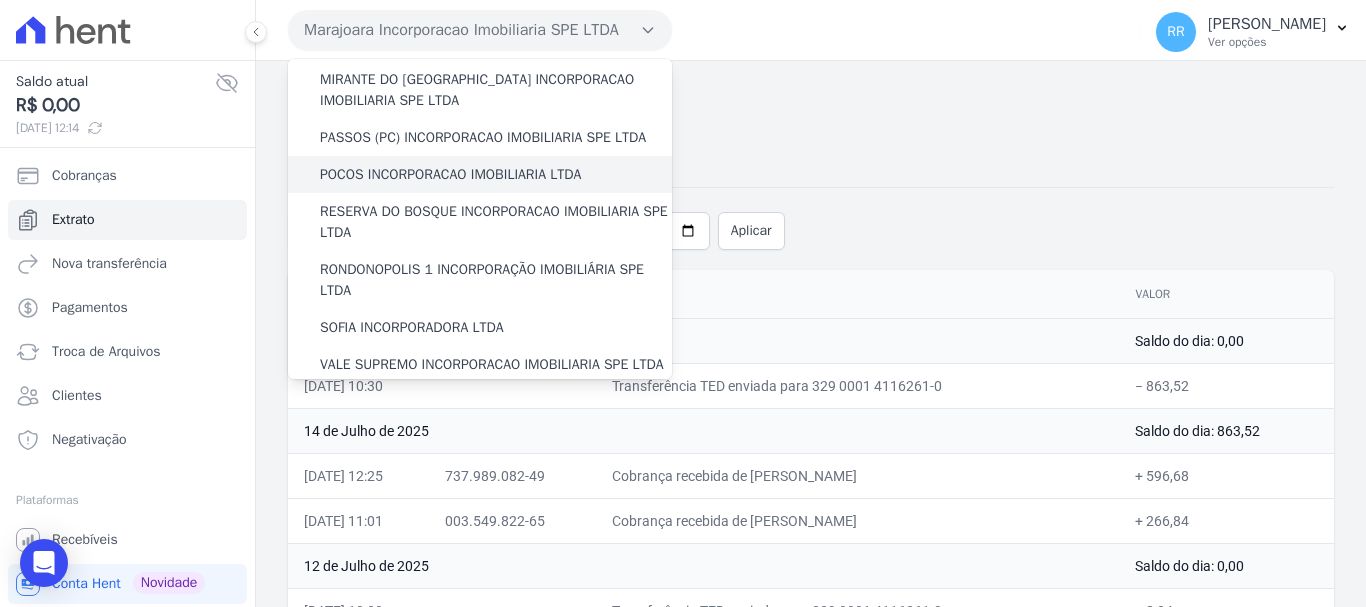 scroll, scrollTop: 400, scrollLeft: 0, axis: vertical 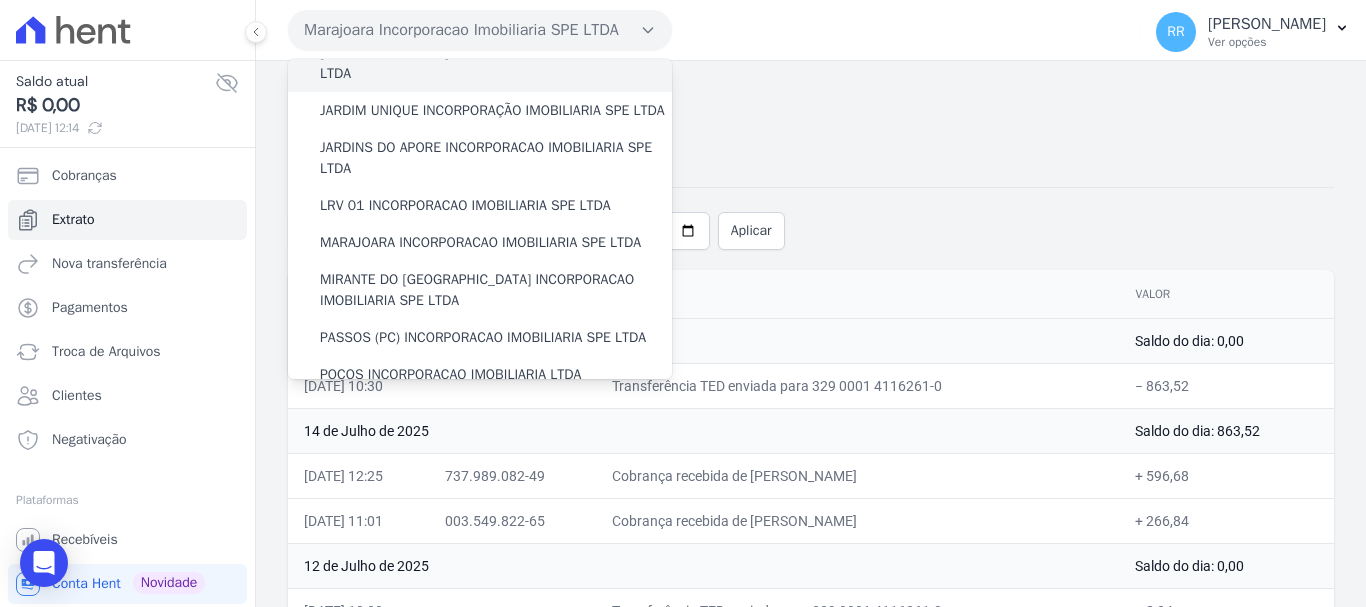 click on "JARDIM MONTREAL INCORPORACAO IMOBILIARIA SPE LTDA" at bounding box center [496, 63] 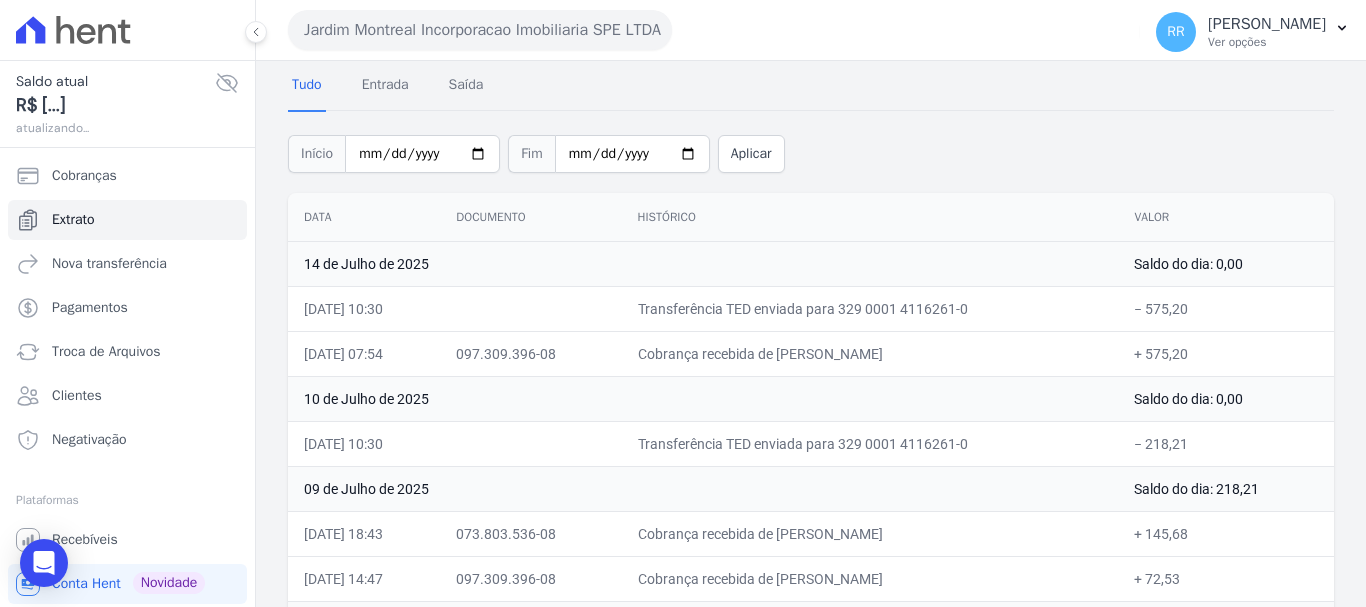 scroll, scrollTop: 100, scrollLeft: 0, axis: vertical 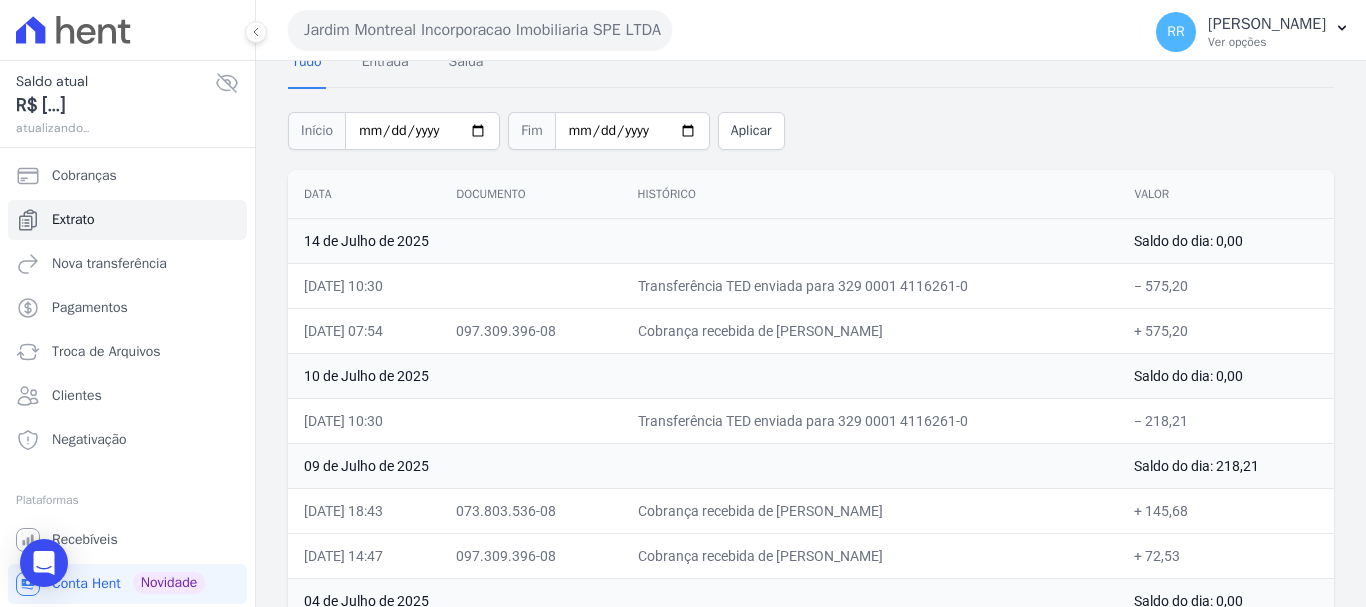 click on "Jardim Montreal Incorporacao Imobiliaria SPE LTDA" at bounding box center [480, 30] 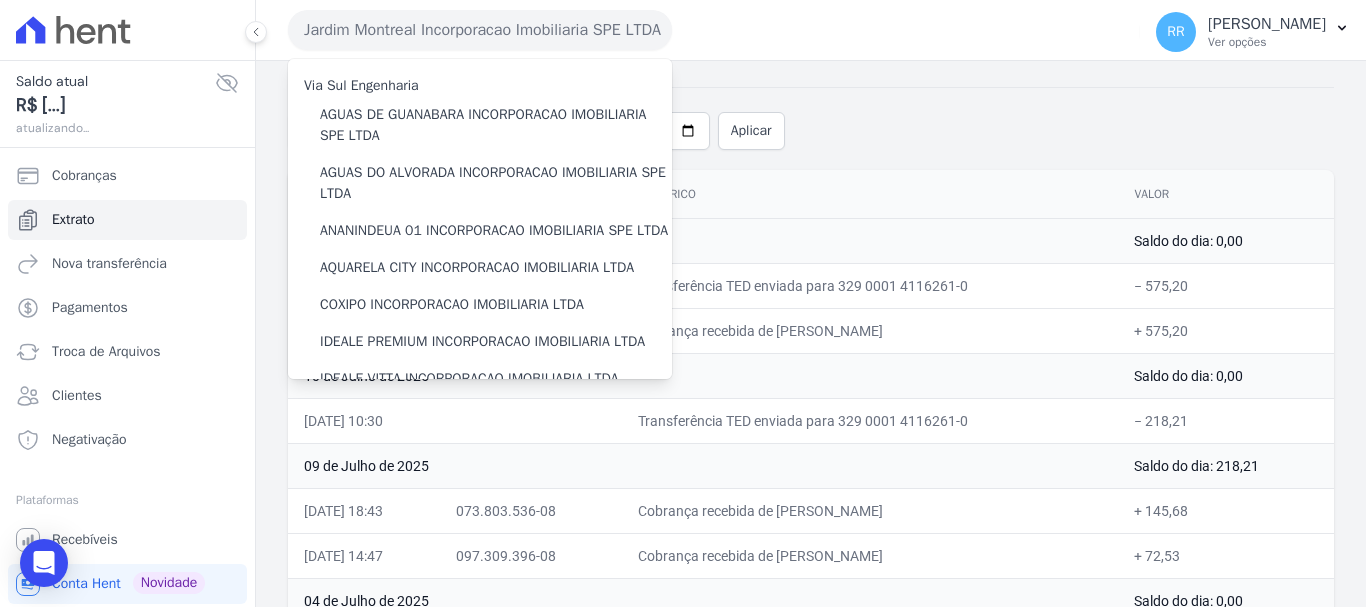 click on "Jardim Montreal Incorporacao Imobiliaria SPE LTDA" at bounding box center [480, 30] 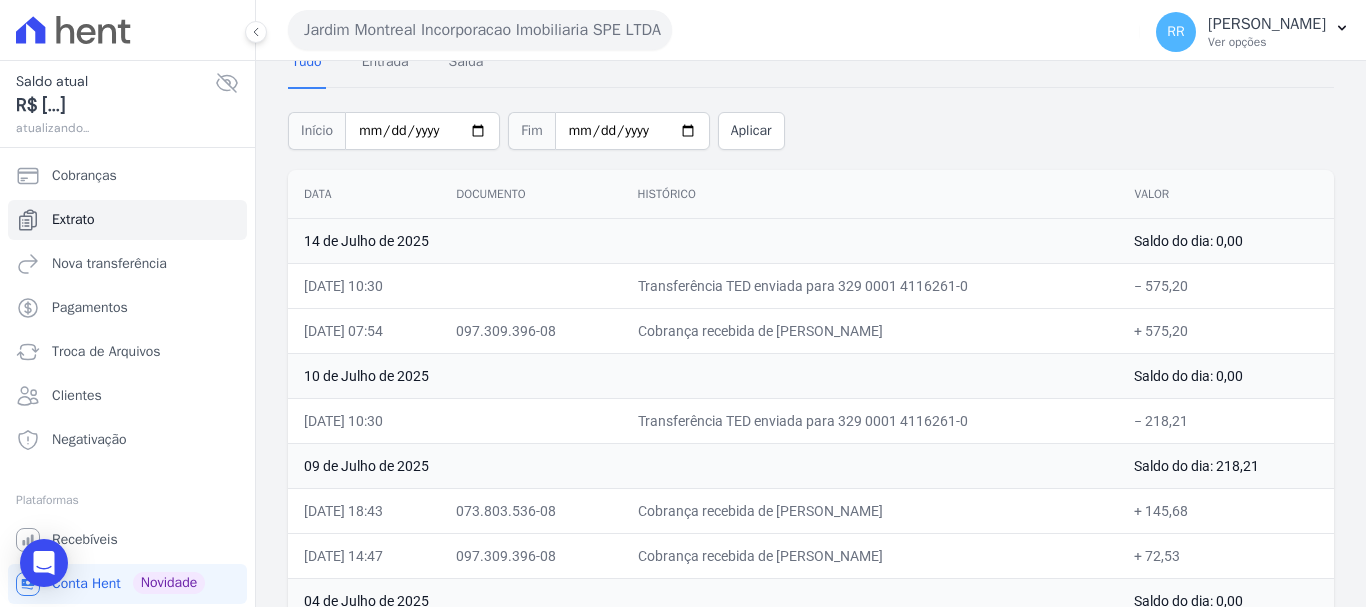 click on "Tudo
Entrada
Saída" at bounding box center [811, 62] 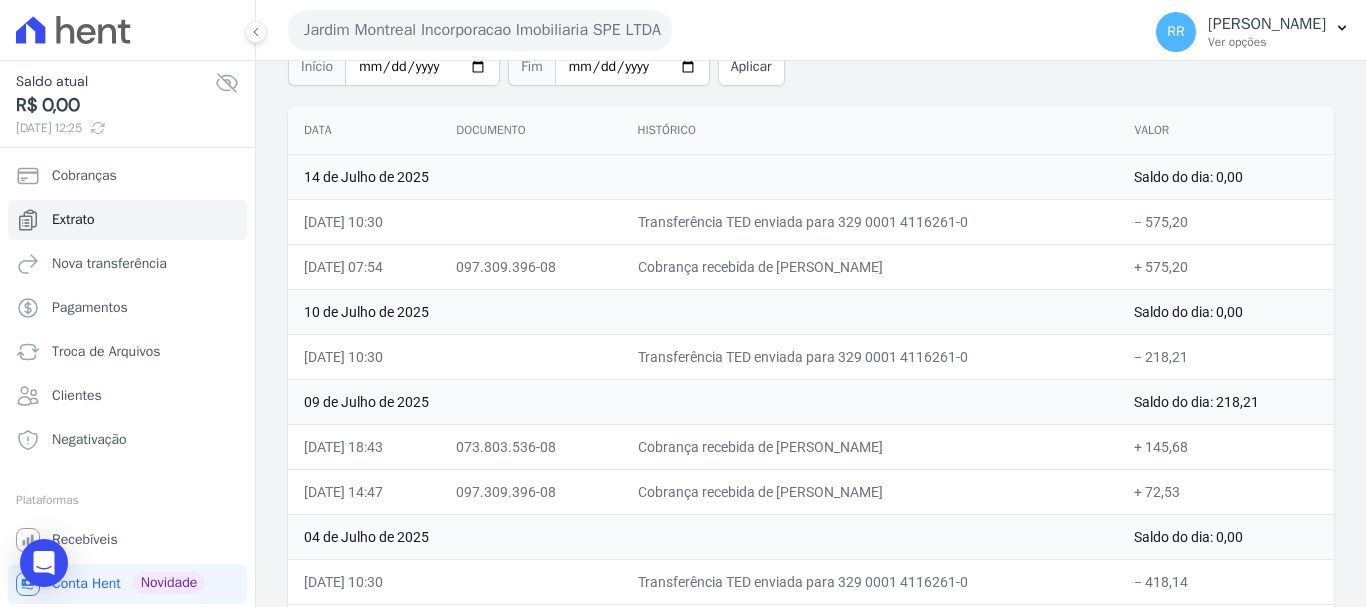 scroll, scrollTop: 200, scrollLeft: 0, axis: vertical 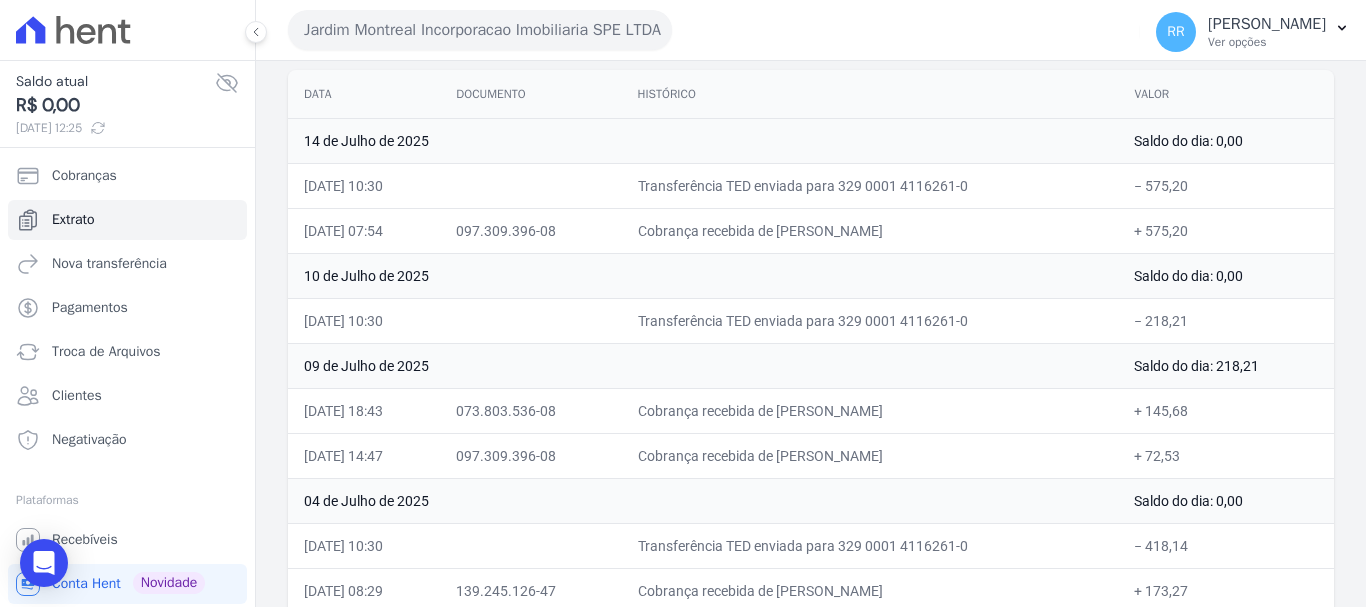 drag, startPoint x: 788, startPoint y: 227, endPoint x: 943, endPoint y: 225, distance: 155.01291 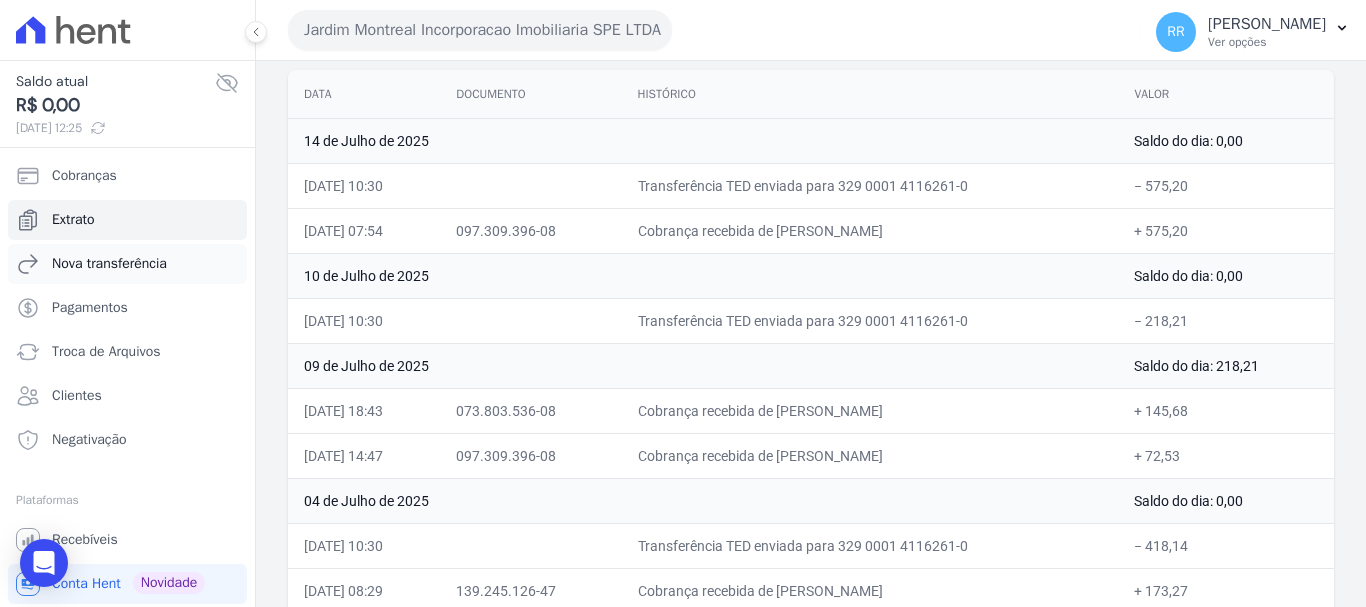 copy on "DANIELI DIAS FERREIRA" 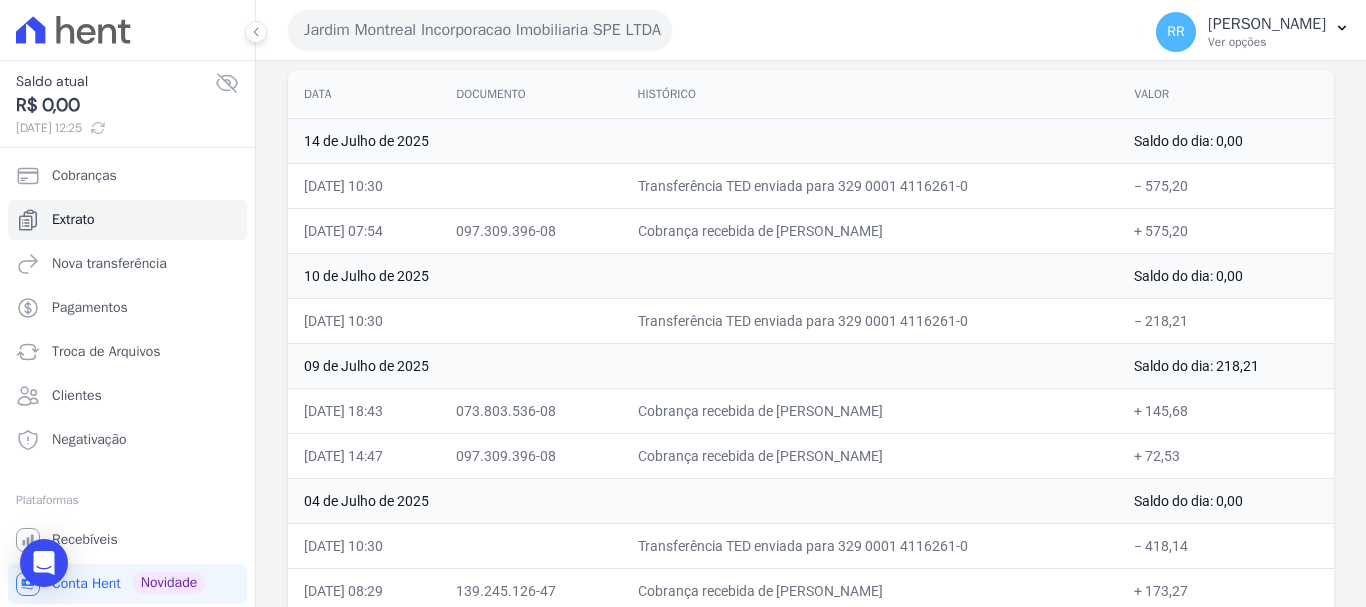 drag, startPoint x: 539, startPoint y: 8, endPoint x: 520, endPoint y: 42, distance: 38.948685 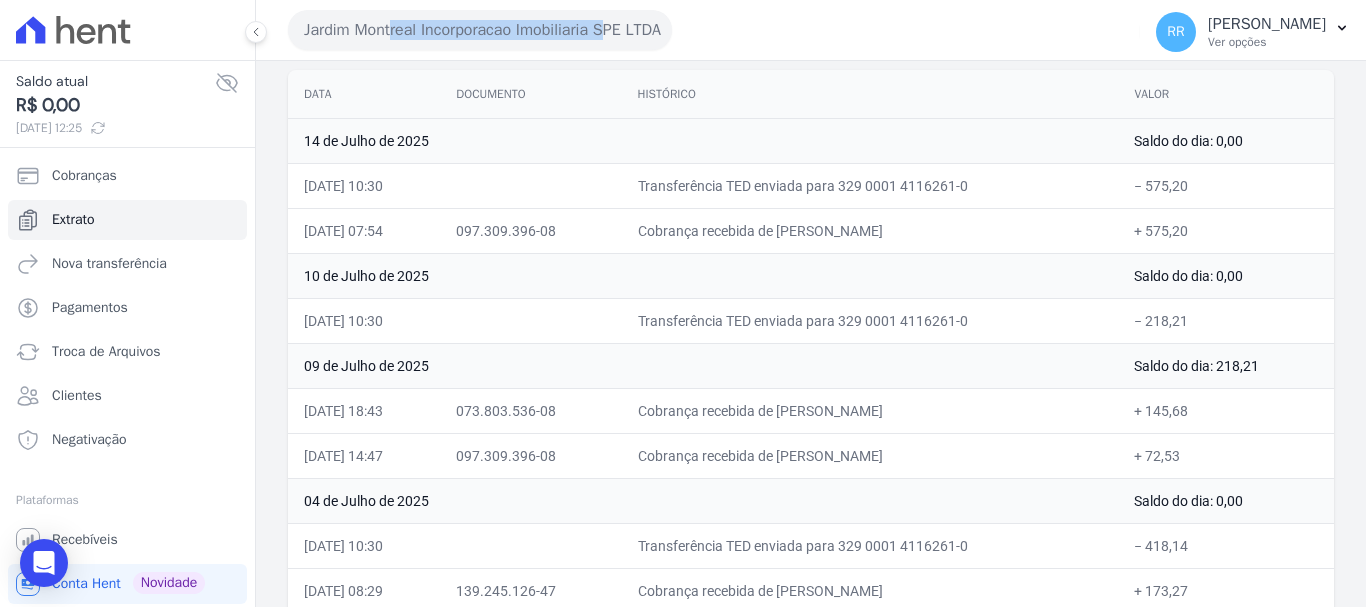click on "Jardim Montreal Incorporacao Imobiliaria SPE LTDA" at bounding box center [480, 30] 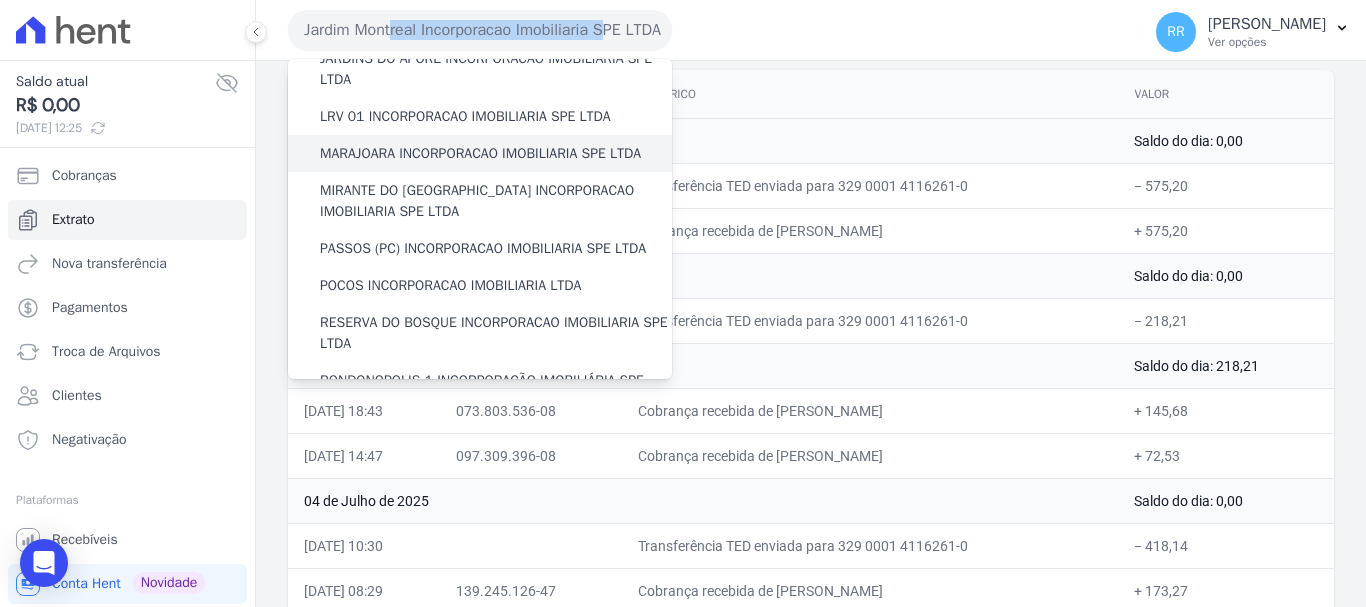 scroll, scrollTop: 600, scrollLeft: 0, axis: vertical 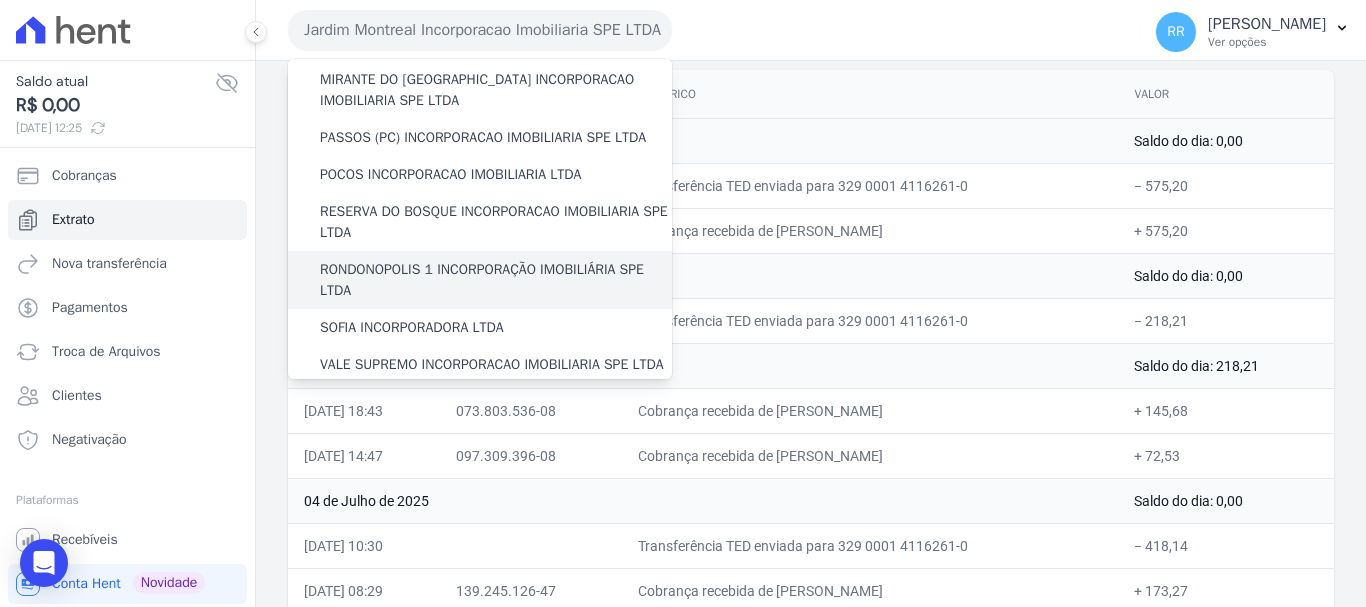click on "RONDONOPOLIS 1 INCORPORAÇÃO IMOBILIÁRIA SPE LTDA" at bounding box center [496, 280] 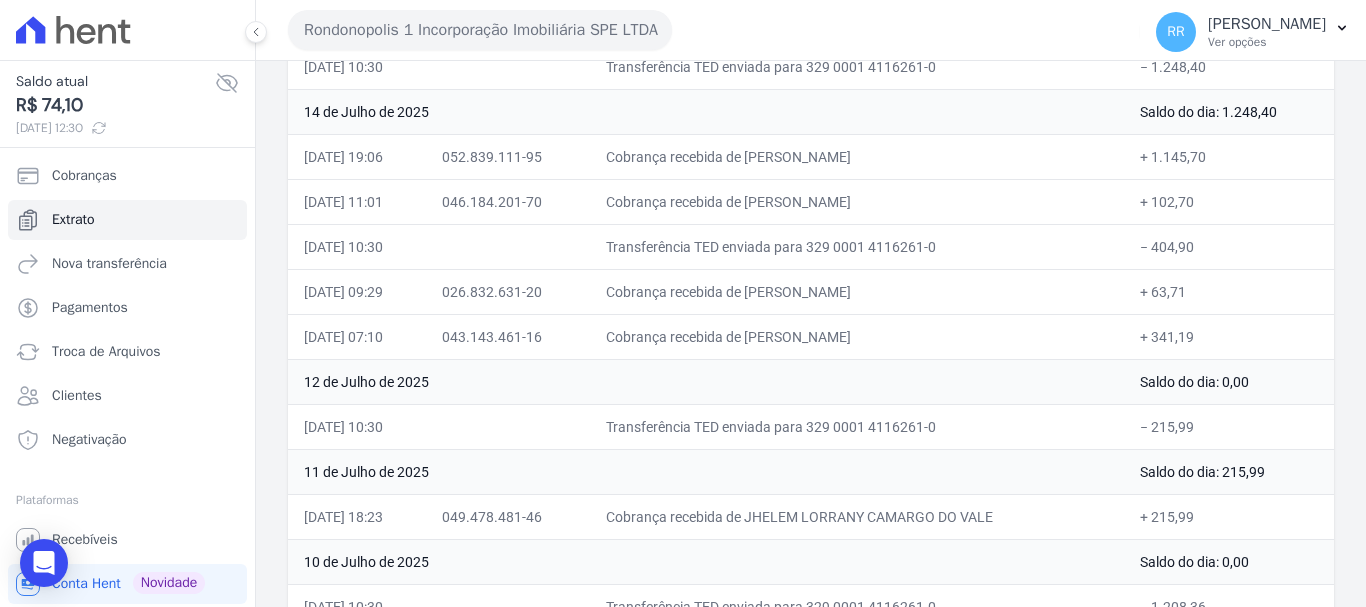 scroll, scrollTop: 400, scrollLeft: 0, axis: vertical 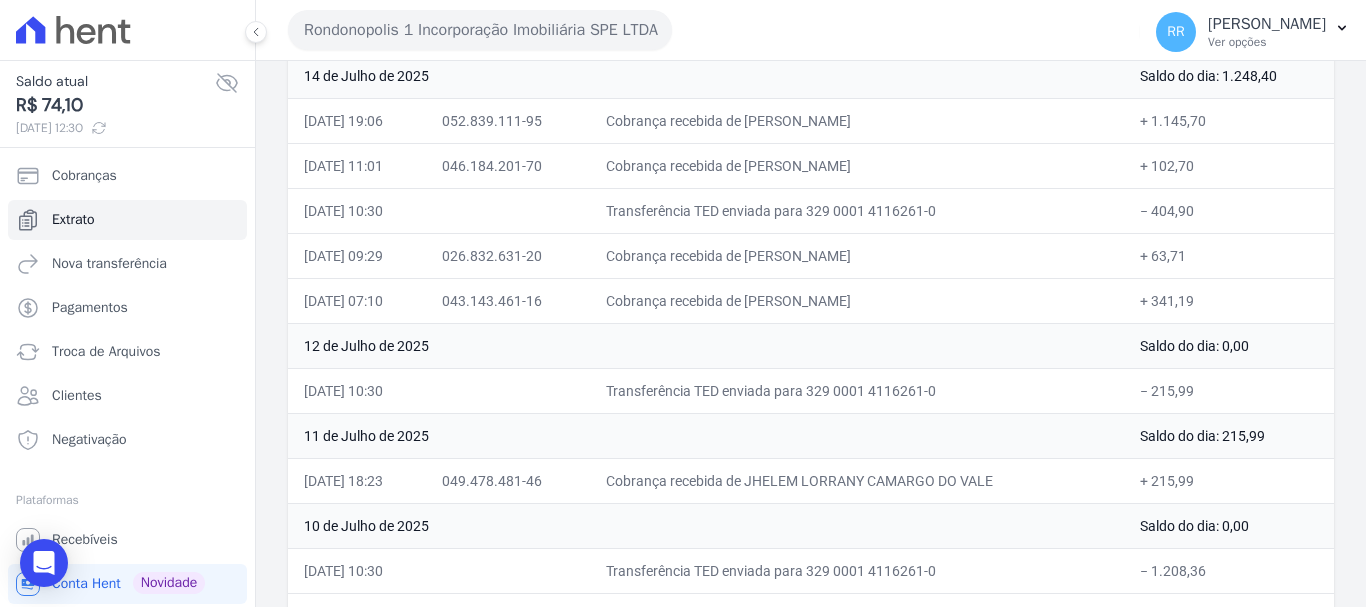 click on "Cobrança recebida de JHELEM LORRANY CAMARGO DO VALE" at bounding box center [857, 480] 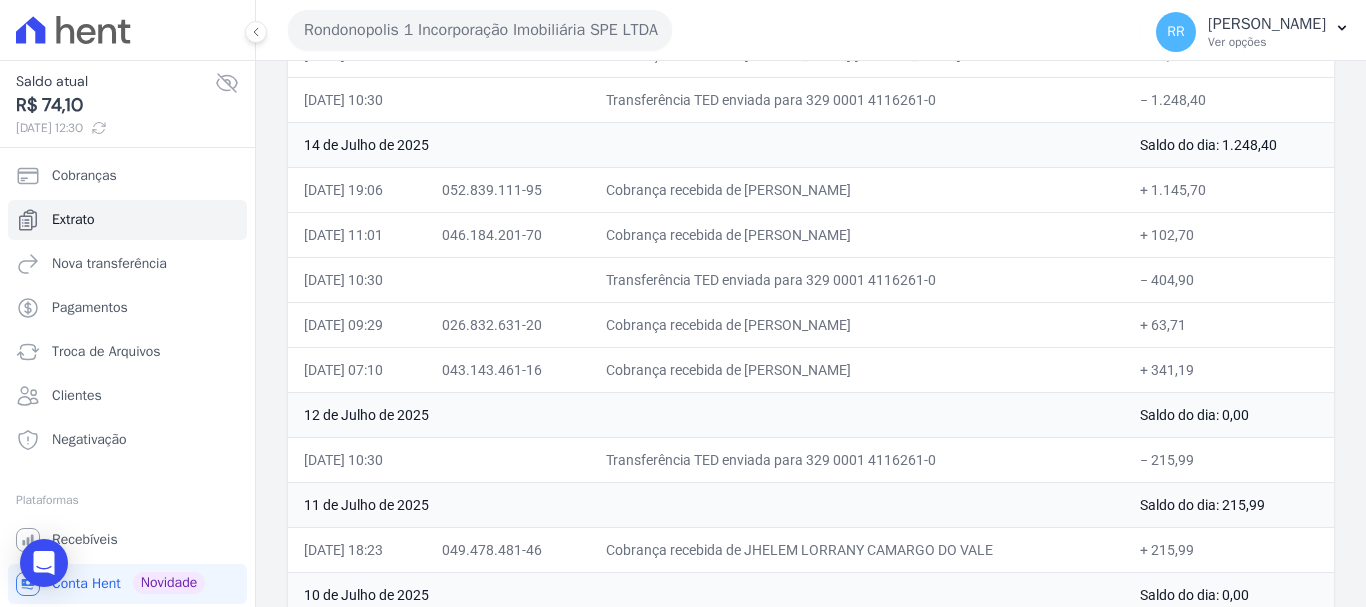scroll, scrollTop: 300, scrollLeft: 0, axis: vertical 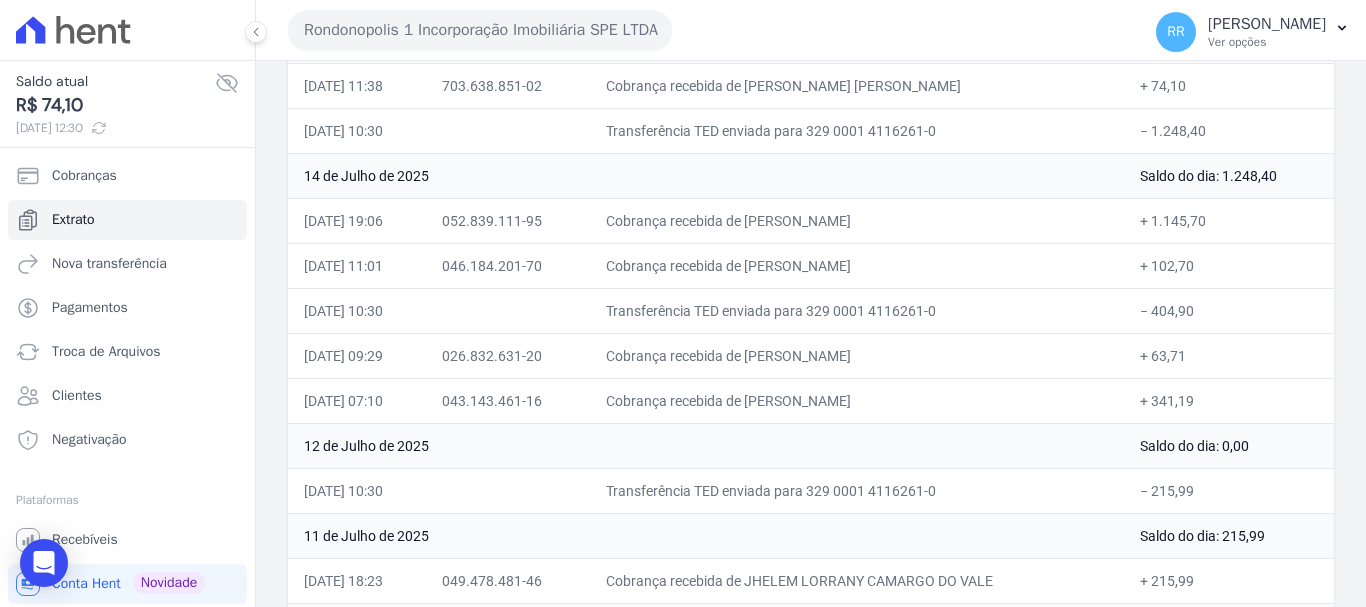 drag, startPoint x: 820, startPoint y: 408, endPoint x: 1104, endPoint y: 425, distance: 284.50836 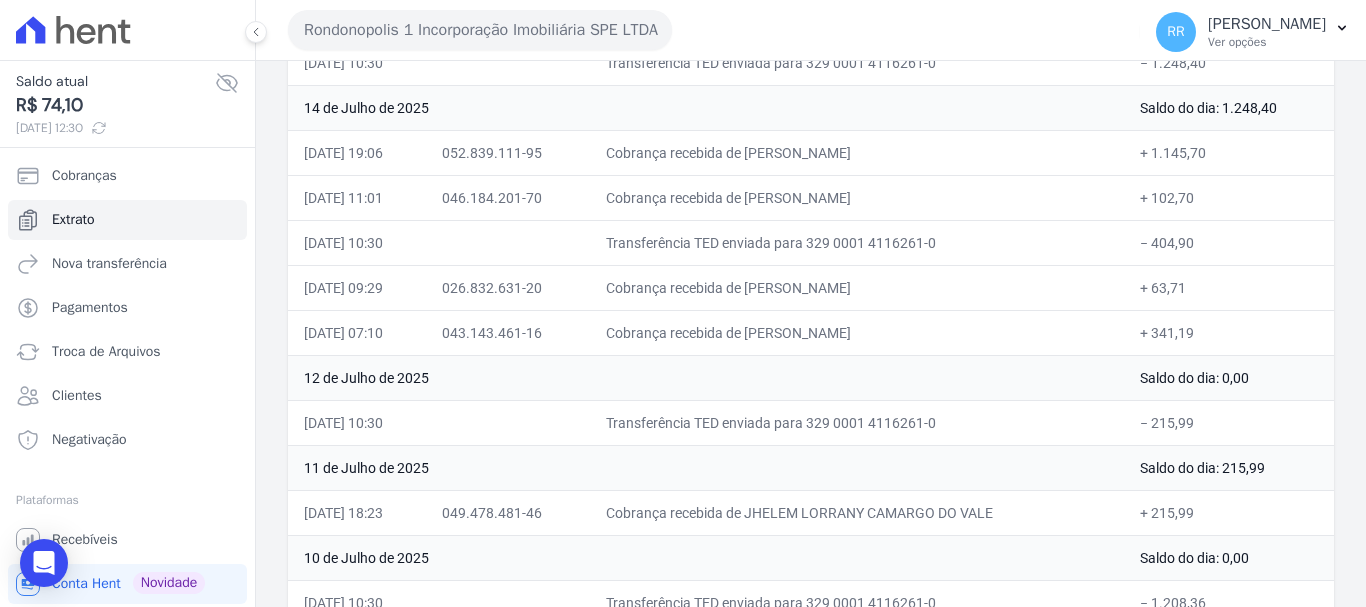 scroll, scrollTop: 400, scrollLeft: 0, axis: vertical 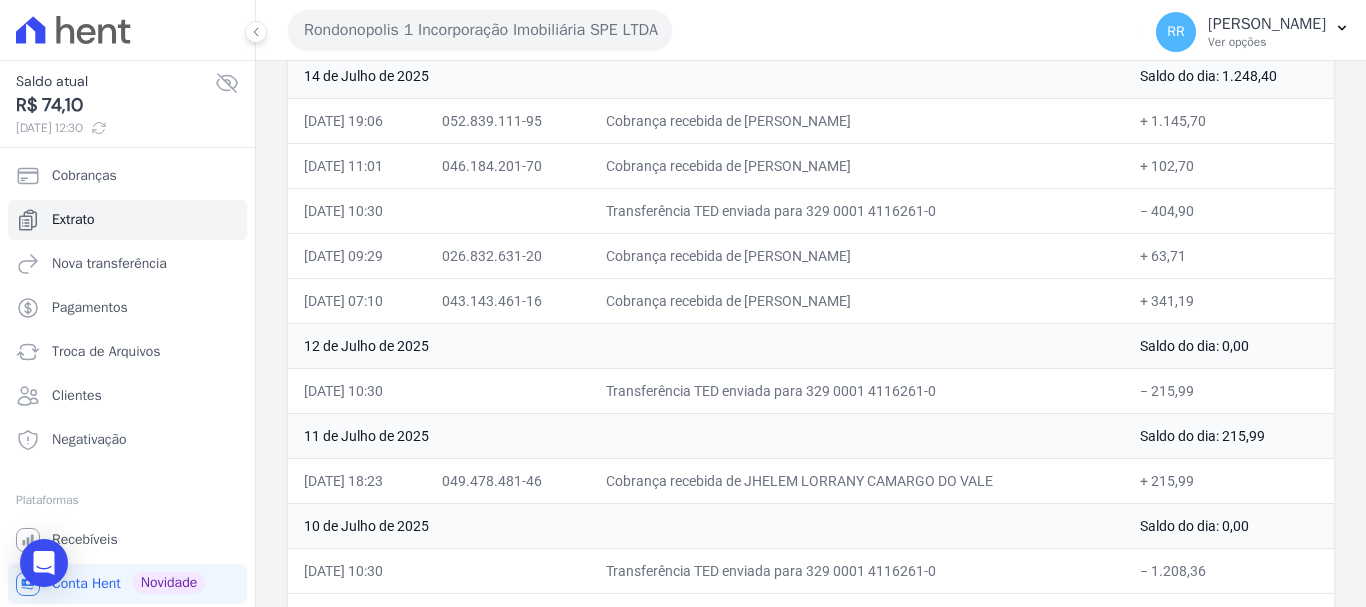 drag, startPoint x: 773, startPoint y: 303, endPoint x: 1018, endPoint y: 313, distance: 245.204 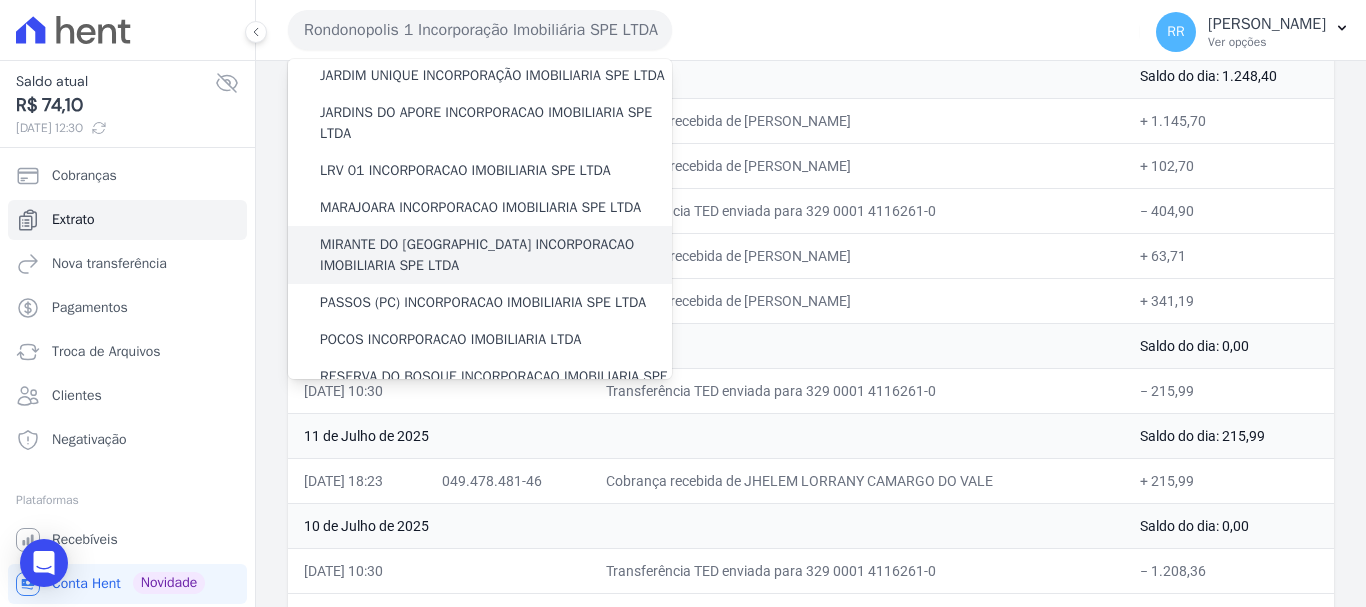 scroll, scrollTop: 400, scrollLeft: 0, axis: vertical 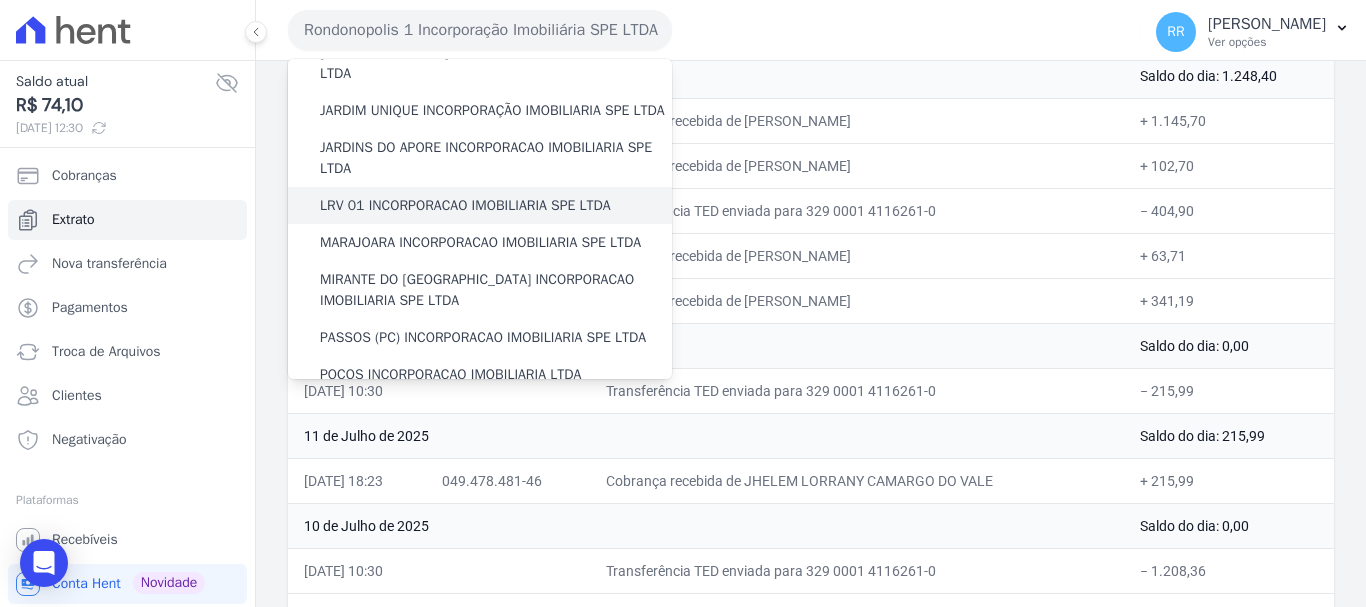 click on "LRV 01 INCORPORACAO IMOBILIARIA SPE LTDA" at bounding box center (480, 205) 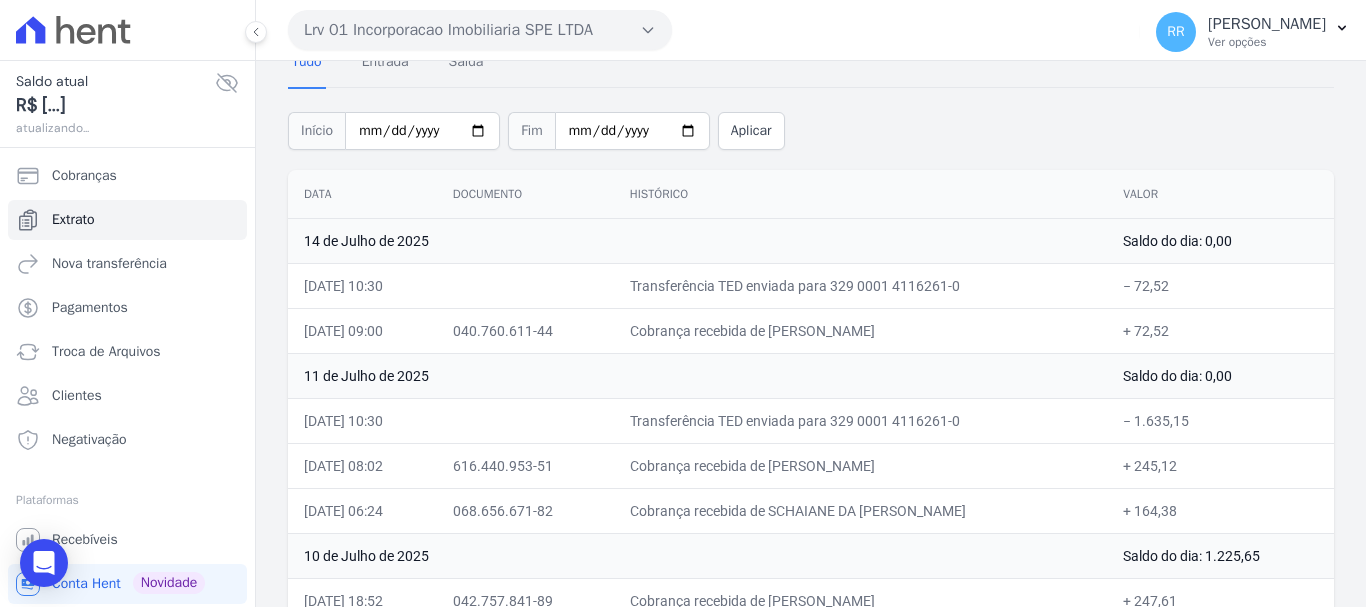 scroll, scrollTop: 200, scrollLeft: 0, axis: vertical 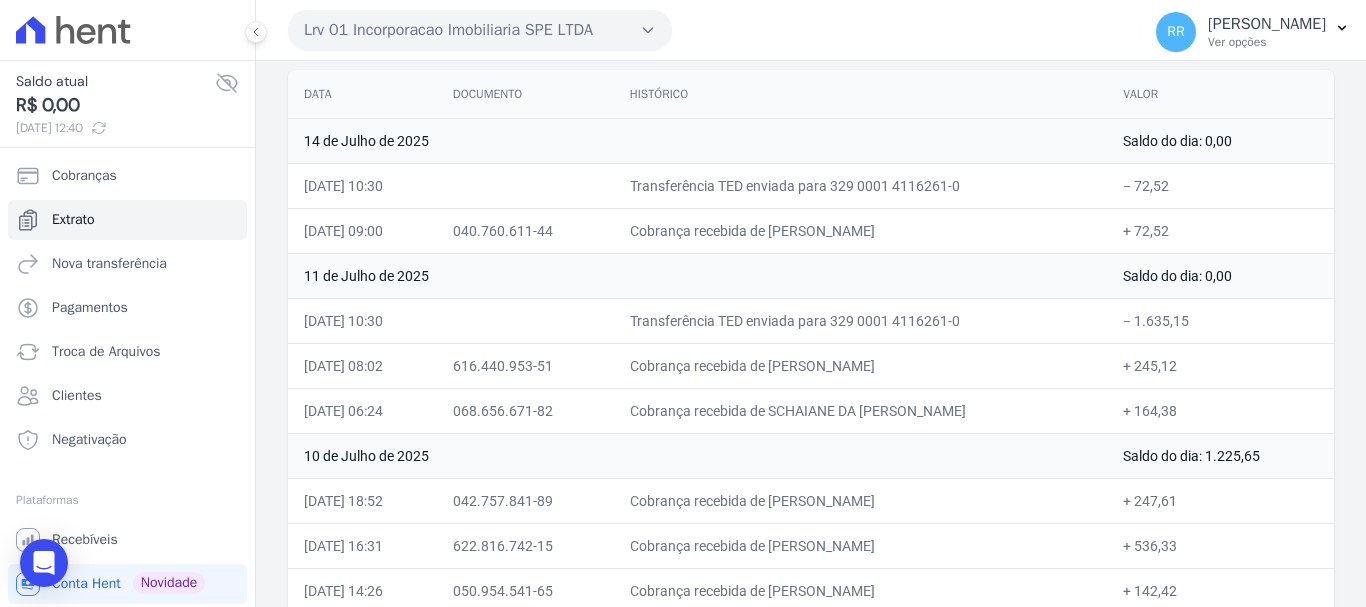 drag, startPoint x: 766, startPoint y: 227, endPoint x: 796, endPoint y: 227, distance: 30 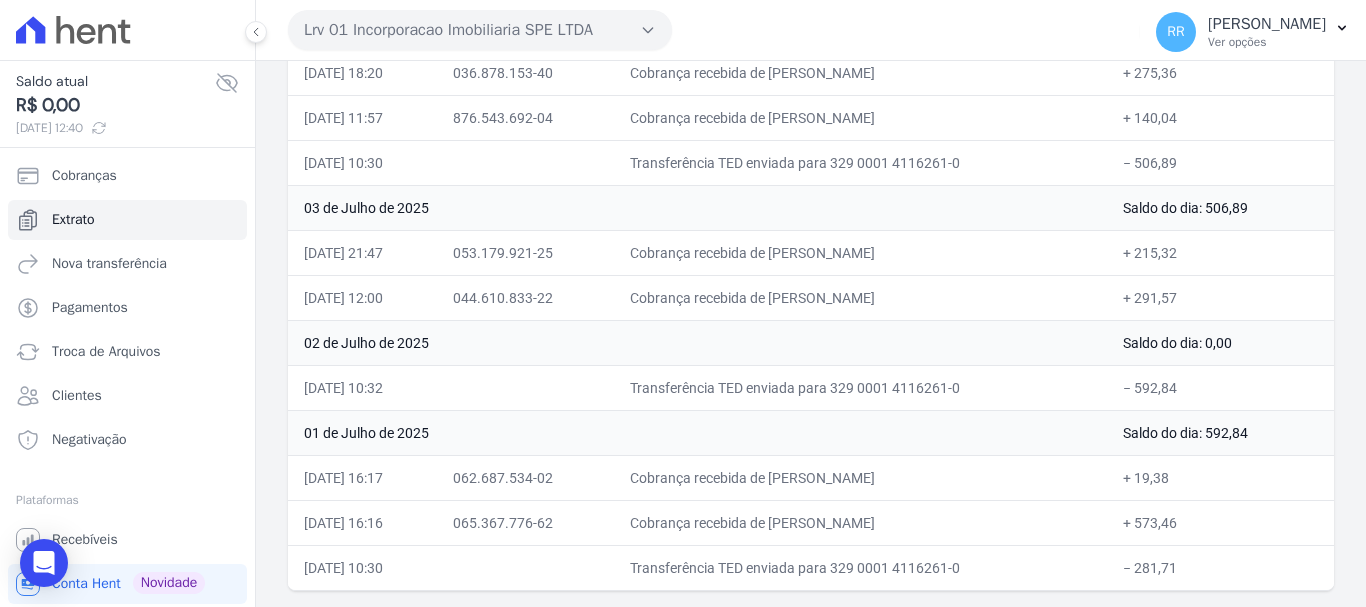 scroll, scrollTop: 0, scrollLeft: 0, axis: both 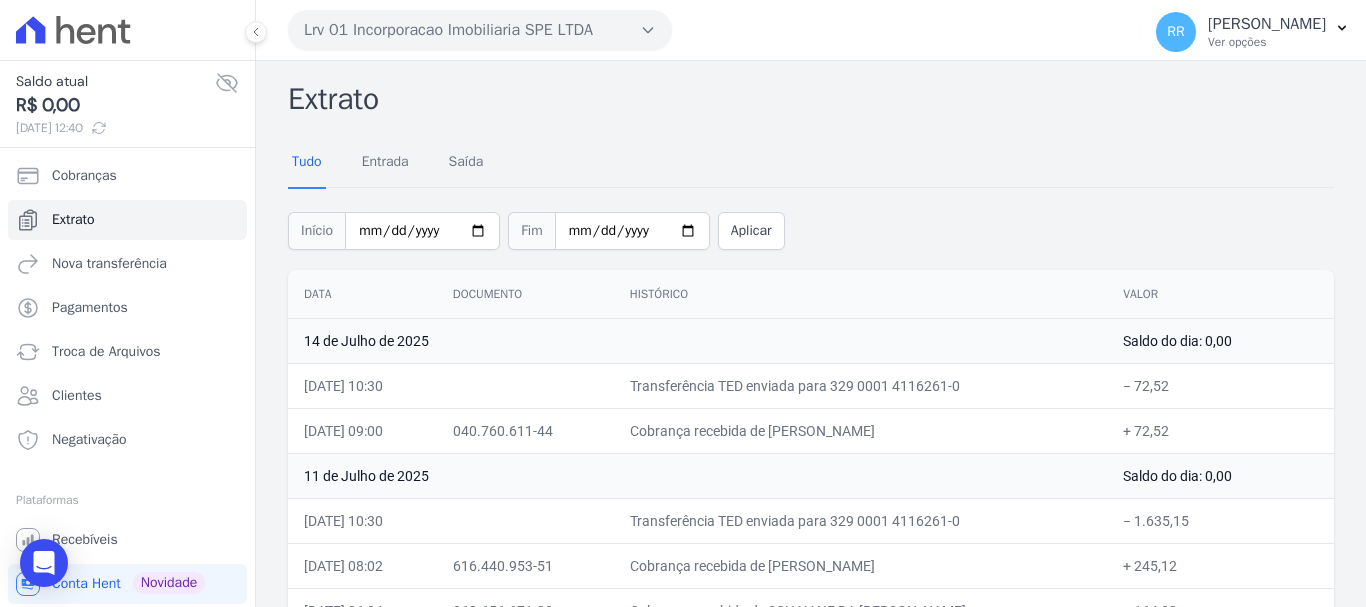 click on "Lrv 01 Incorporacao Imobiliaria SPE LTDA" at bounding box center (480, 30) 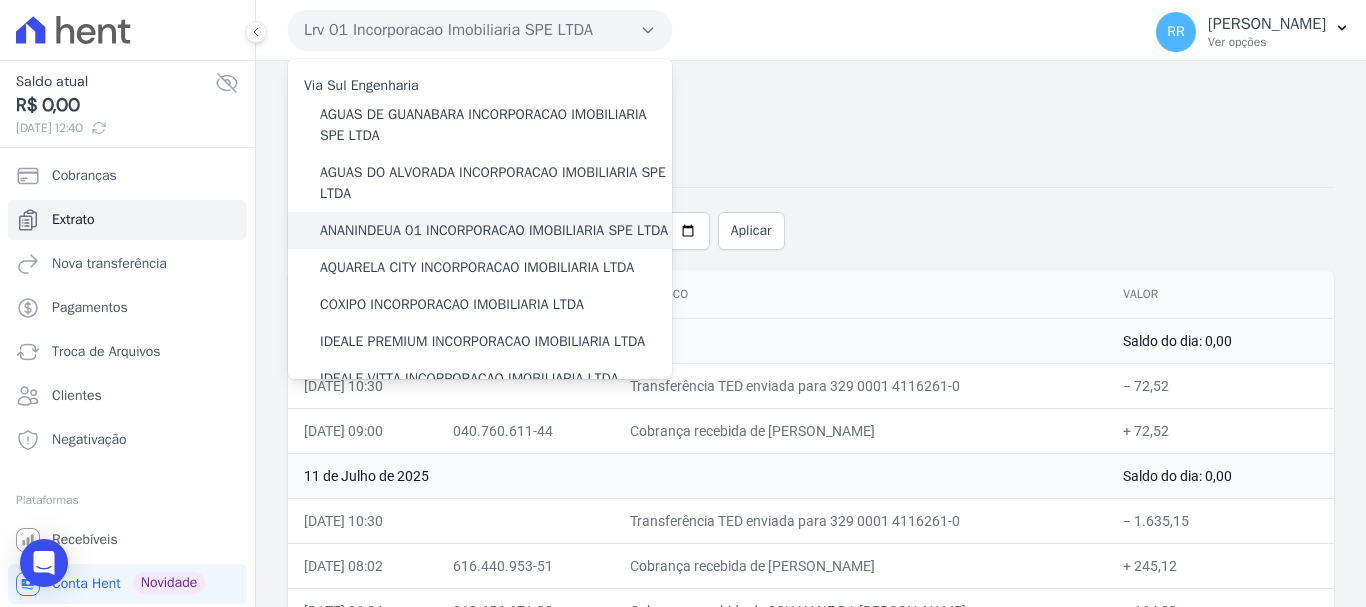 click on "ANANINDEUA 01 INCORPORACAO IMOBILIARIA SPE LTDA" at bounding box center [494, 230] 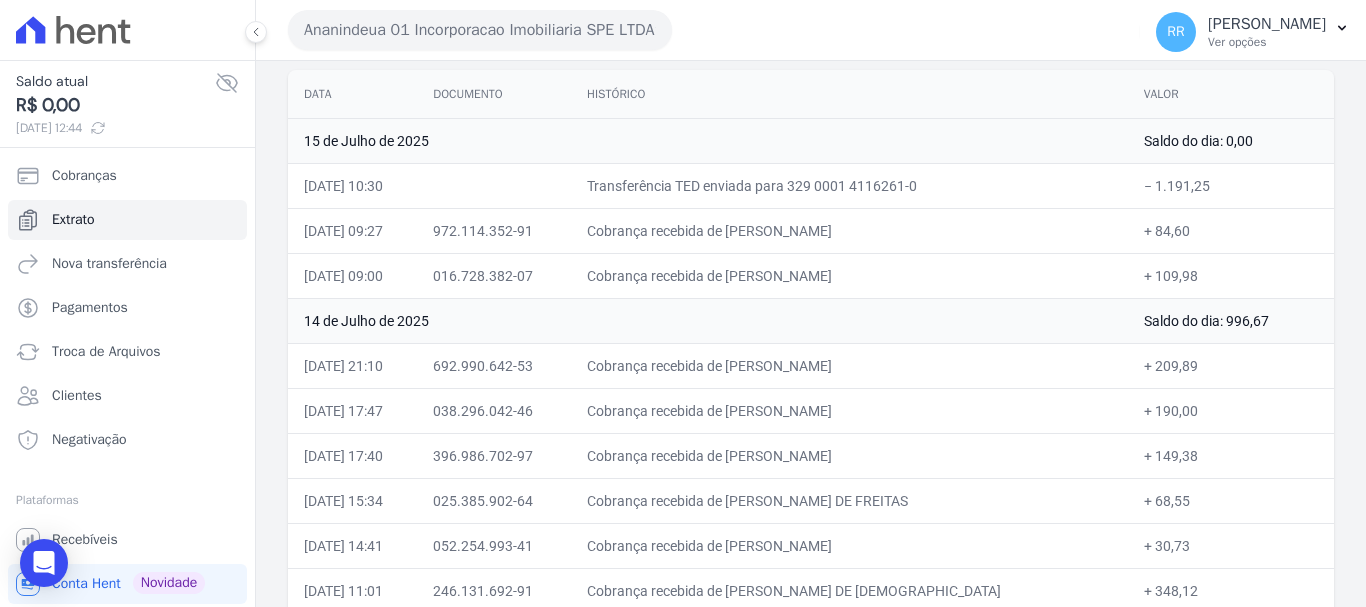 scroll, scrollTop: 300, scrollLeft: 0, axis: vertical 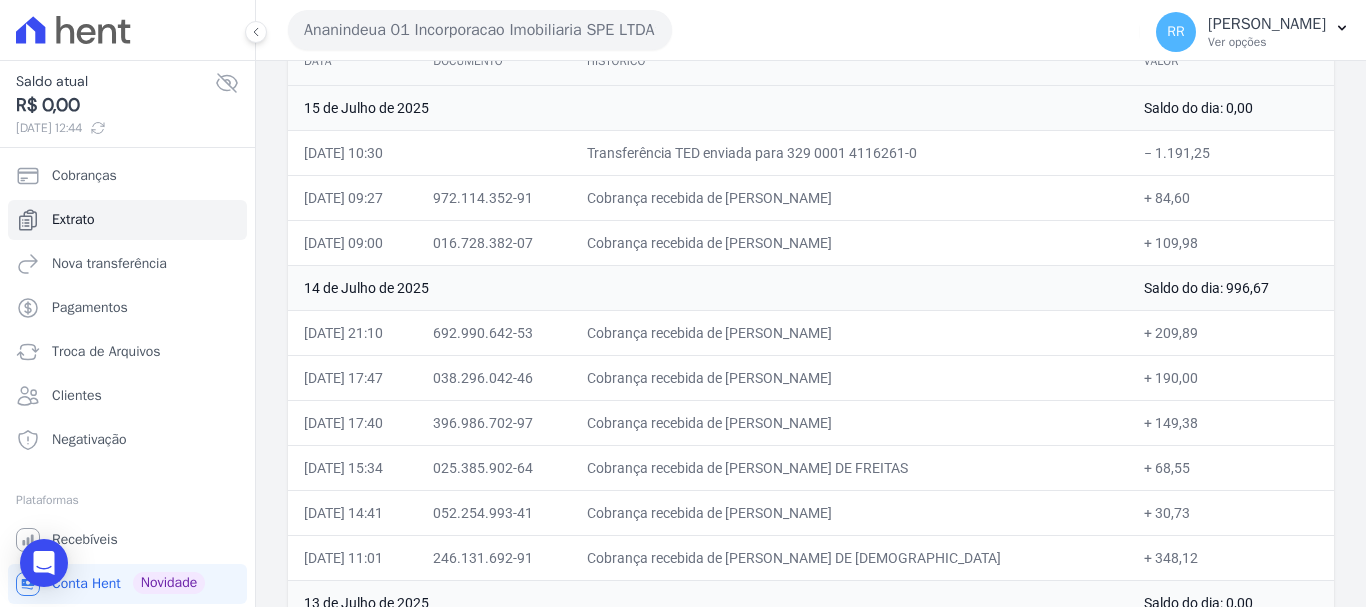 click on "Cobrança recebida de SIDNEY JOEL DOS SANTOS GARCIA" at bounding box center [849, 377] 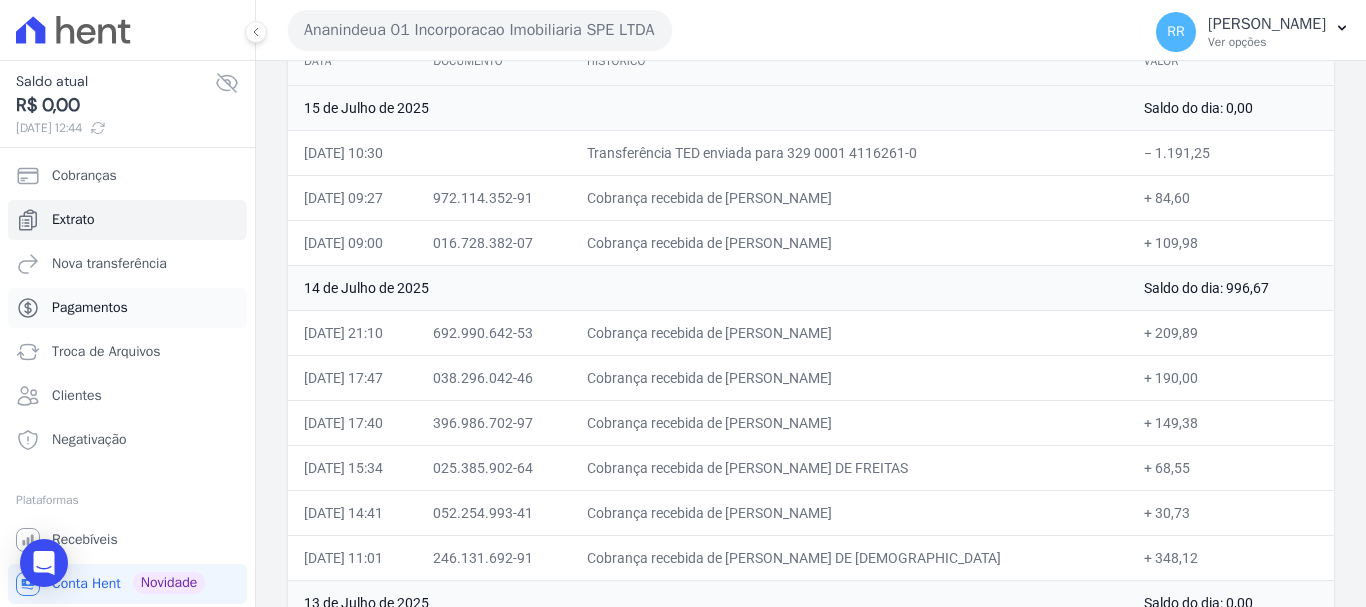 copy on "SIDNEY JOEL DOS SANTOS GARCIA" 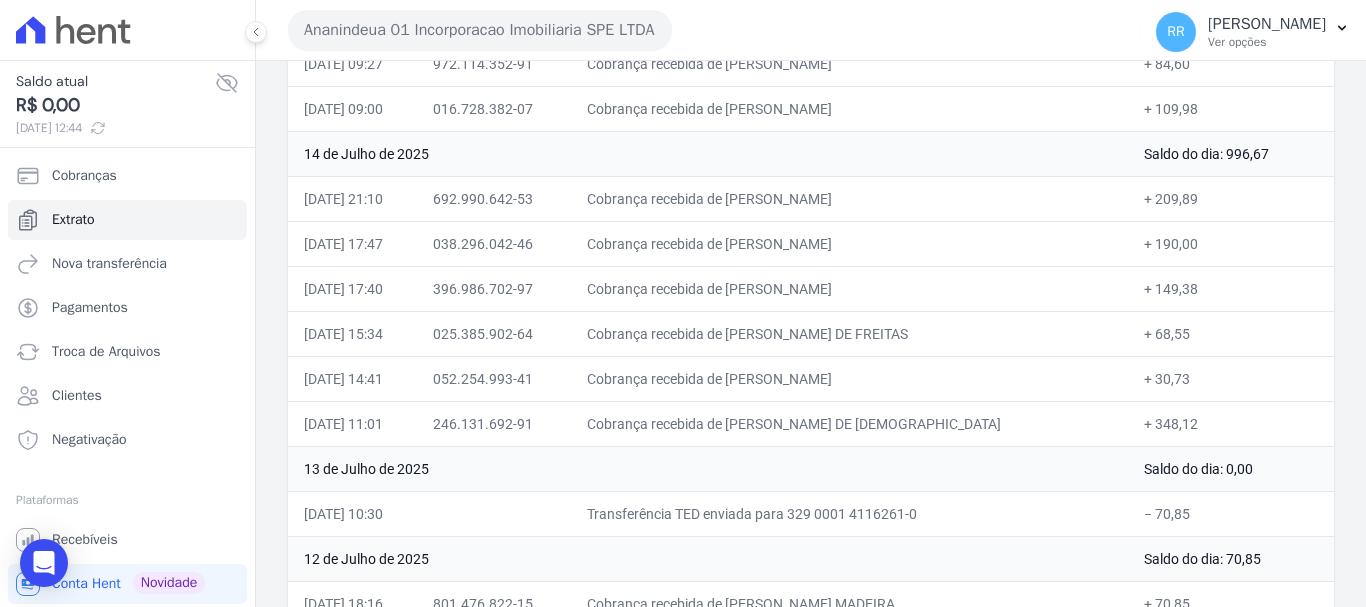 scroll, scrollTop: 333, scrollLeft: 0, axis: vertical 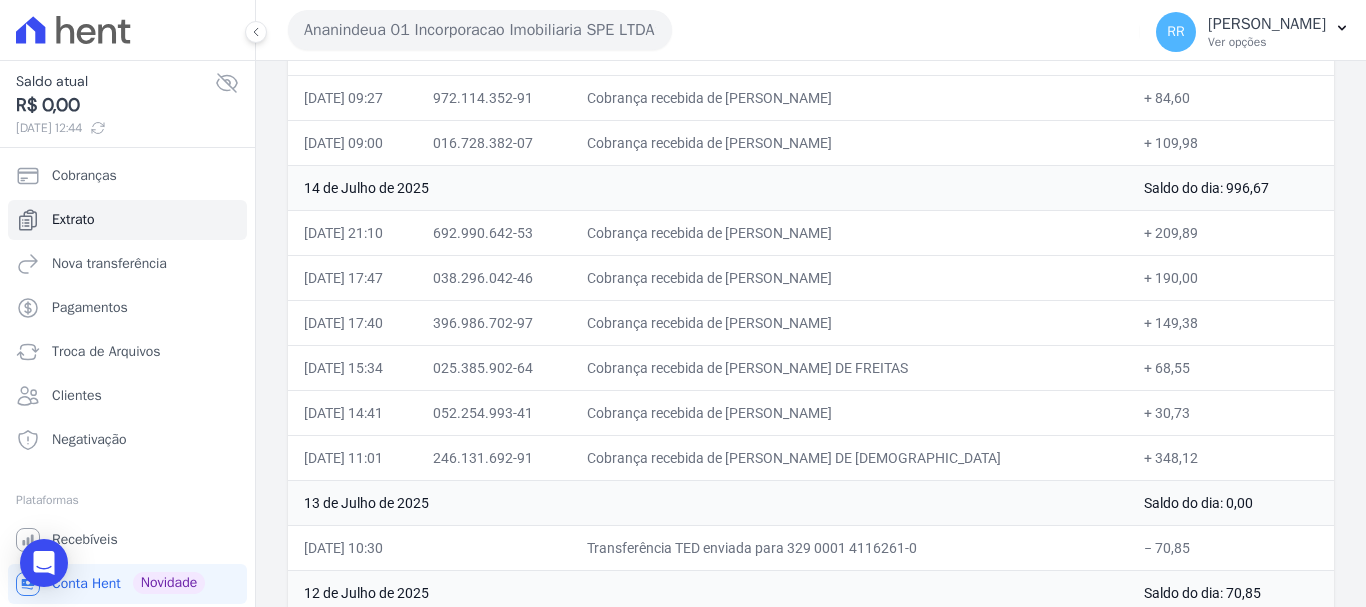 drag, startPoint x: 779, startPoint y: 368, endPoint x: 831, endPoint y: 372, distance: 52.153618 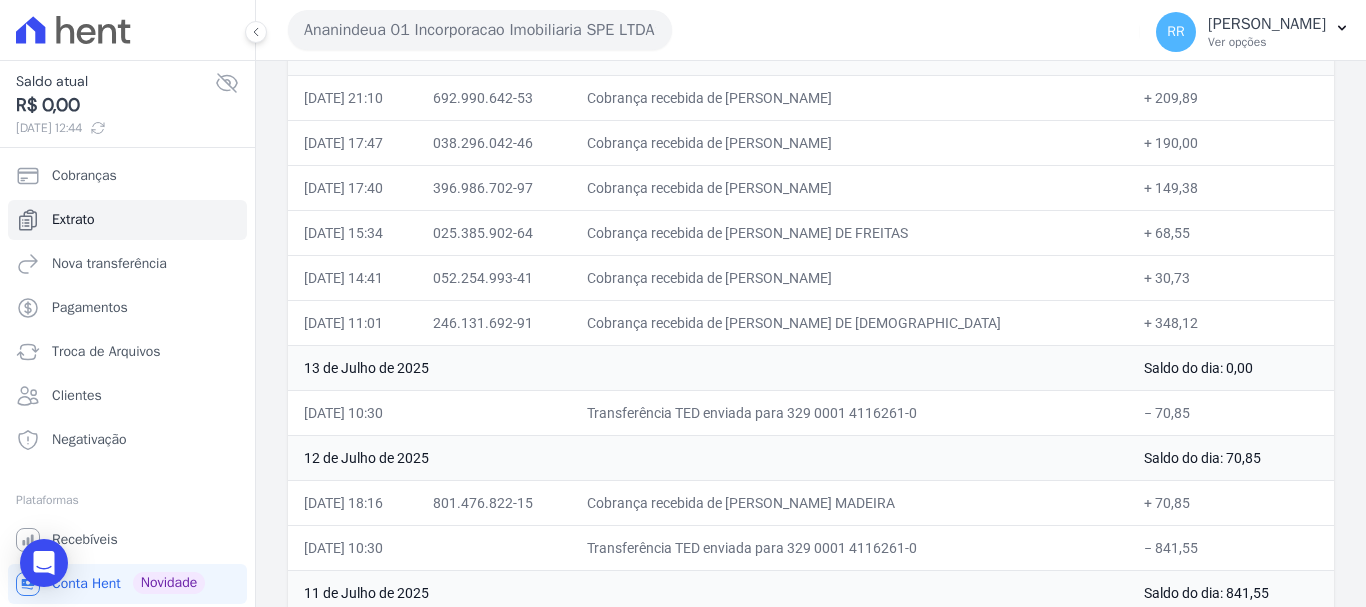 scroll, scrollTop: 433, scrollLeft: 0, axis: vertical 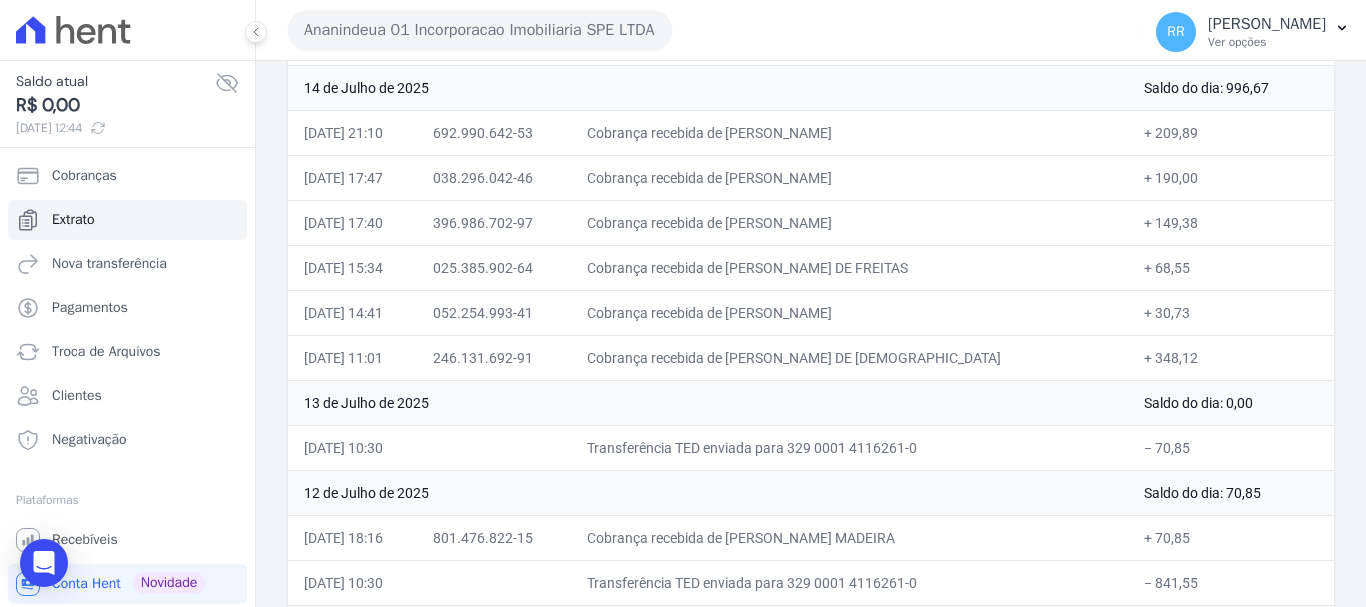 drag, startPoint x: 768, startPoint y: 357, endPoint x: 956, endPoint y: 344, distance: 188.44893 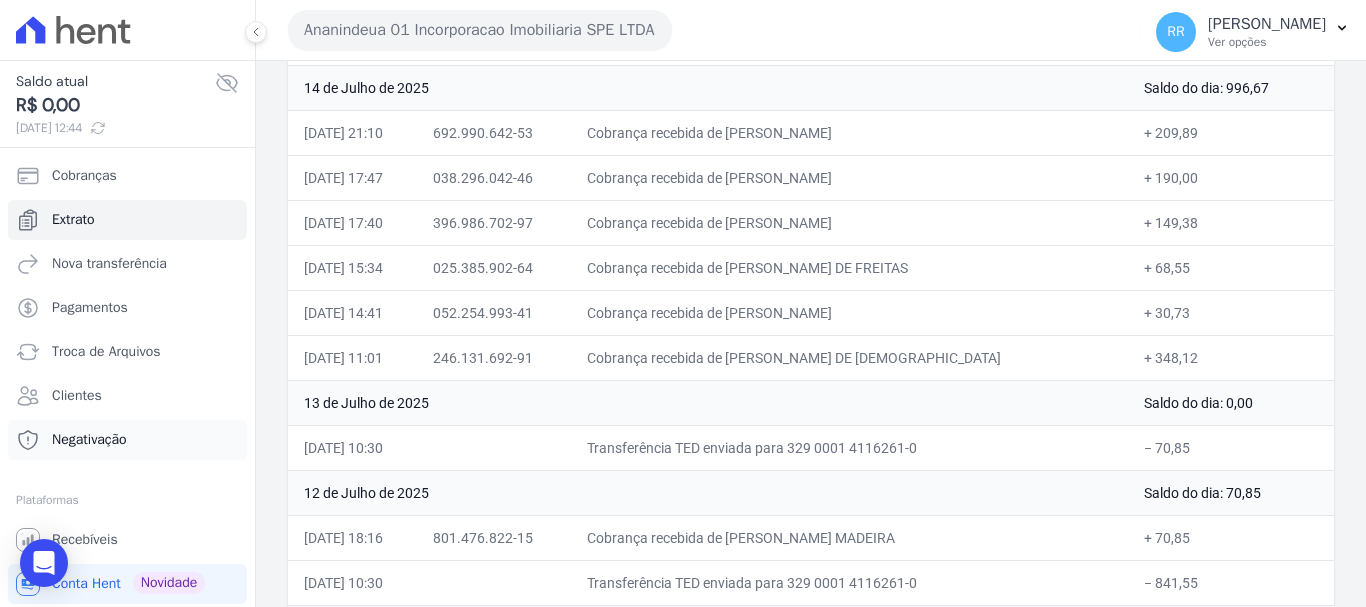 copy on "LUCILEA BEZERRA DE JESUS" 